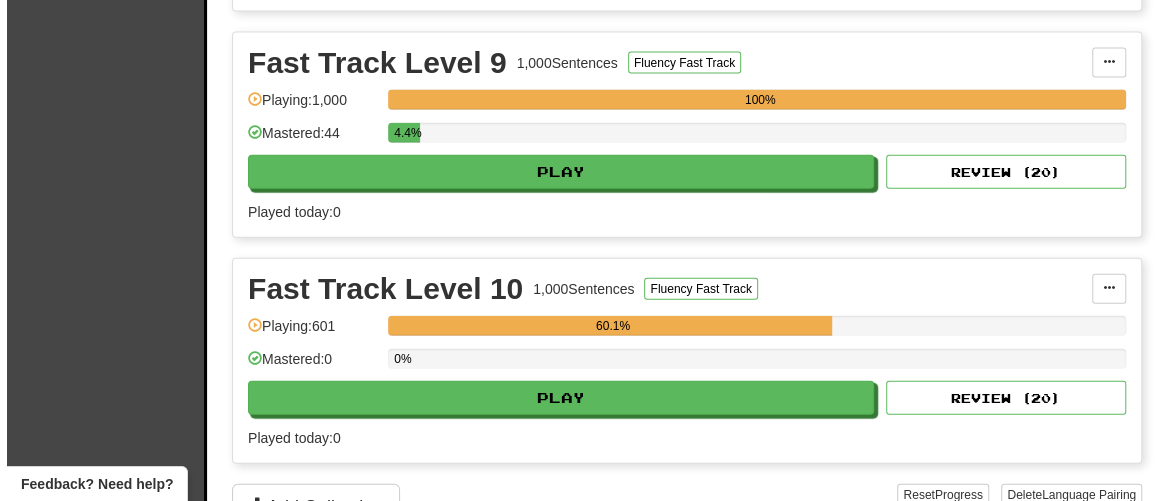 scroll, scrollTop: 2363, scrollLeft: 0, axis: vertical 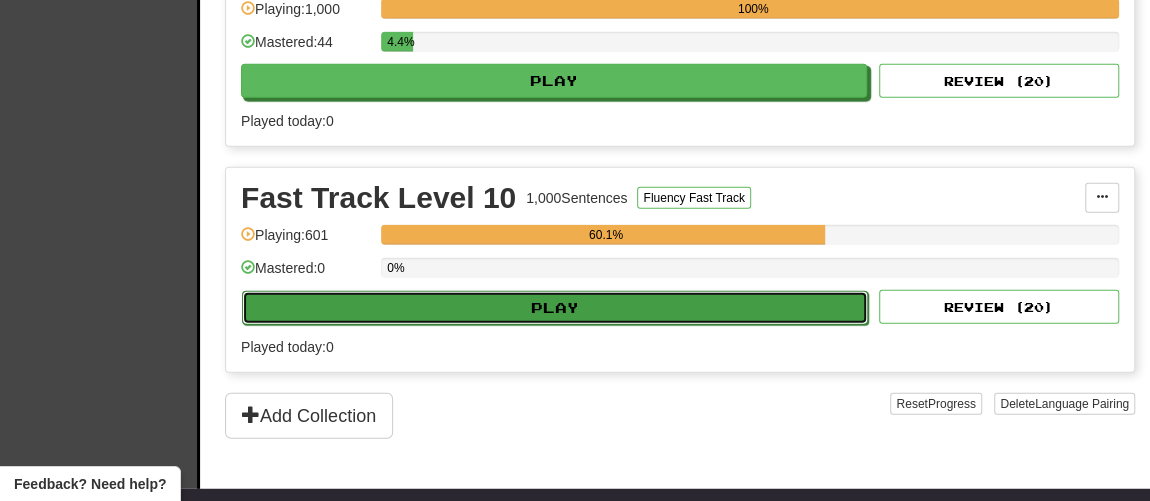 click on "Play" at bounding box center (555, 308) 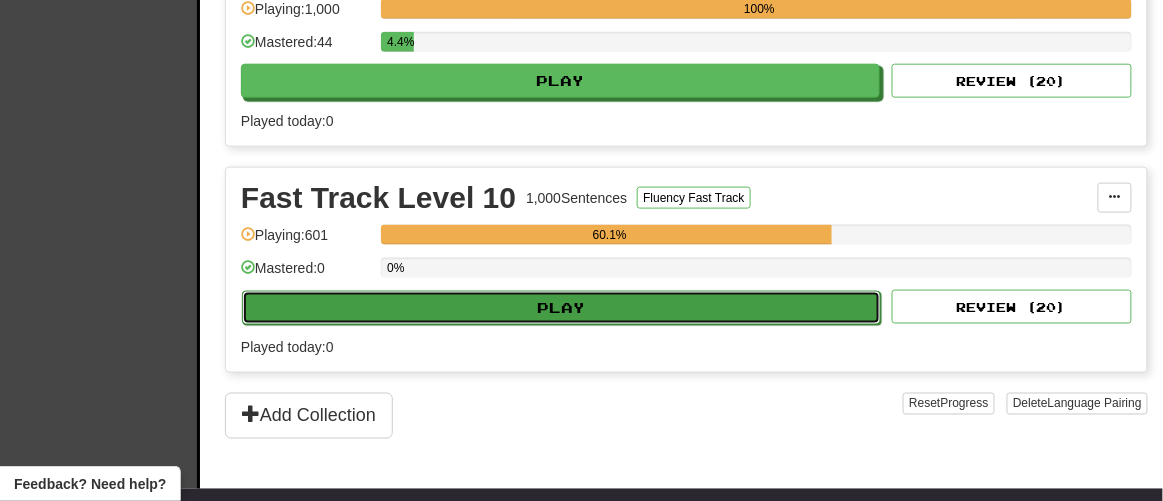 select on "**" 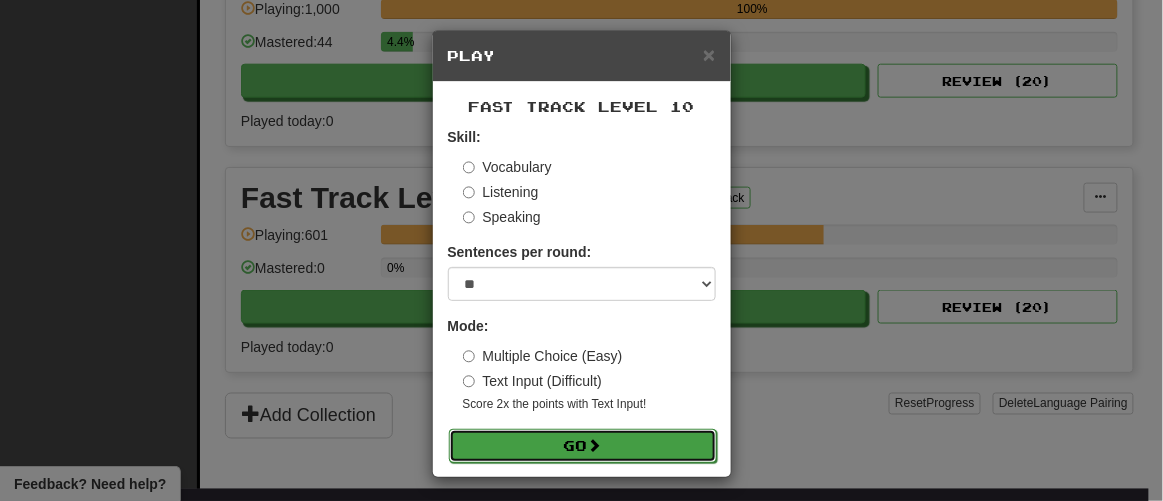 click on "Go" at bounding box center [583, 446] 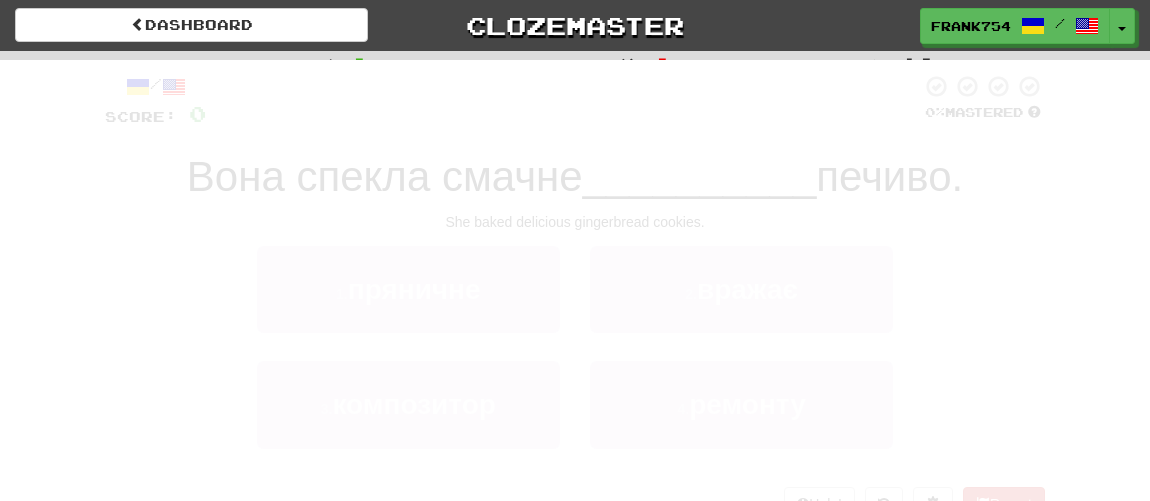 scroll, scrollTop: 0, scrollLeft: 0, axis: both 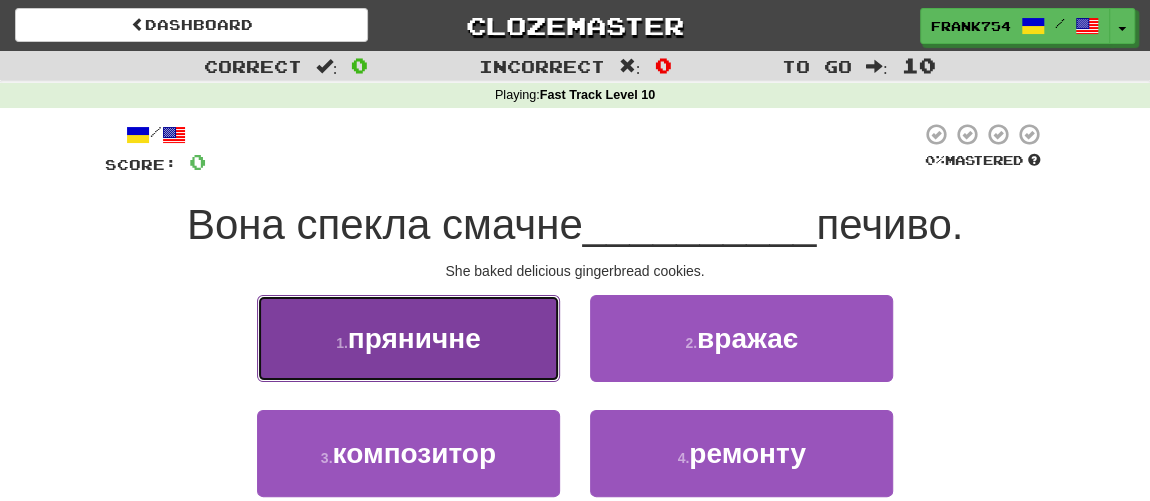 click on "пряничне" at bounding box center [414, 338] 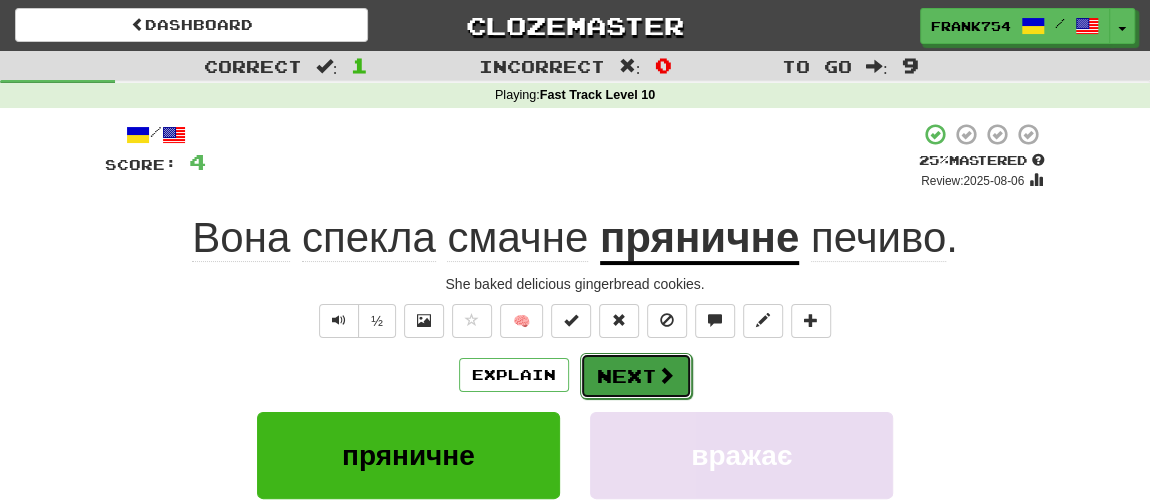 click on "Next" at bounding box center [636, 376] 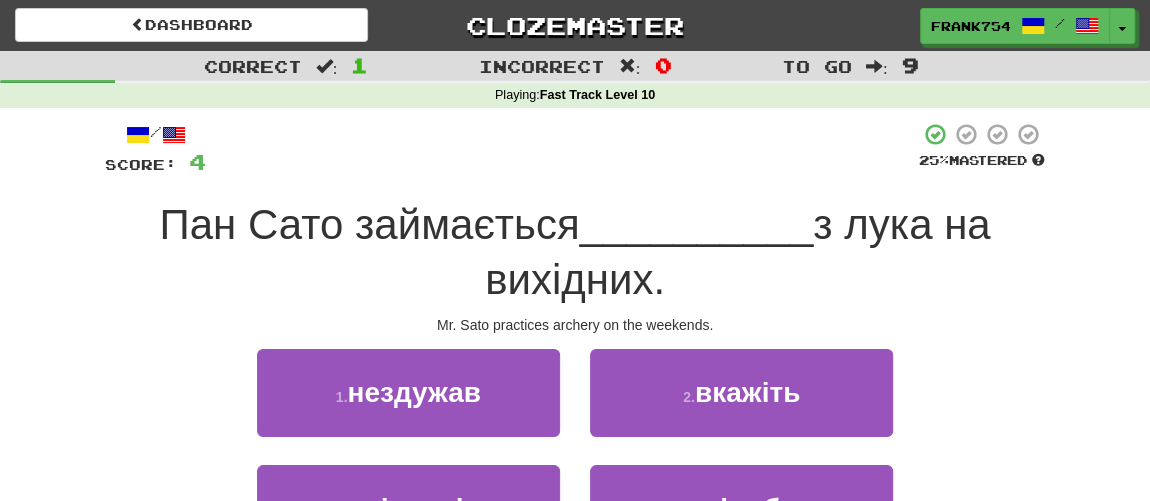 scroll, scrollTop: 90, scrollLeft: 0, axis: vertical 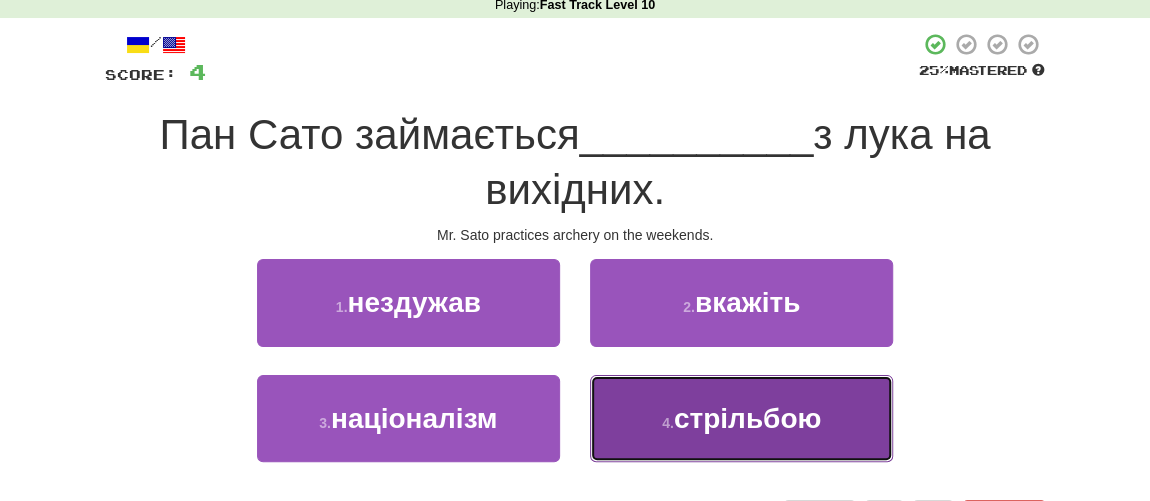 click on "стрільбою" at bounding box center (747, 418) 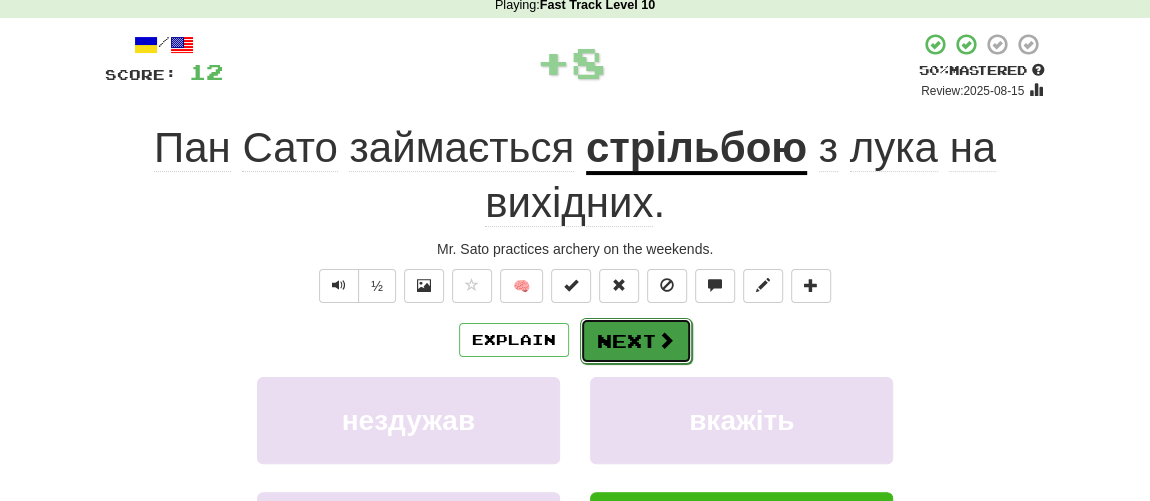 click on "Next" at bounding box center (636, 341) 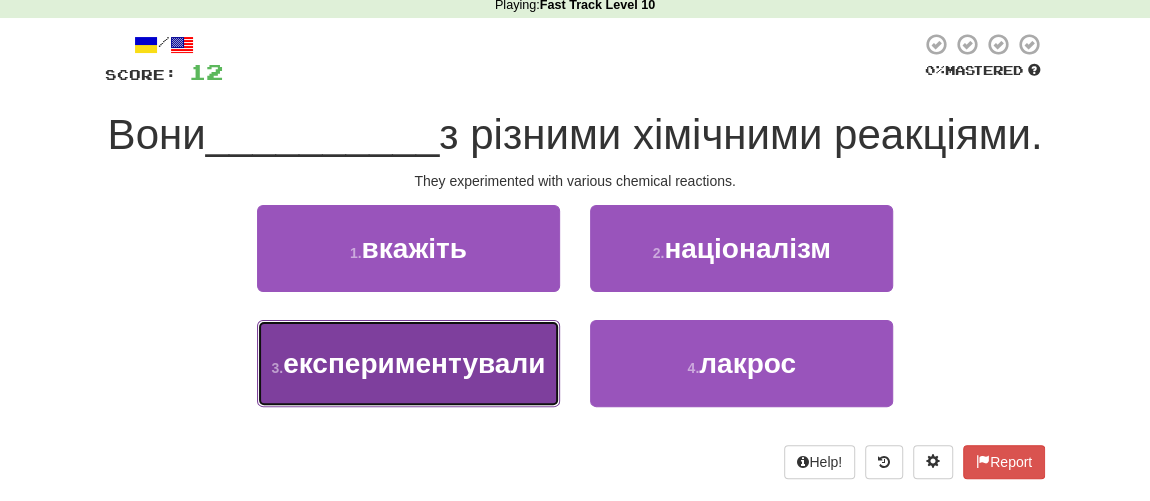 click on "експериментували" at bounding box center (414, 363) 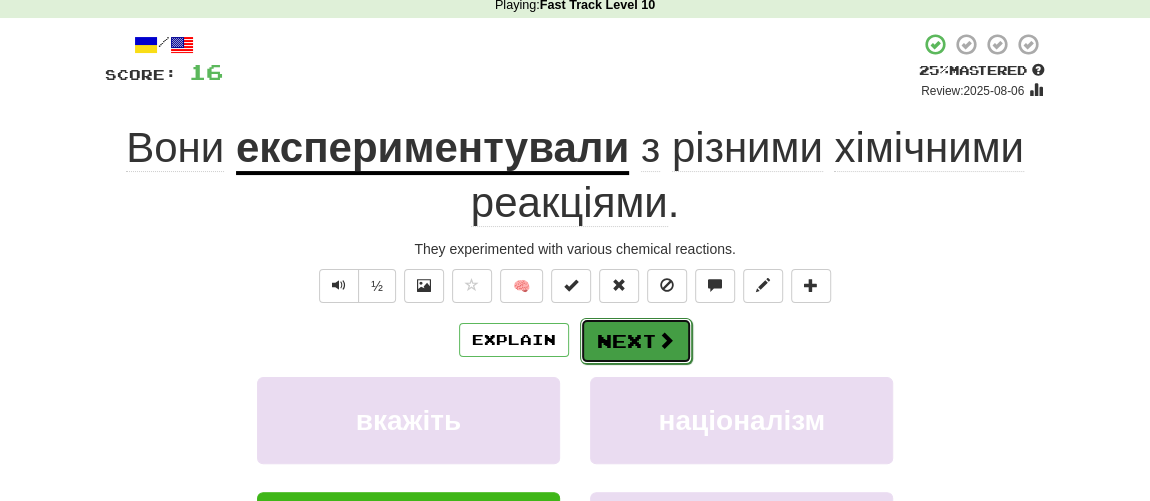 click on "Next" at bounding box center [636, 341] 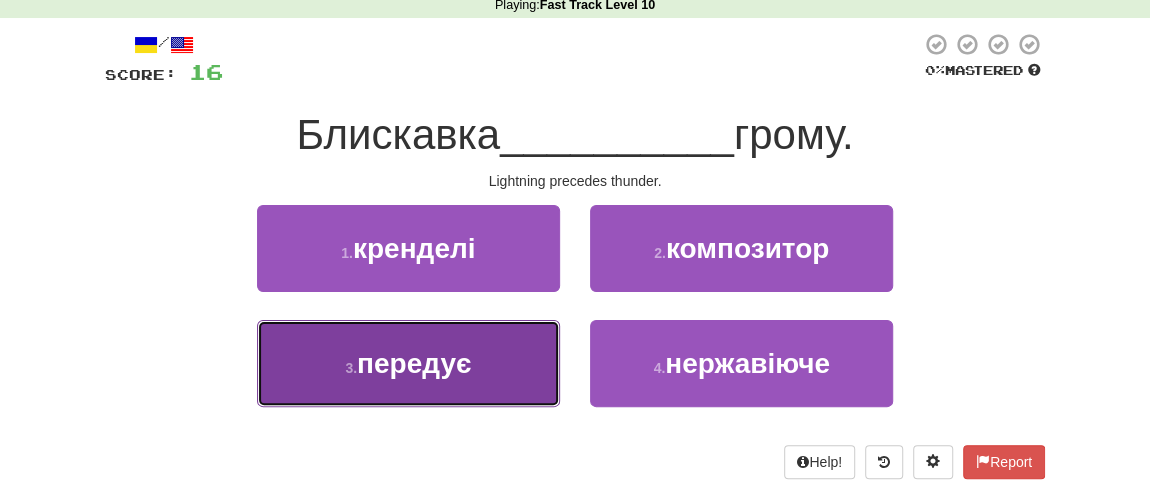 click on "3 .  передує" at bounding box center (408, 363) 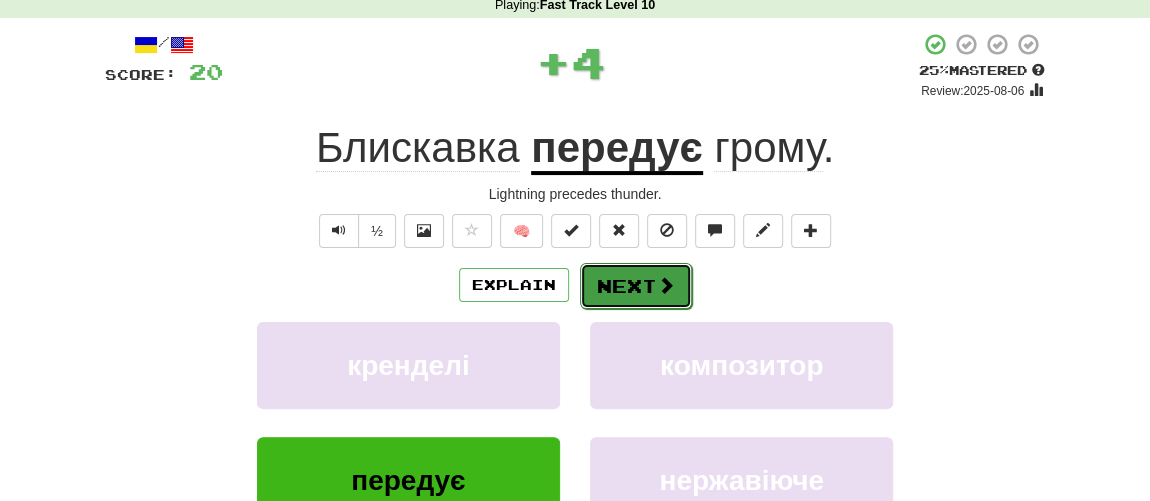 click on "Next" at bounding box center [636, 286] 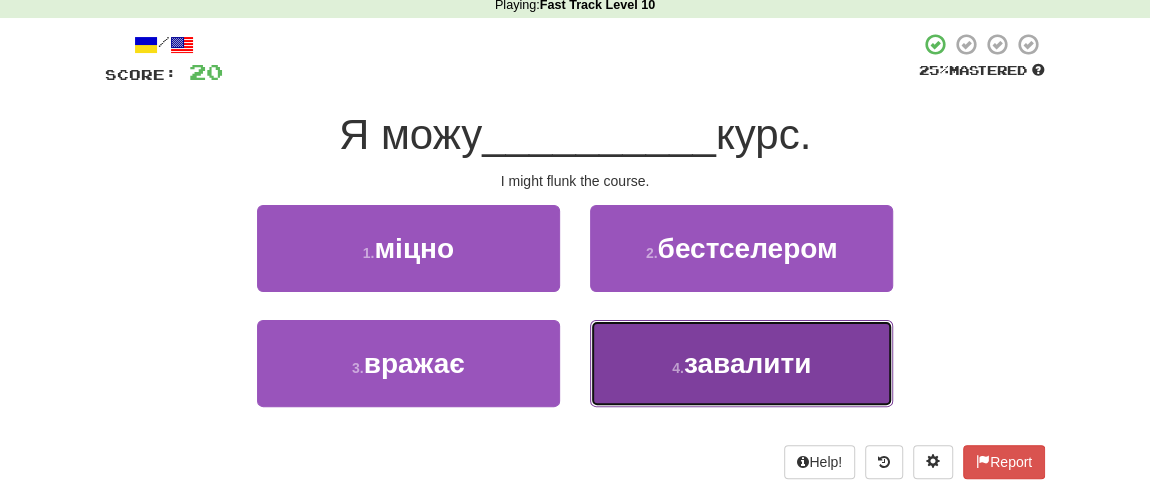 click on "4 ." at bounding box center (678, 368) 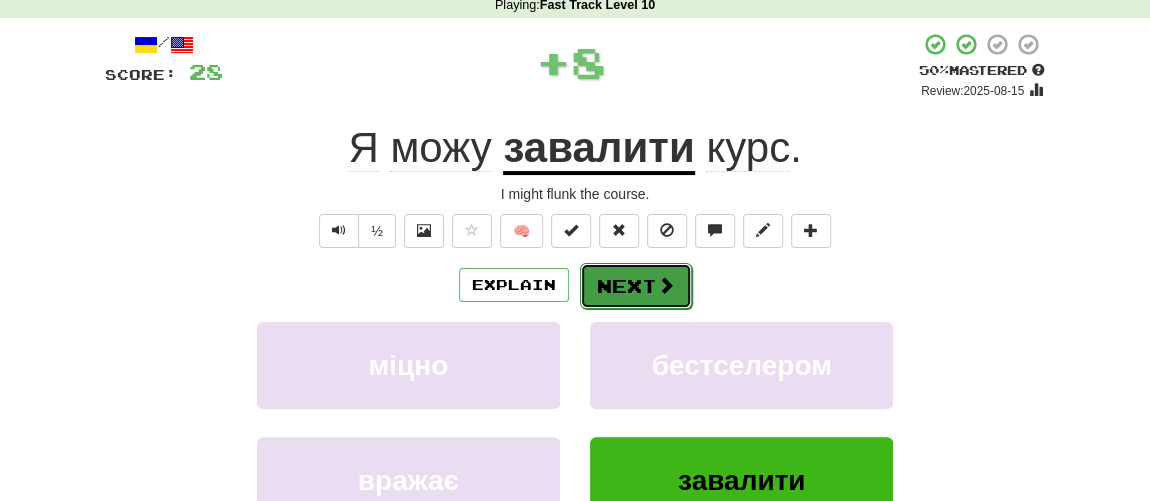 click on "Next" at bounding box center (636, 286) 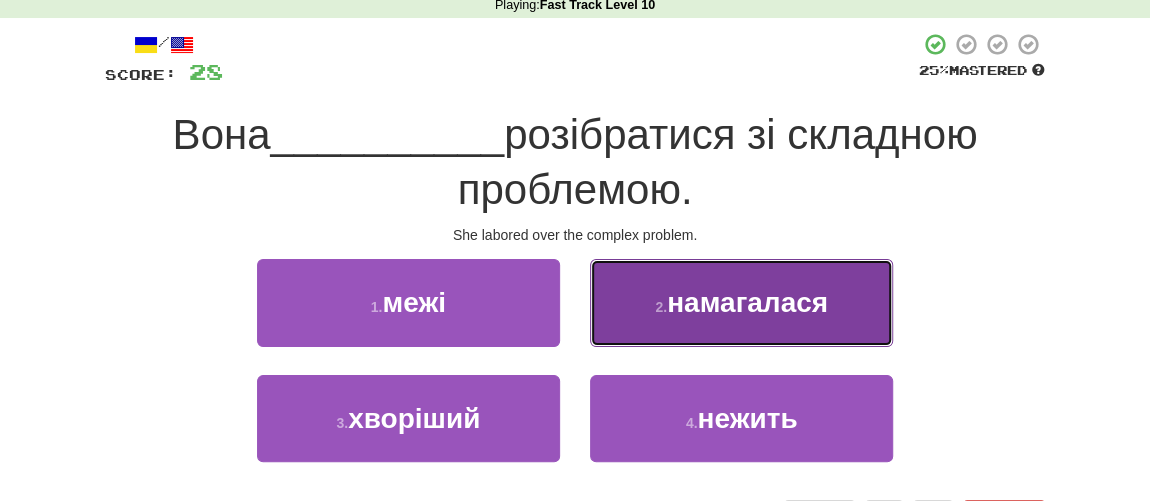click on "2 .  намагалася" at bounding box center [741, 302] 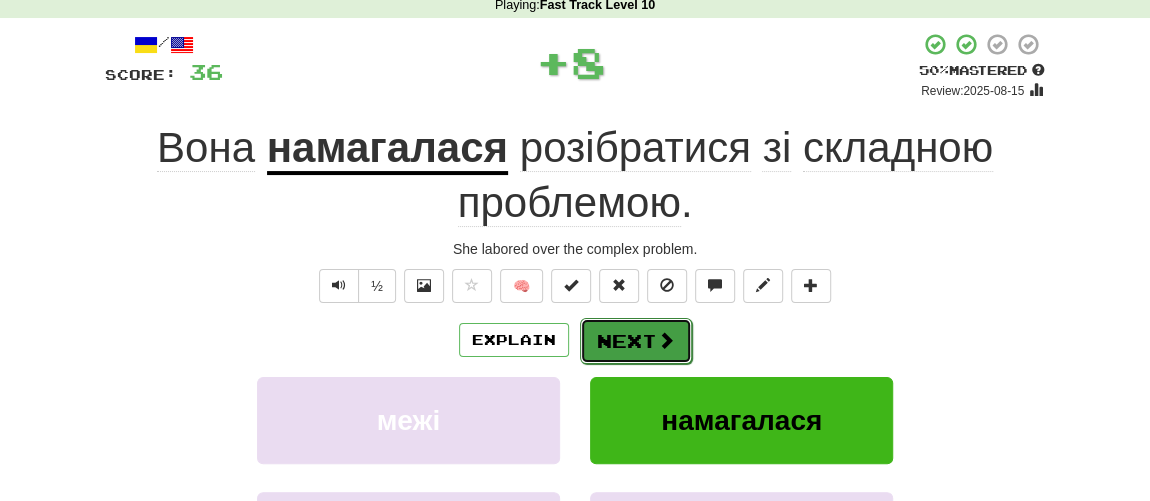 click on "Next" at bounding box center [636, 341] 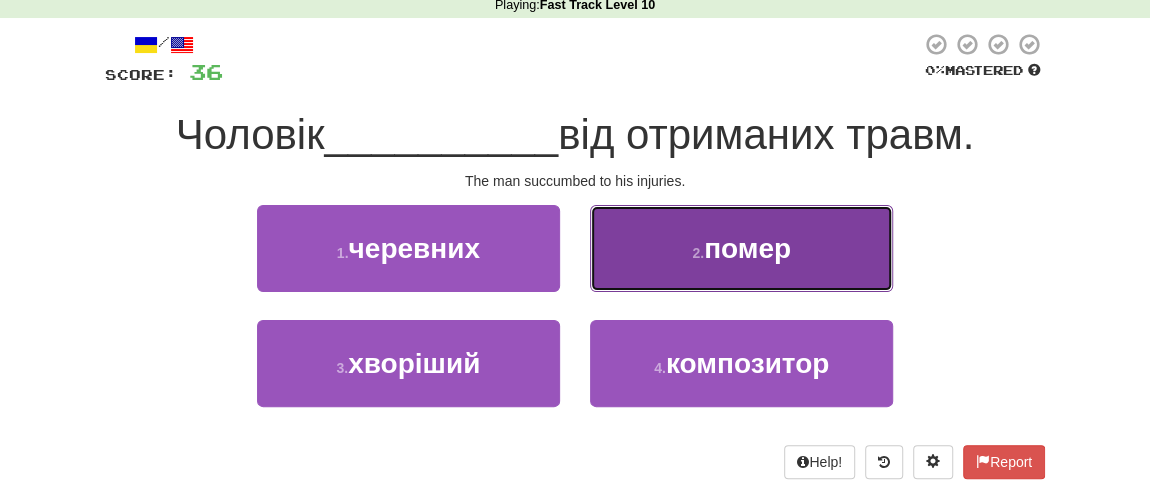 click on "2 ." at bounding box center [698, 253] 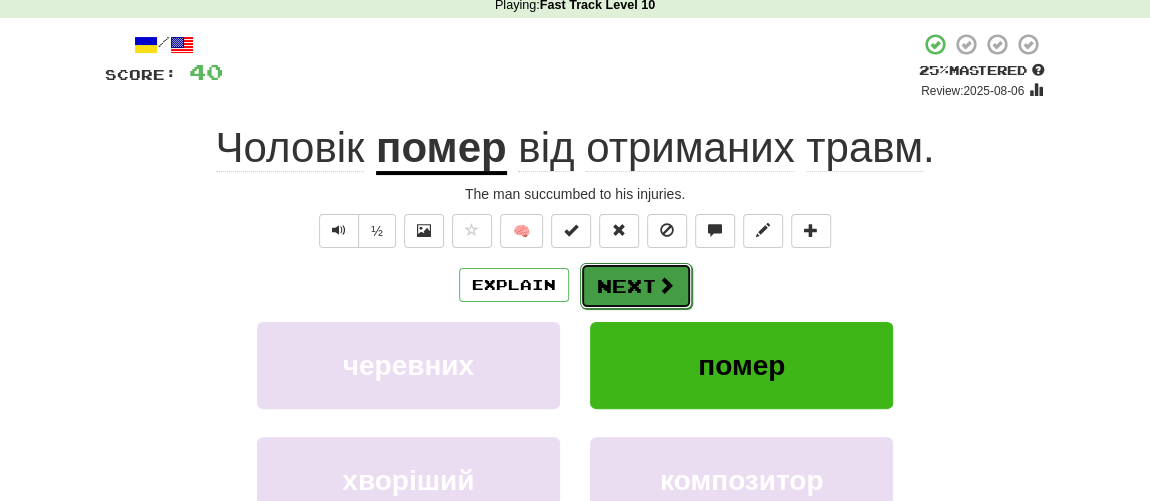 click on "Next" at bounding box center (636, 286) 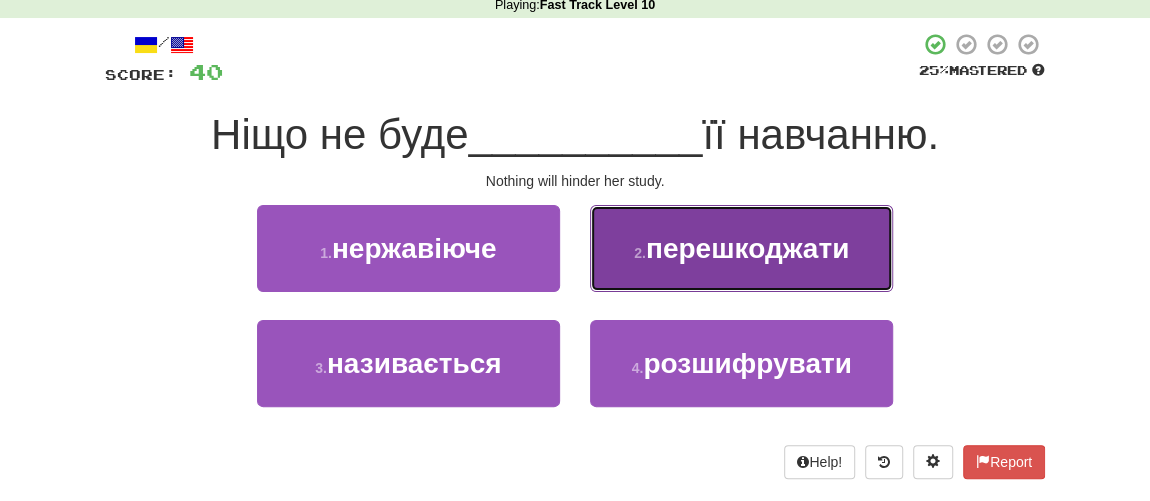 click on "перешкоджати" at bounding box center [747, 248] 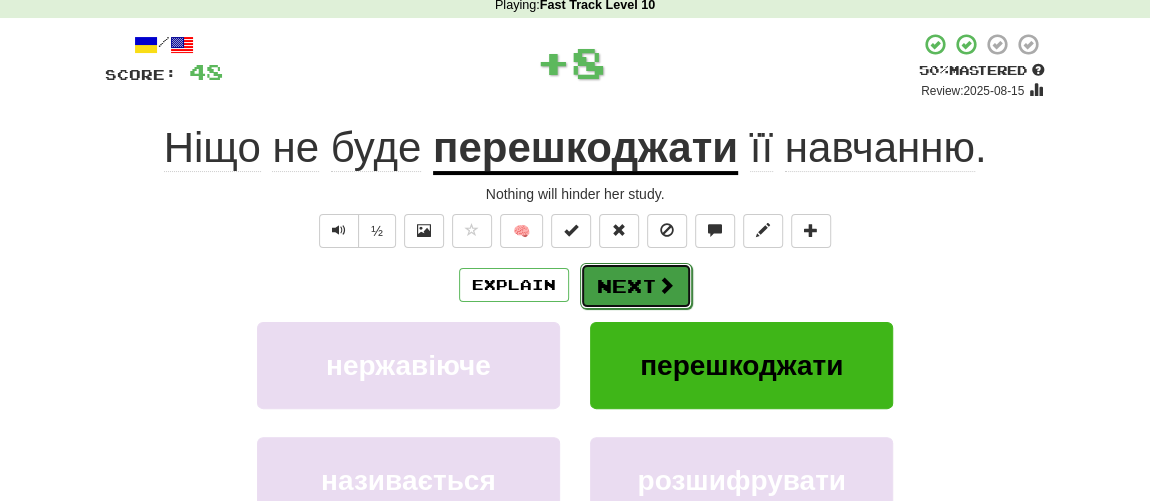 click on "Next" at bounding box center (636, 286) 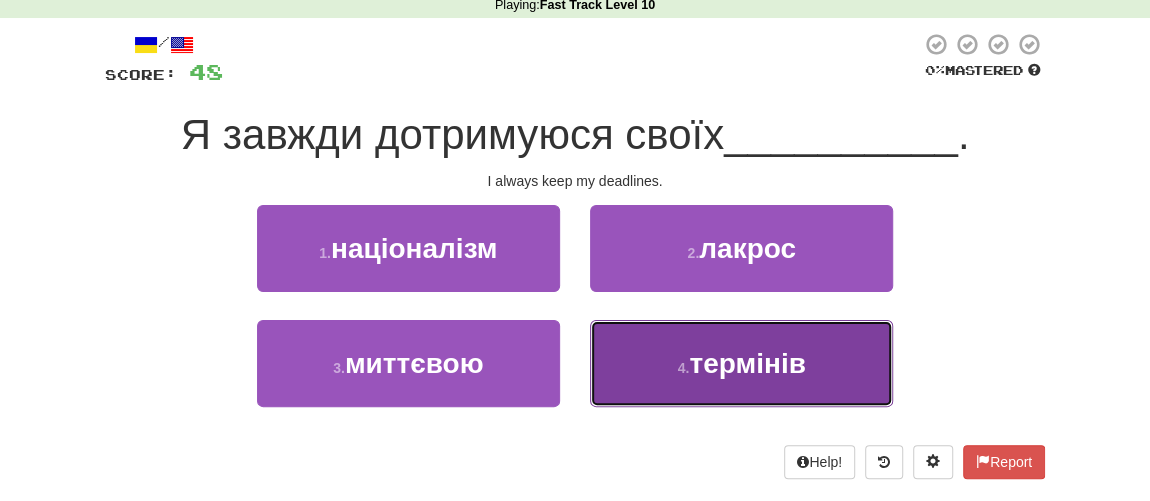 click on "4 ." at bounding box center [684, 368] 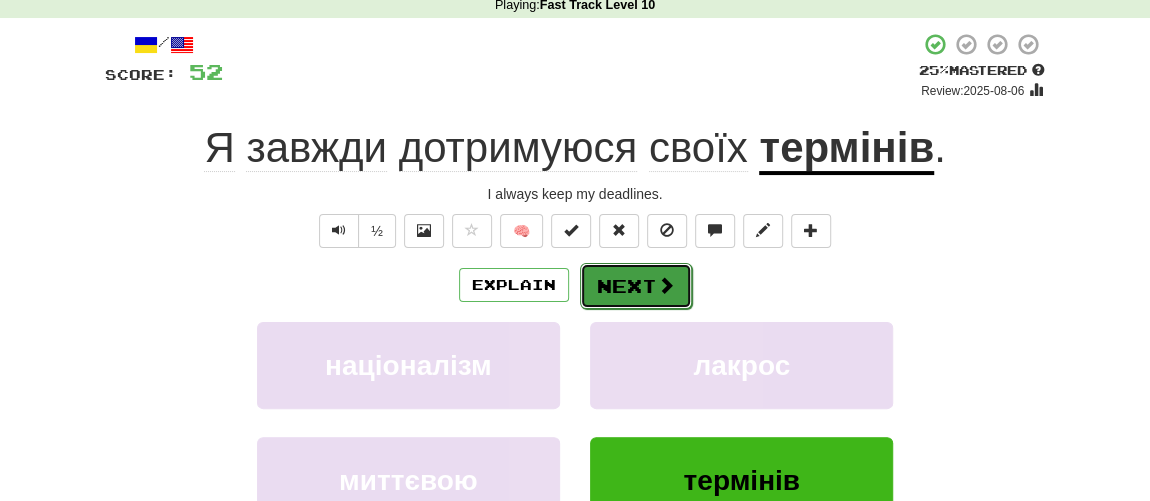 click on "Next" at bounding box center [636, 286] 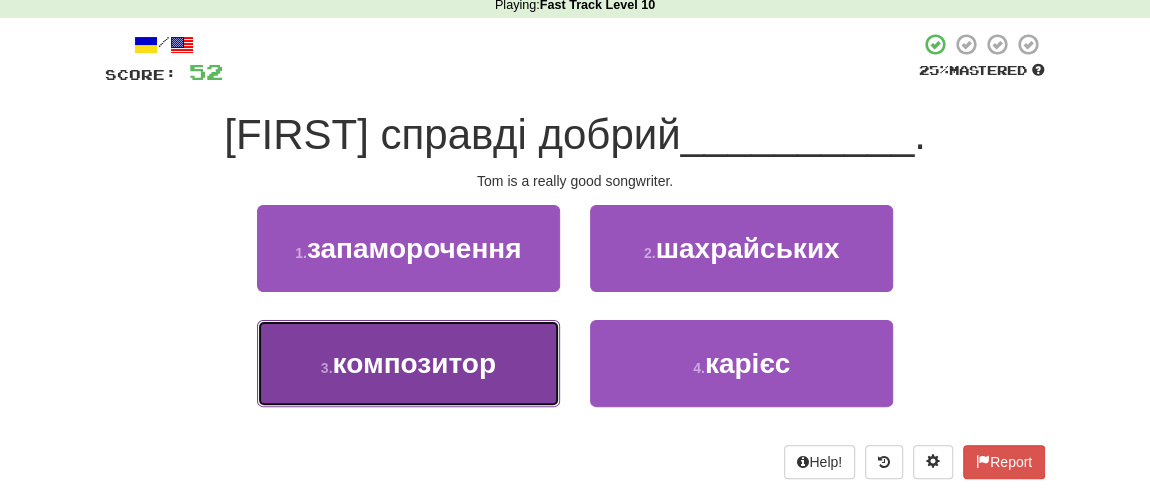 click on "3 .  композитор" at bounding box center [408, 363] 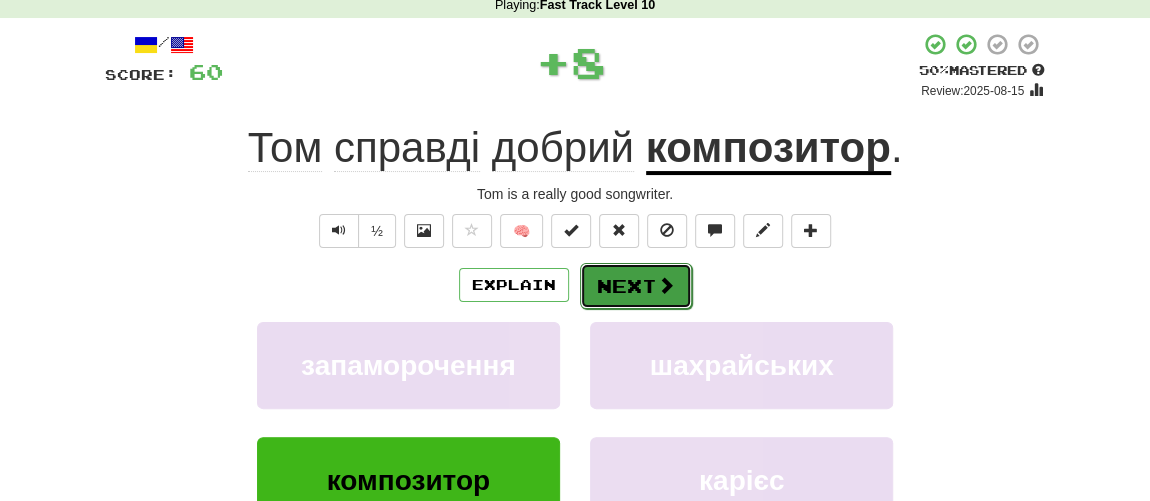 click on "Next" at bounding box center [636, 286] 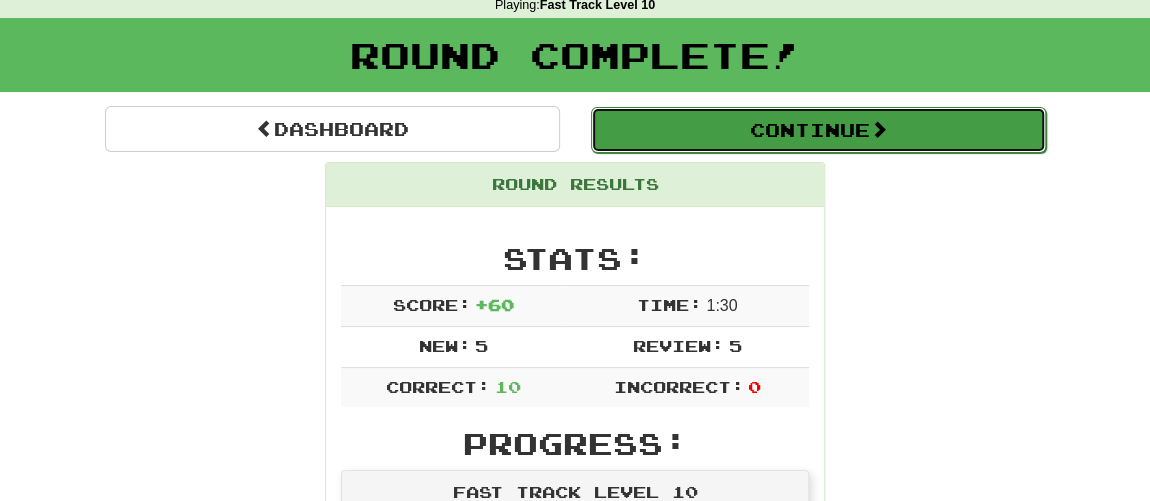 click on "Continue" at bounding box center (818, 130) 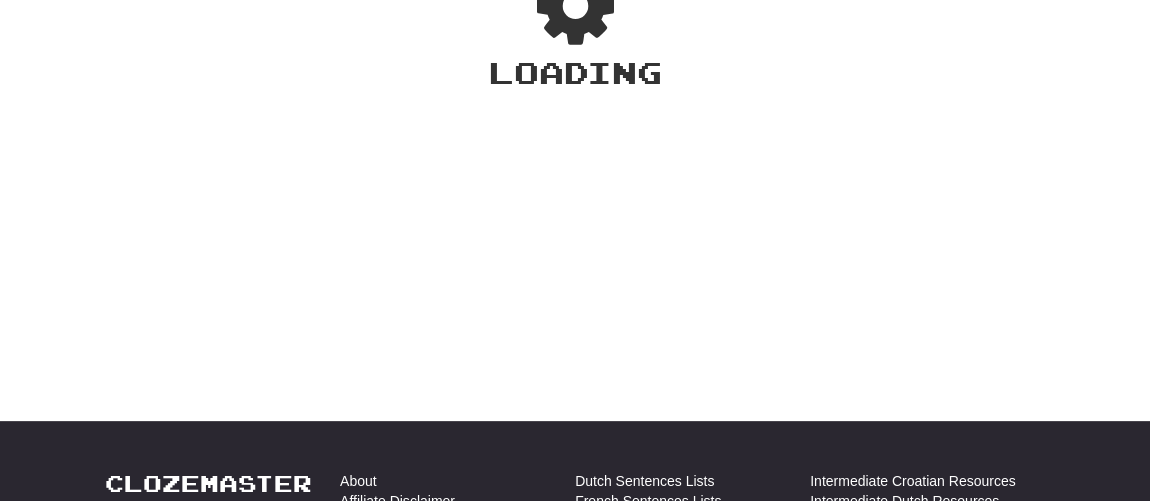 scroll, scrollTop: 90, scrollLeft: 0, axis: vertical 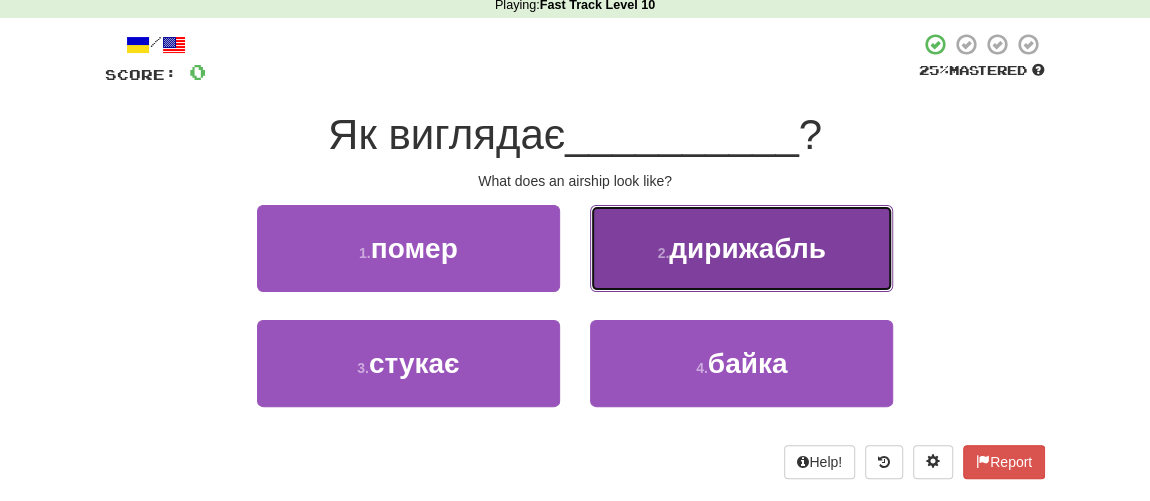click on "дирижабль" at bounding box center [747, 248] 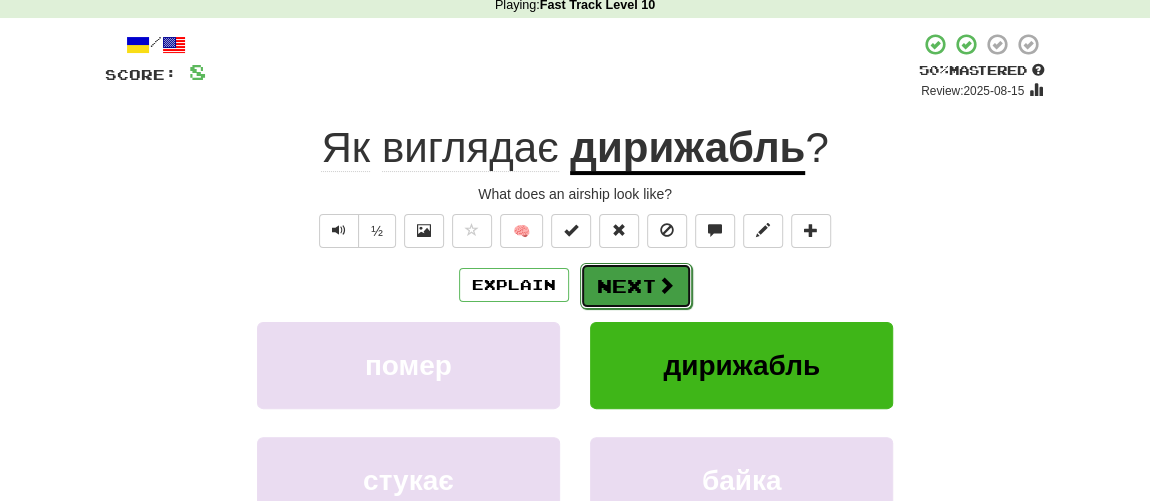 click on "Next" at bounding box center [636, 286] 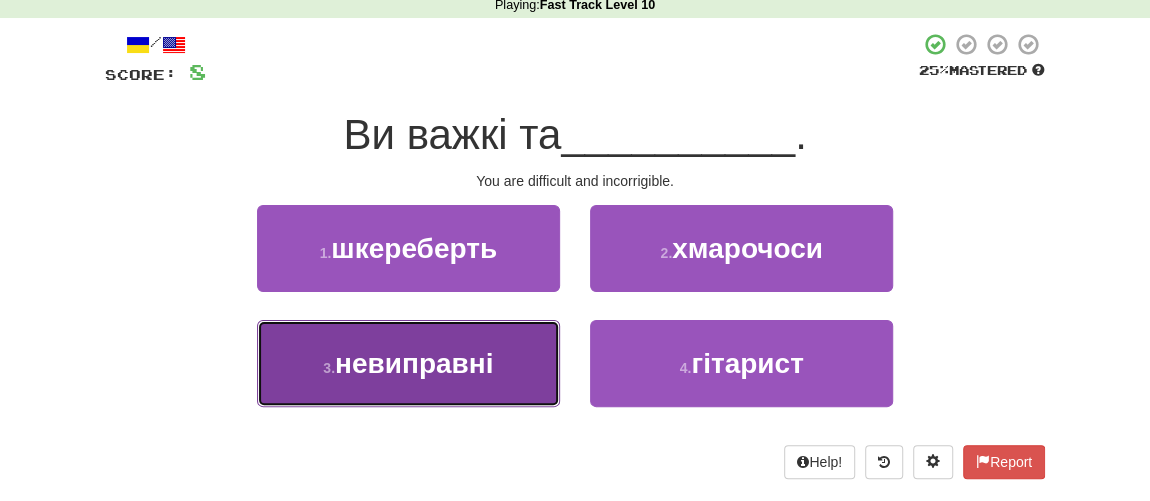 click on "3 .  невиправні" at bounding box center [408, 363] 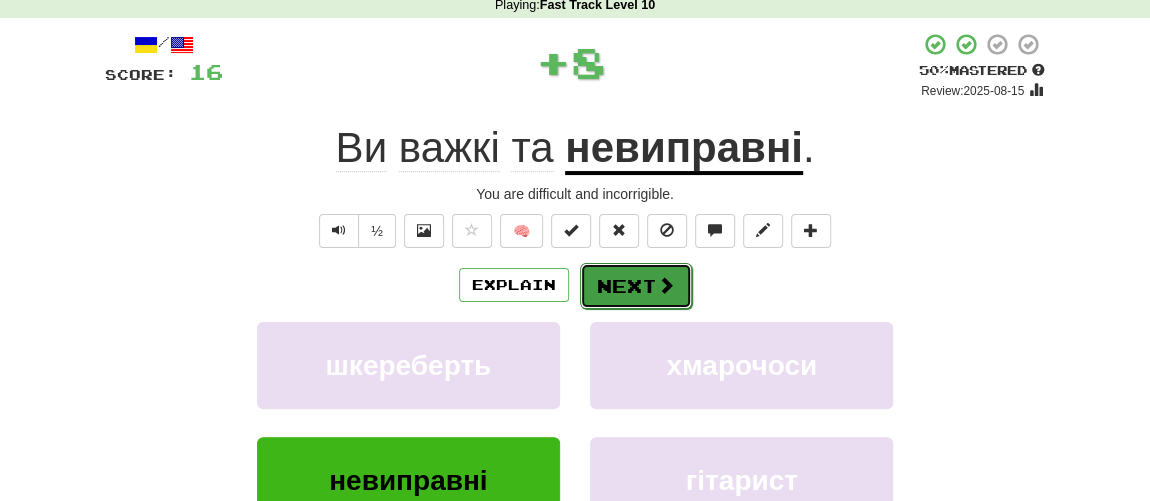 click on "Next" at bounding box center (636, 286) 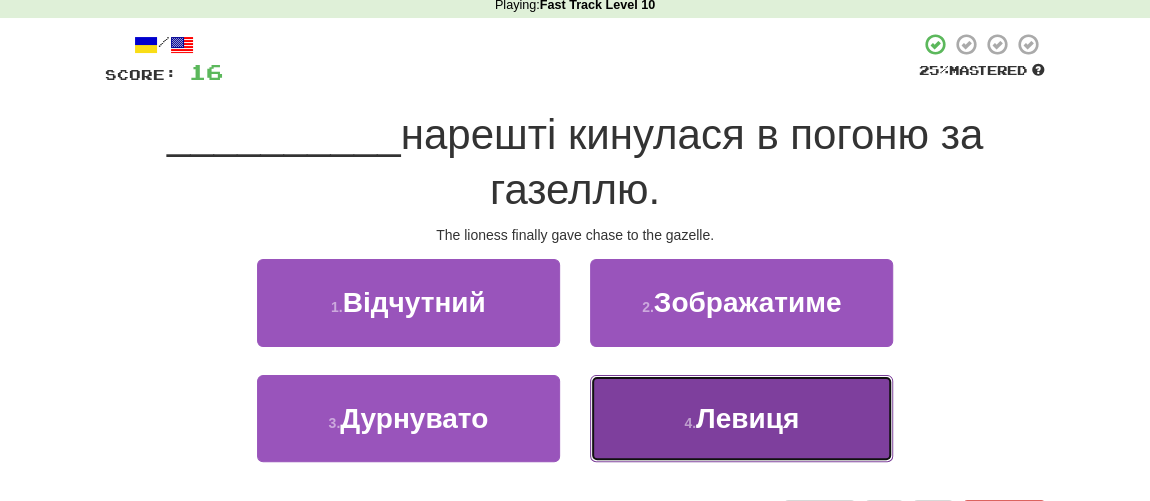 click on "Левиця" at bounding box center [747, 418] 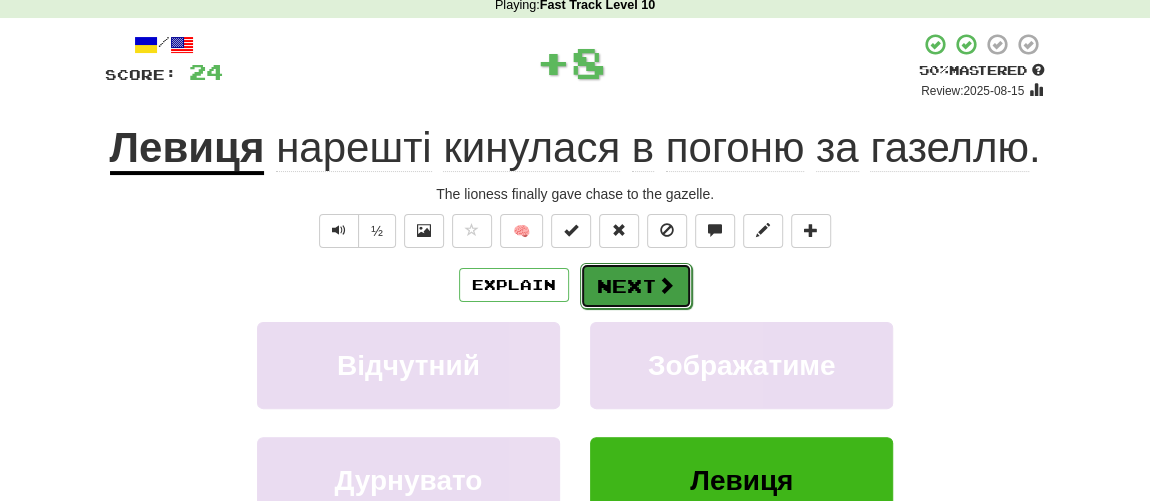 click on "Next" at bounding box center [636, 286] 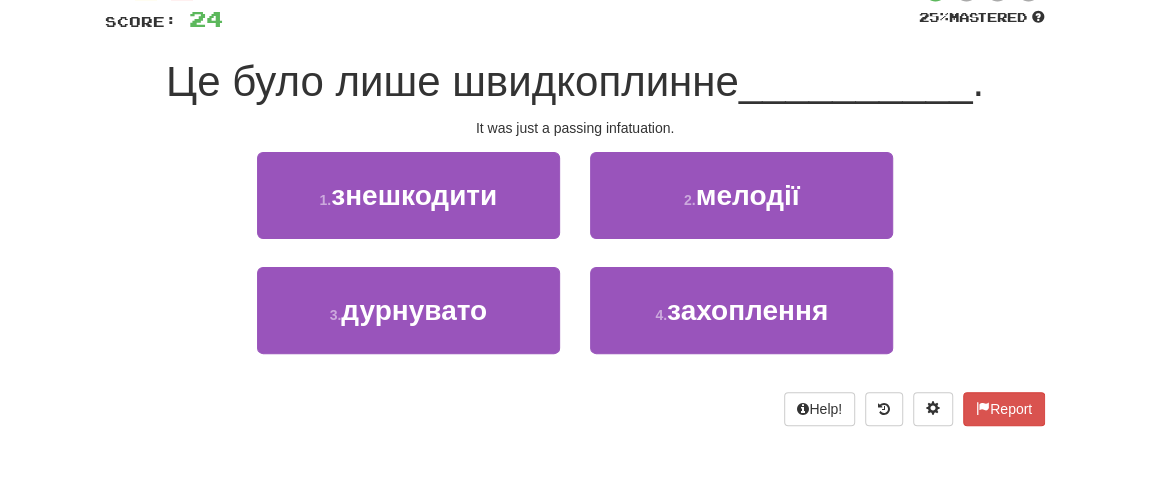 scroll, scrollTop: 181, scrollLeft: 0, axis: vertical 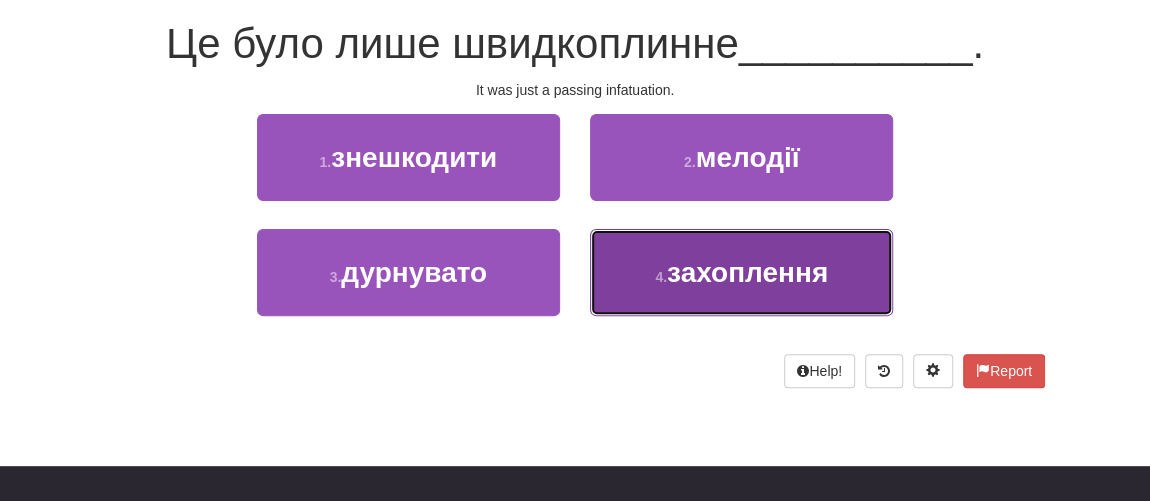click on "захоплення" at bounding box center (747, 272) 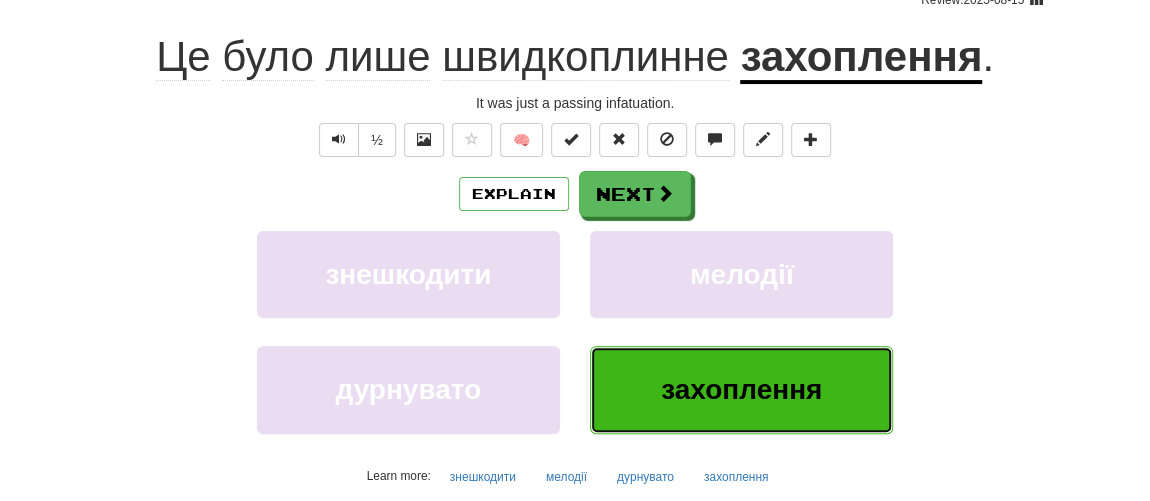 scroll, scrollTop: 195, scrollLeft: 0, axis: vertical 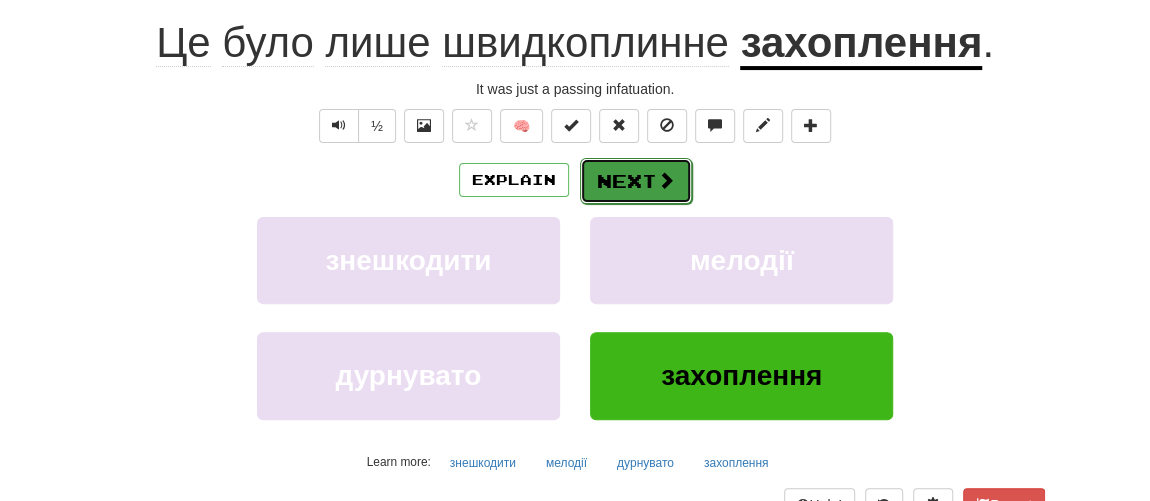 click on "Next" at bounding box center [636, 181] 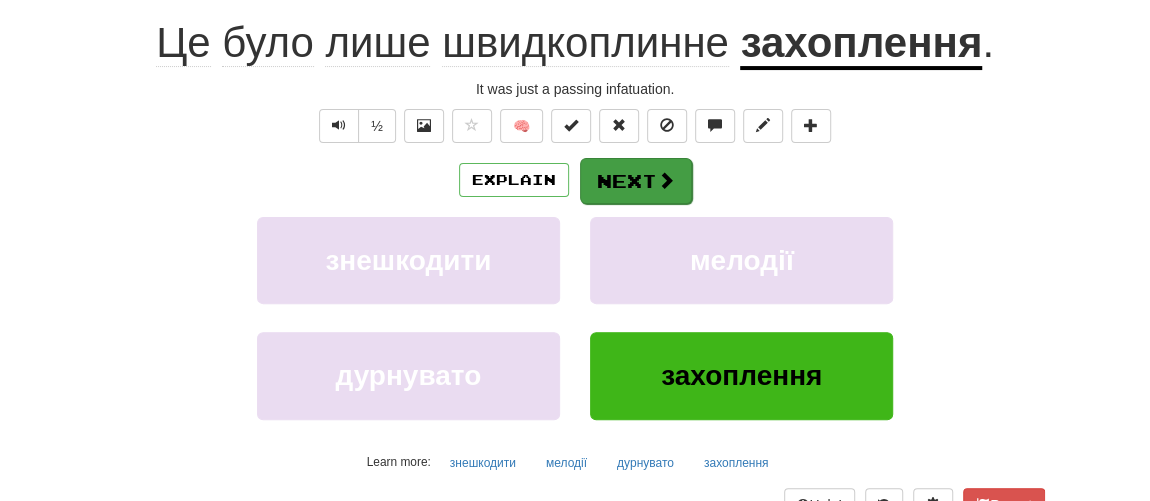 scroll, scrollTop: 181, scrollLeft: 0, axis: vertical 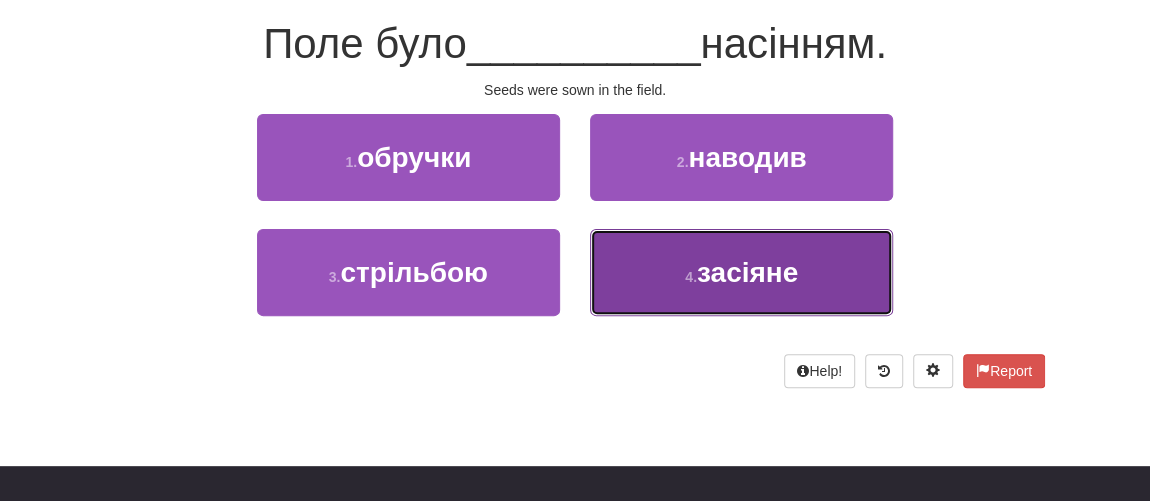 click on "засіяне" at bounding box center [747, 272] 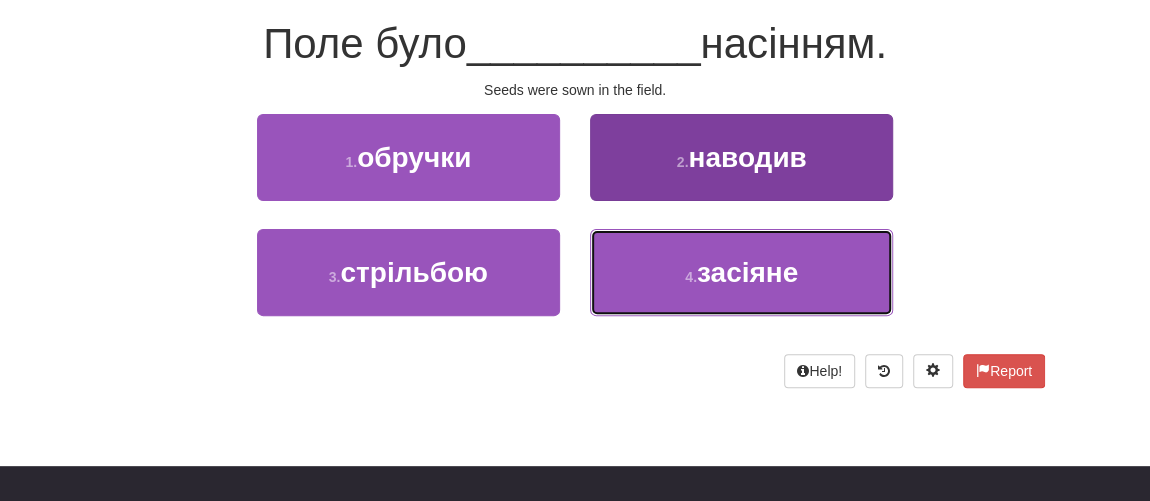 scroll, scrollTop: 195, scrollLeft: 0, axis: vertical 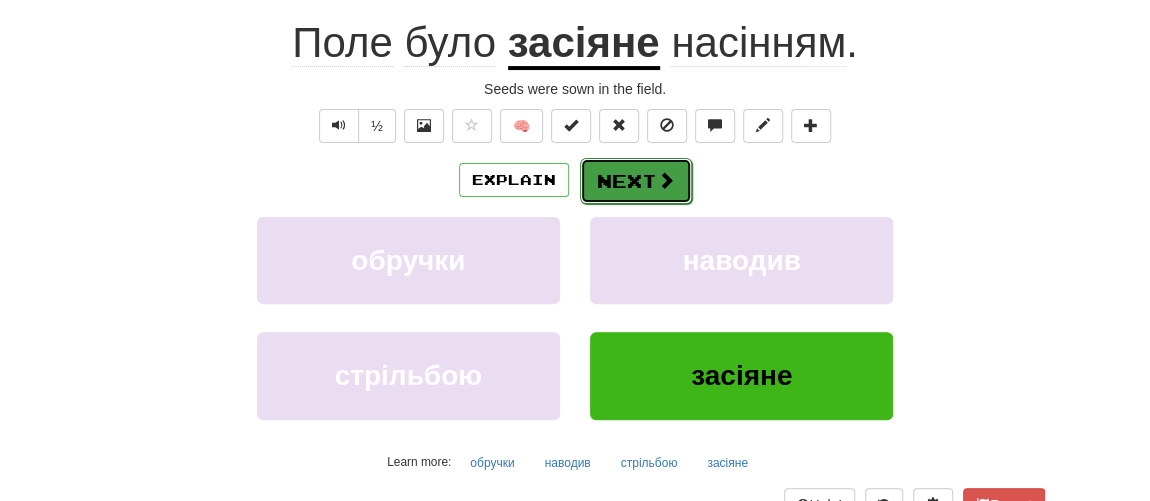 click on "Next" at bounding box center (636, 181) 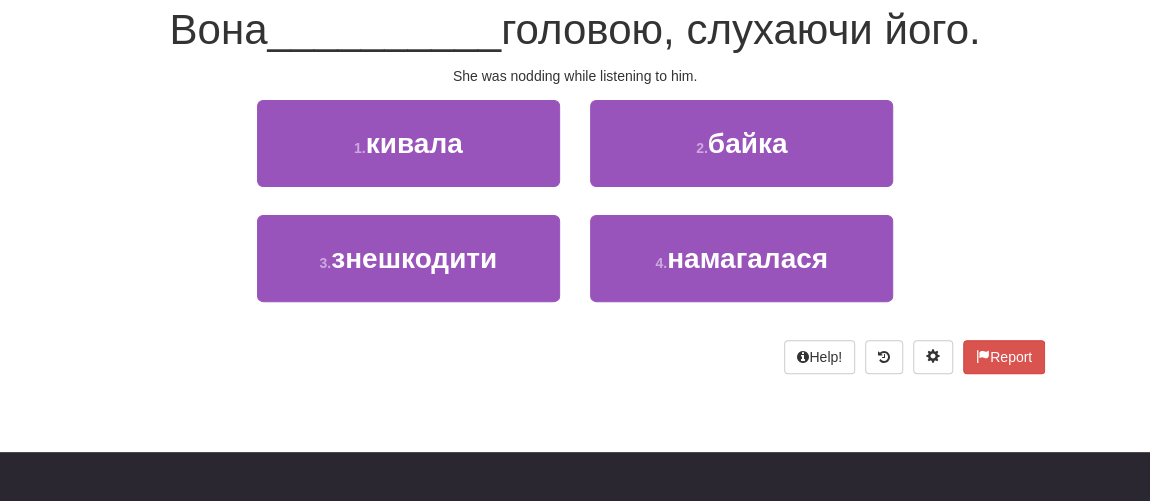 scroll, scrollTop: 181, scrollLeft: 0, axis: vertical 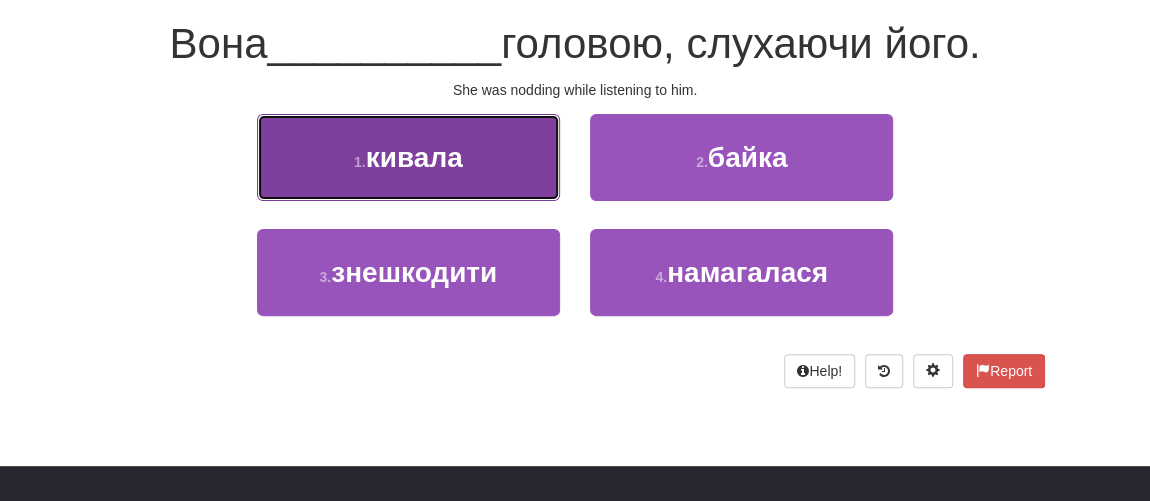 click on "1 .  кивала" at bounding box center (408, 157) 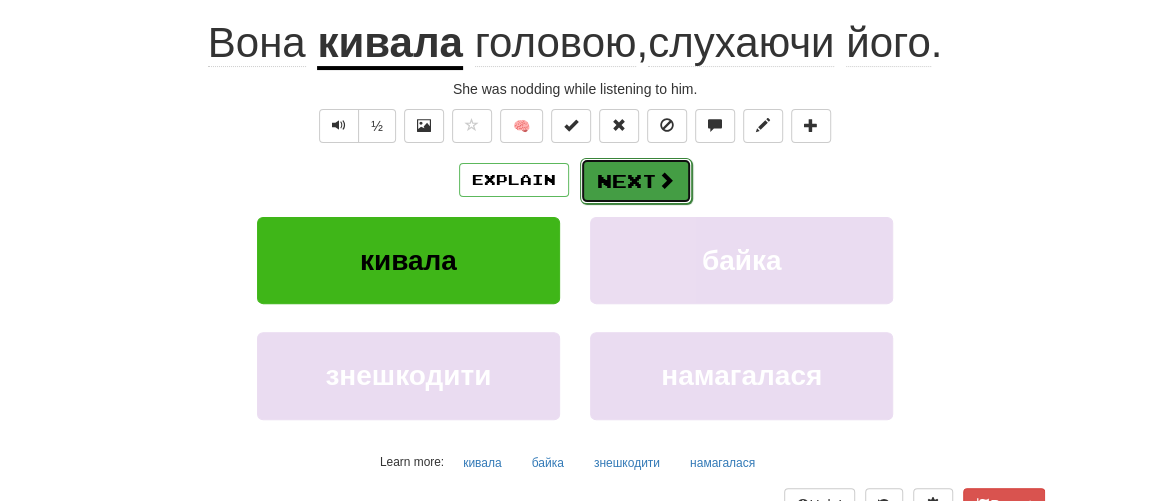 click on "Next" at bounding box center (636, 181) 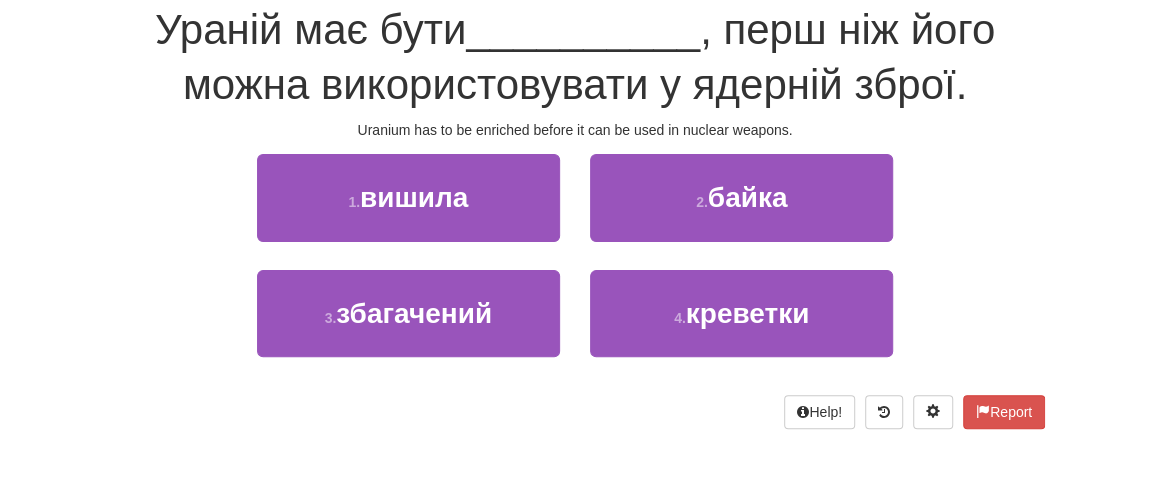 scroll, scrollTop: 181, scrollLeft: 0, axis: vertical 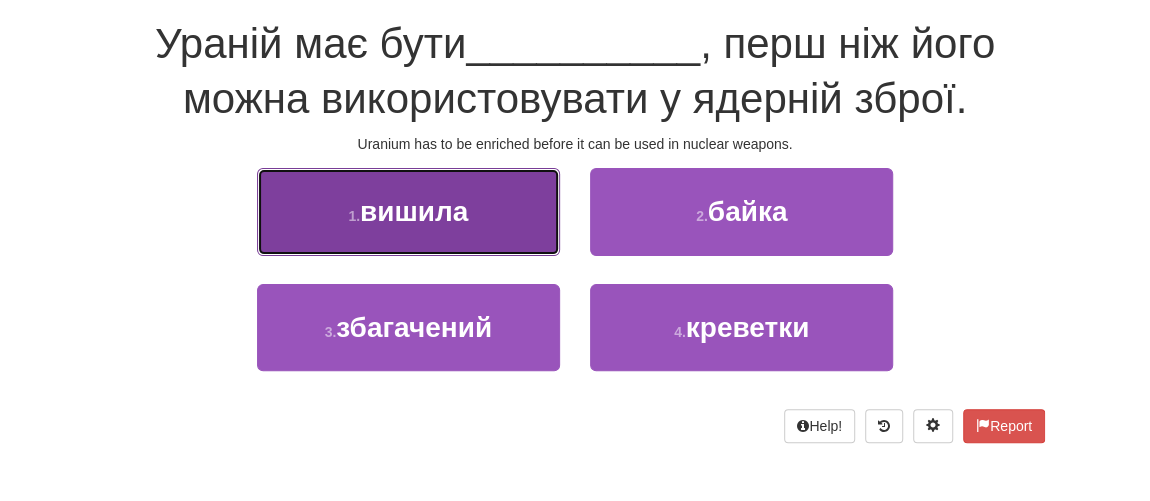 click on "1 .  вишила" at bounding box center (408, 211) 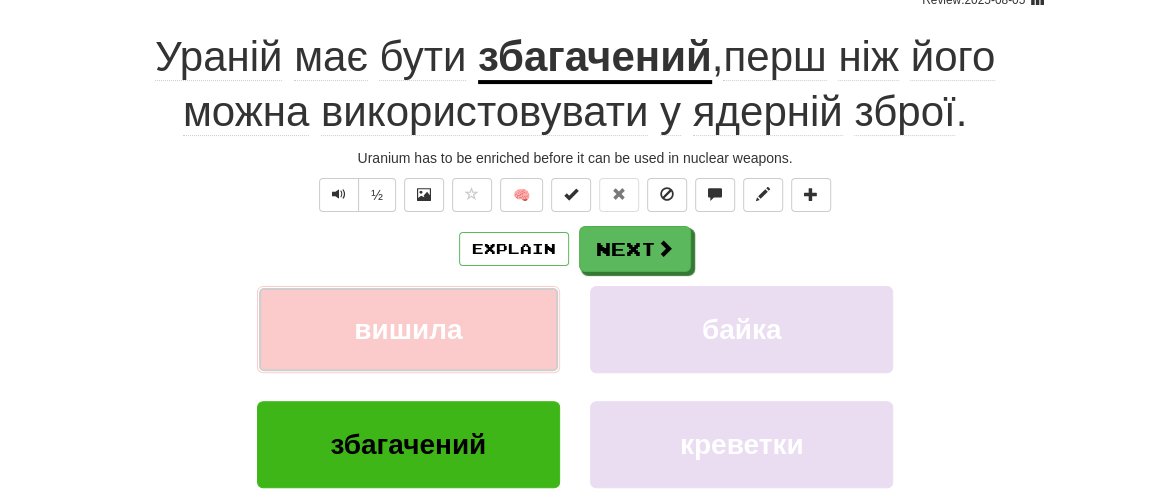 scroll, scrollTop: 195, scrollLeft: 0, axis: vertical 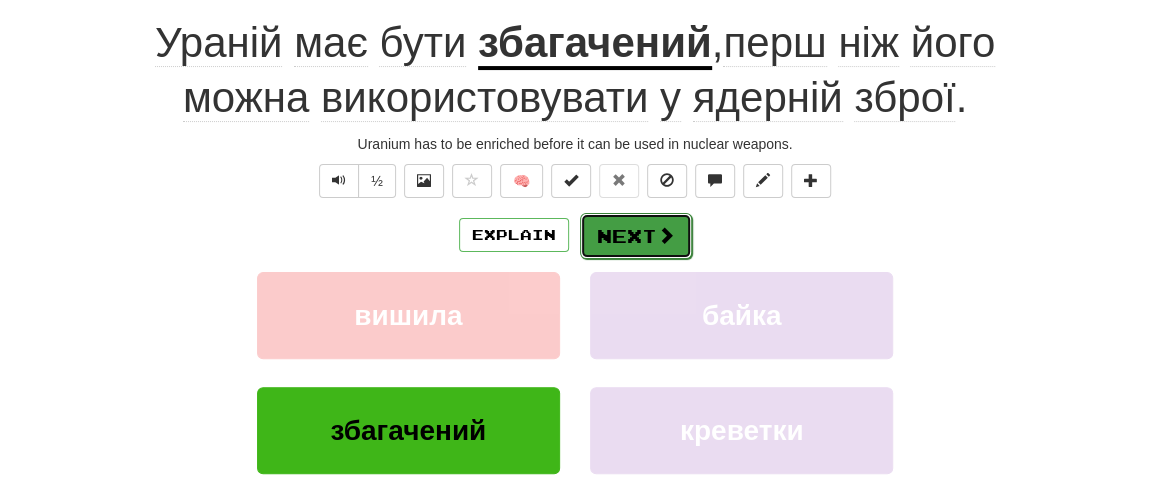 click on "Next" at bounding box center [636, 236] 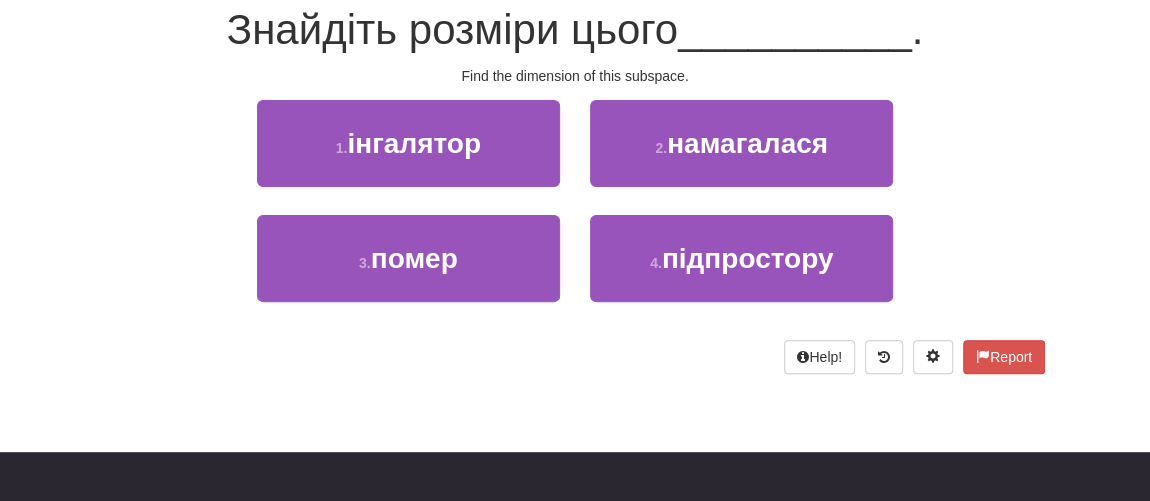 scroll, scrollTop: 181, scrollLeft: 0, axis: vertical 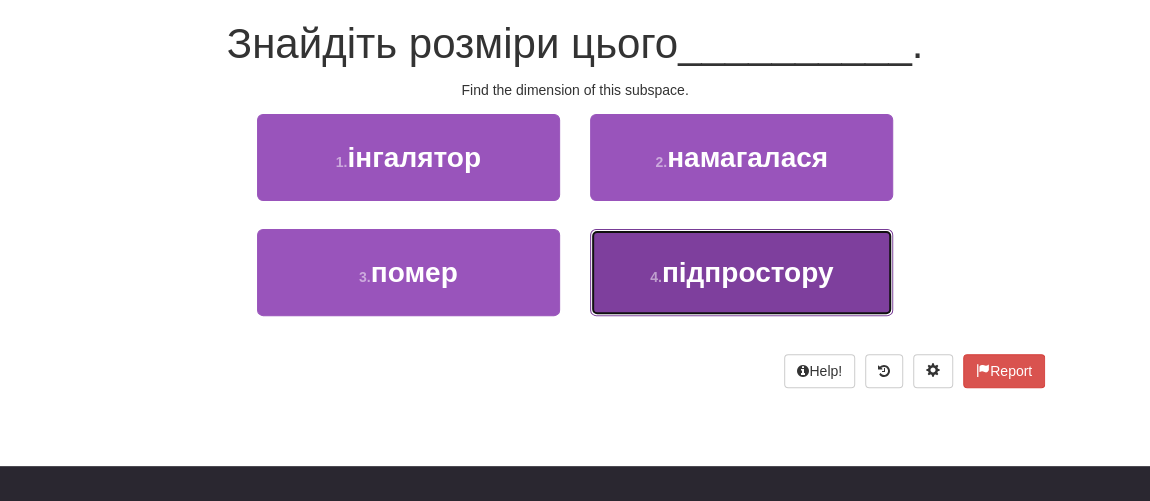 click on "підпростору" at bounding box center [748, 272] 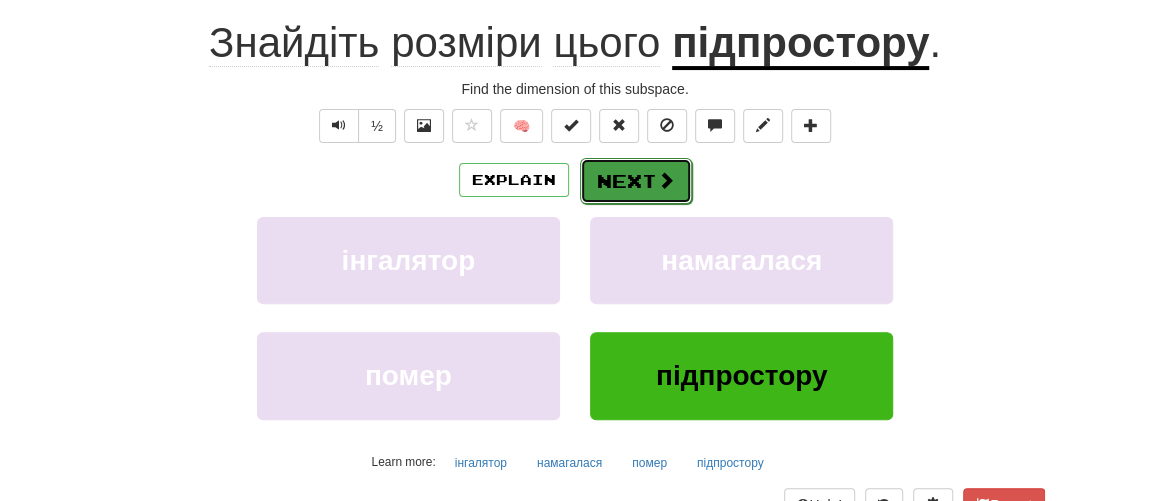 click on "Next" at bounding box center (636, 181) 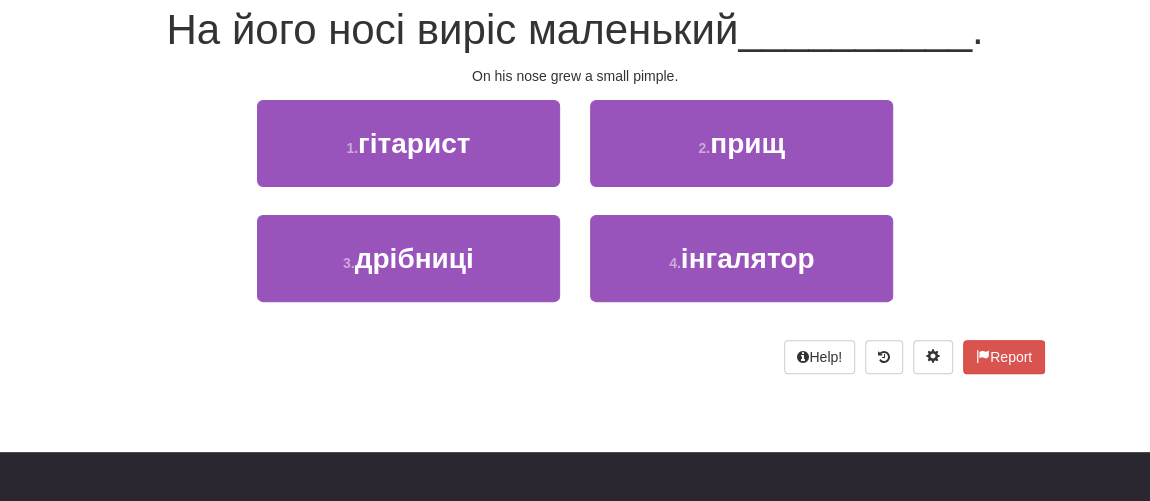 scroll, scrollTop: 181, scrollLeft: 0, axis: vertical 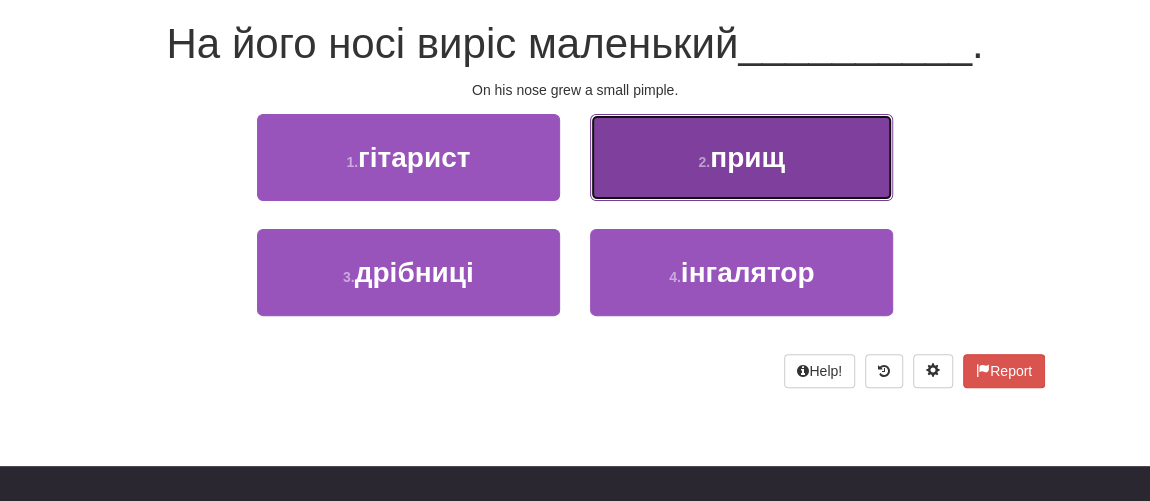 click on "прищ" at bounding box center [747, 157] 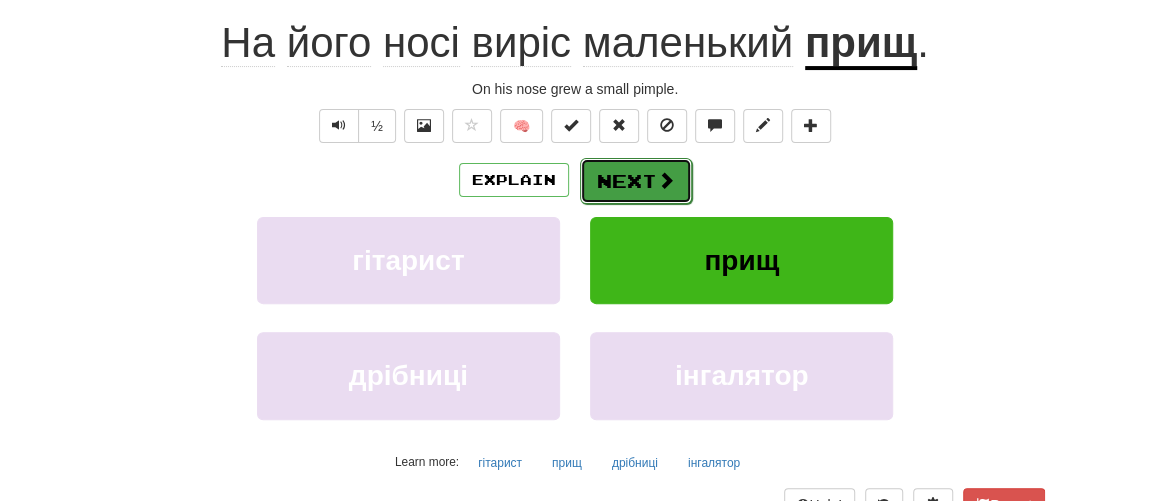 click on "Next" at bounding box center [636, 181] 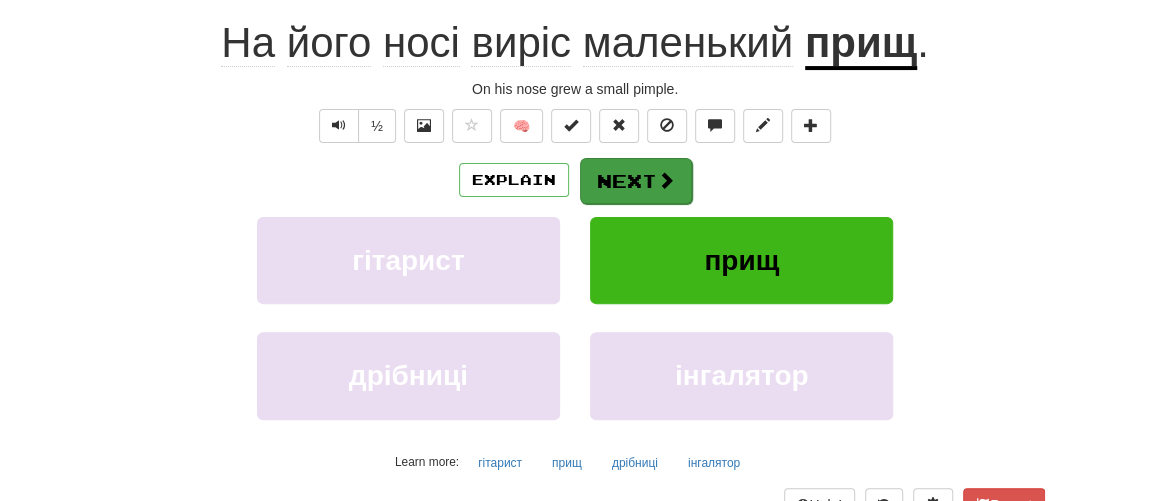 scroll, scrollTop: 181, scrollLeft: 0, axis: vertical 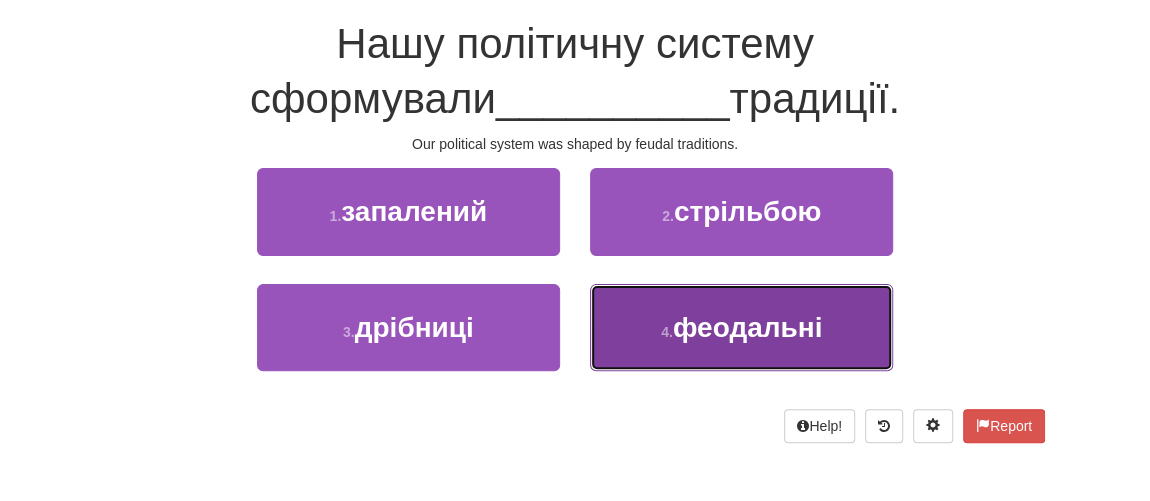 click on "4 .  феодальні" at bounding box center (741, 327) 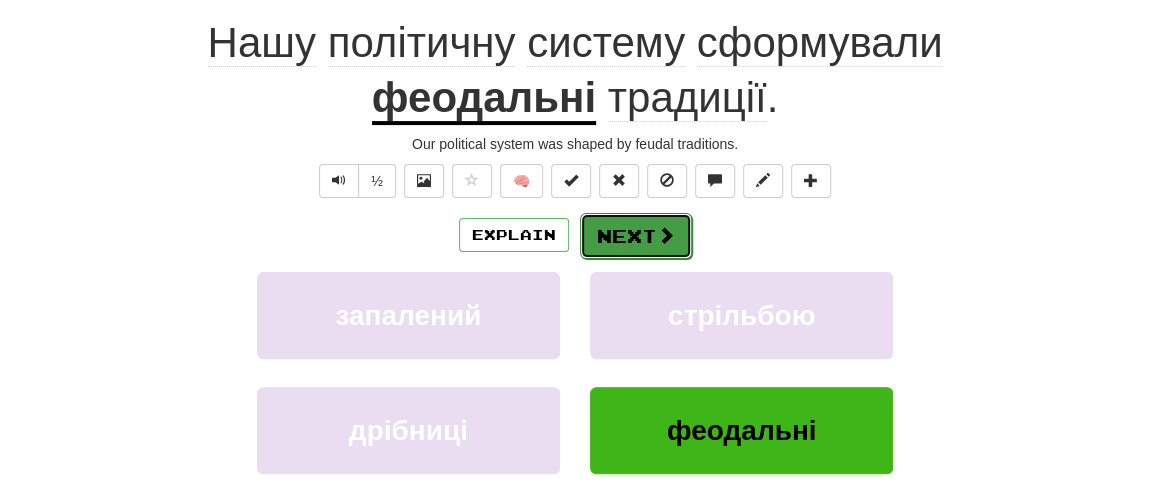 click on "Next" at bounding box center (636, 236) 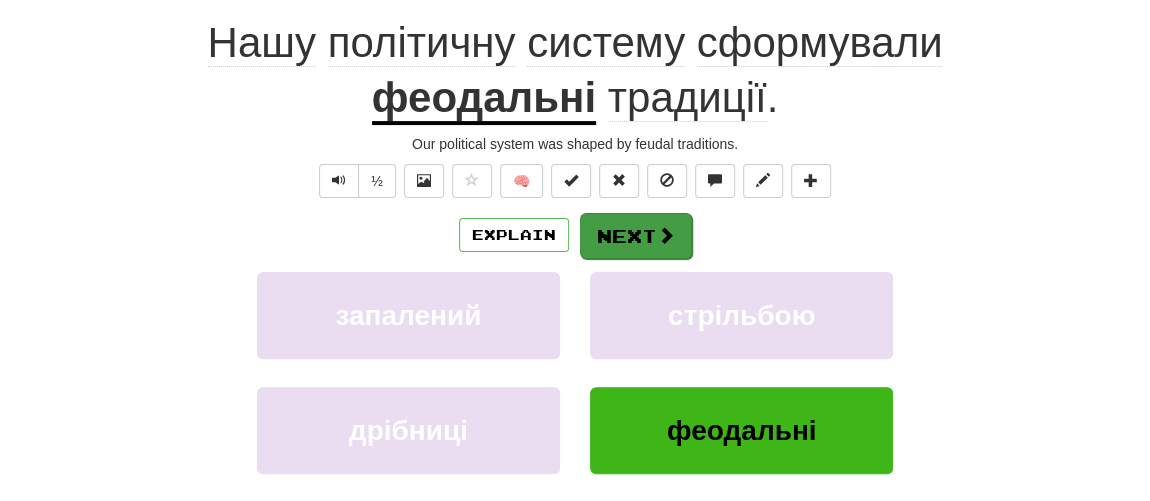 scroll, scrollTop: 181, scrollLeft: 0, axis: vertical 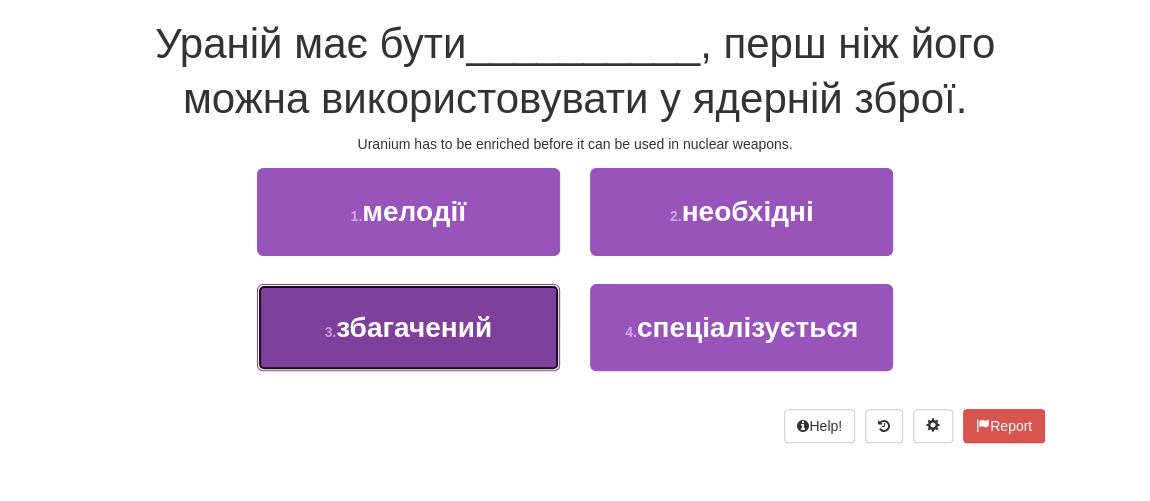 click on "збагачений" at bounding box center (414, 327) 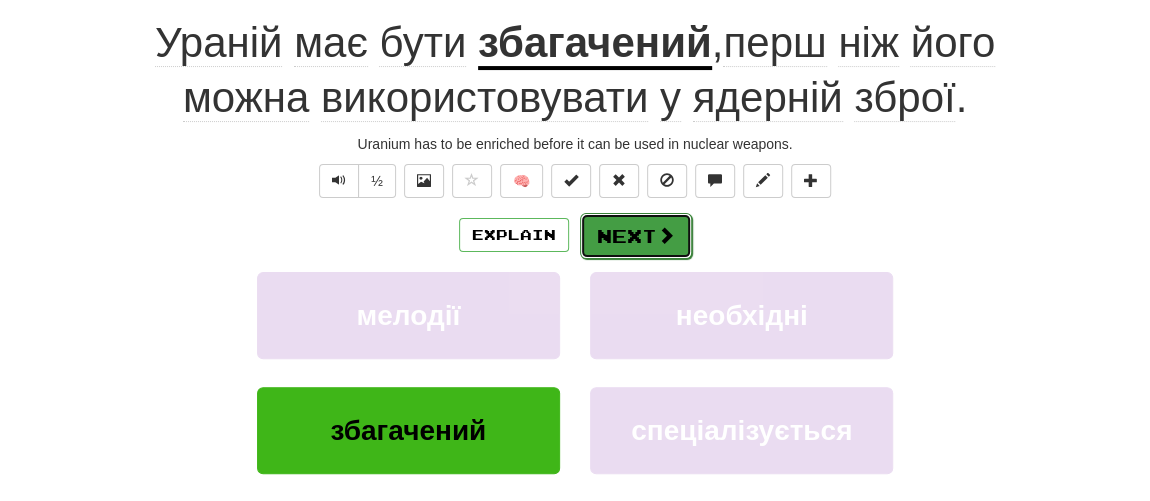 click on "Next" at bounding box center (636, 236) 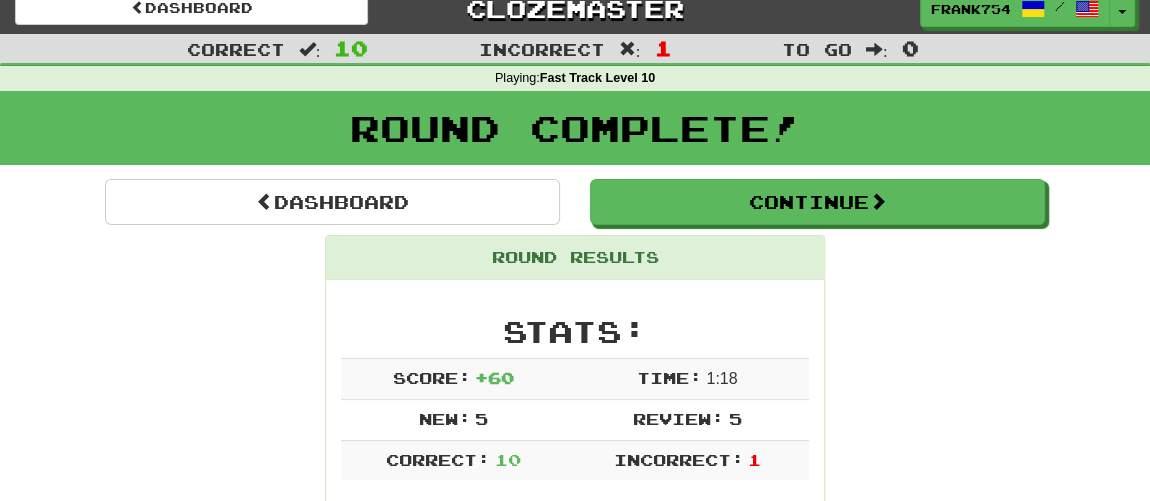 scroll, scrollTop: 9, scrollLeft: 0, axis: vertical 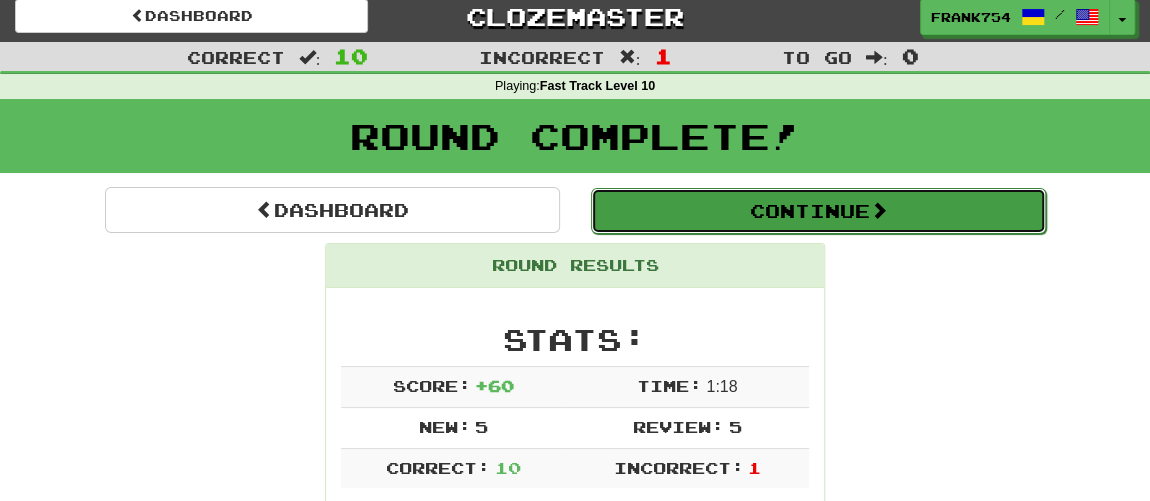 click on "Continue" at bounding box center (818, 211) 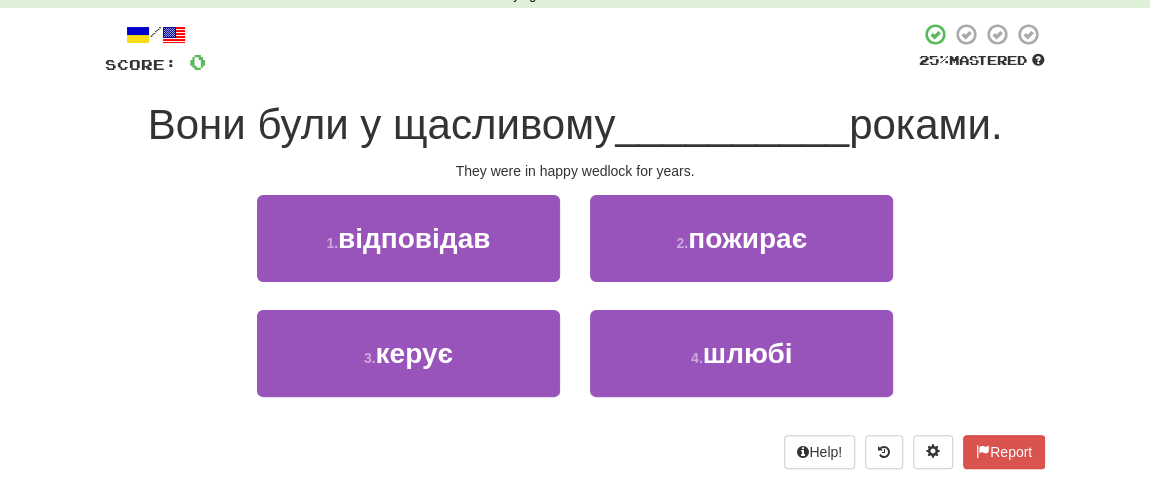 scroll, scrollTop: 191, scrollLeft: 0, axis: vertical 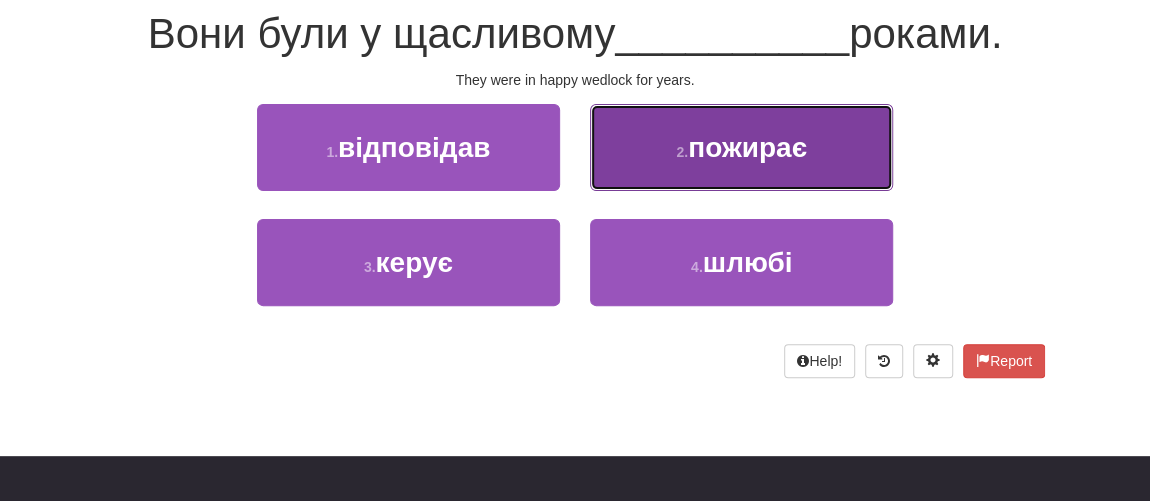 click on "2 .  пожирає" at bounding box center [741, 147] 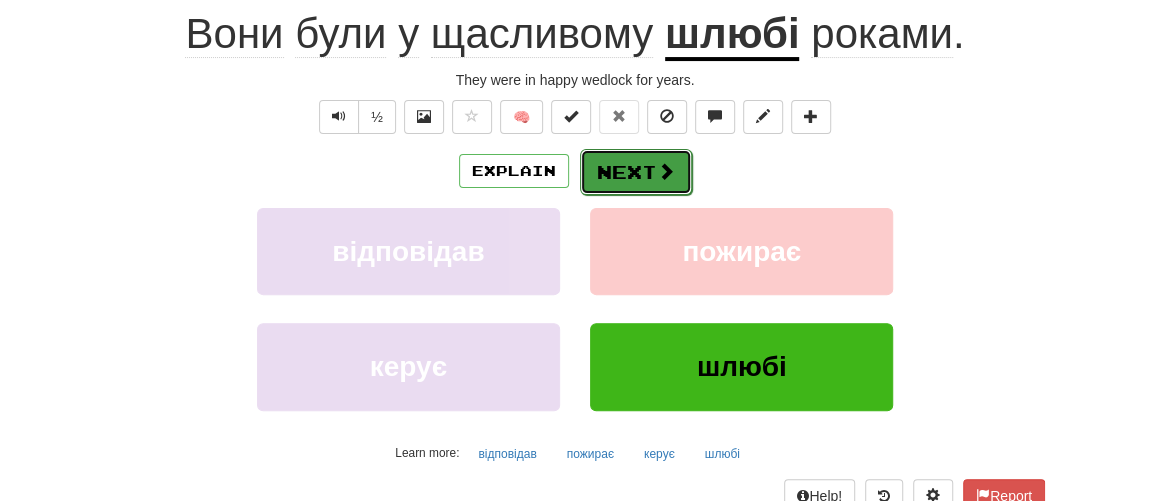 click on "Next" at bounding box center [636, 172] 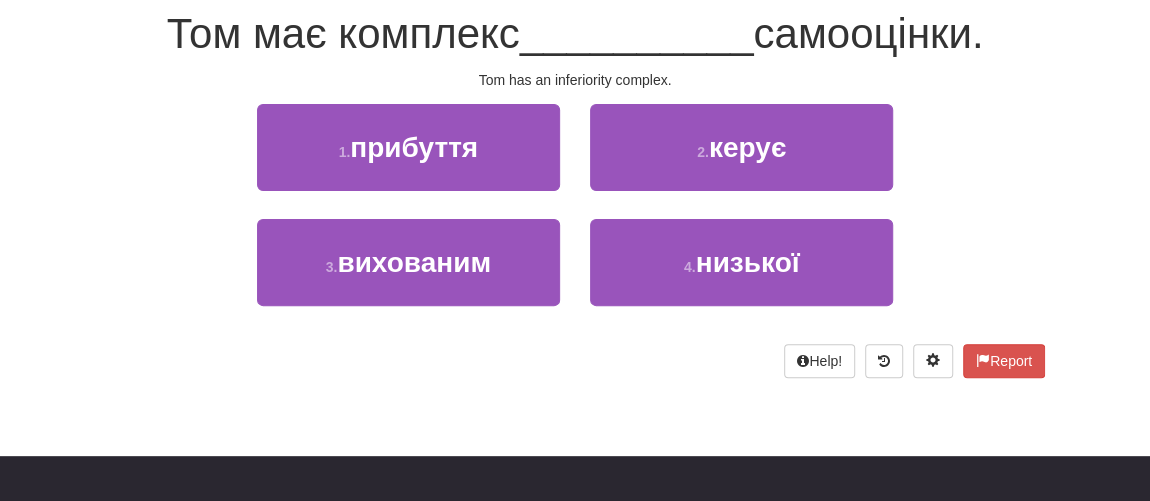 scroll, scrollTop: 100, scrollLeft: 0, axis: vertical 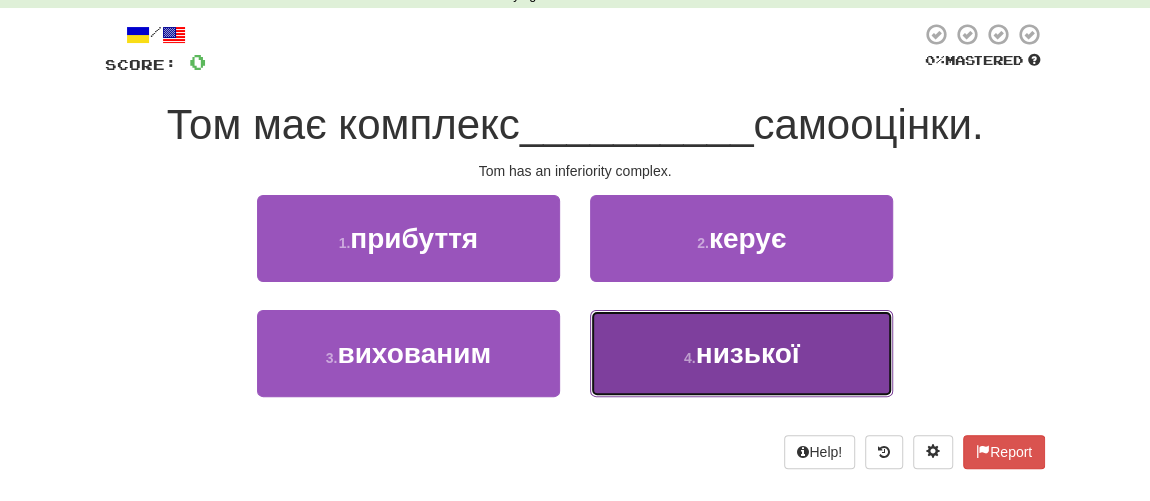 click on "низької" at bounding box center [748, 353] 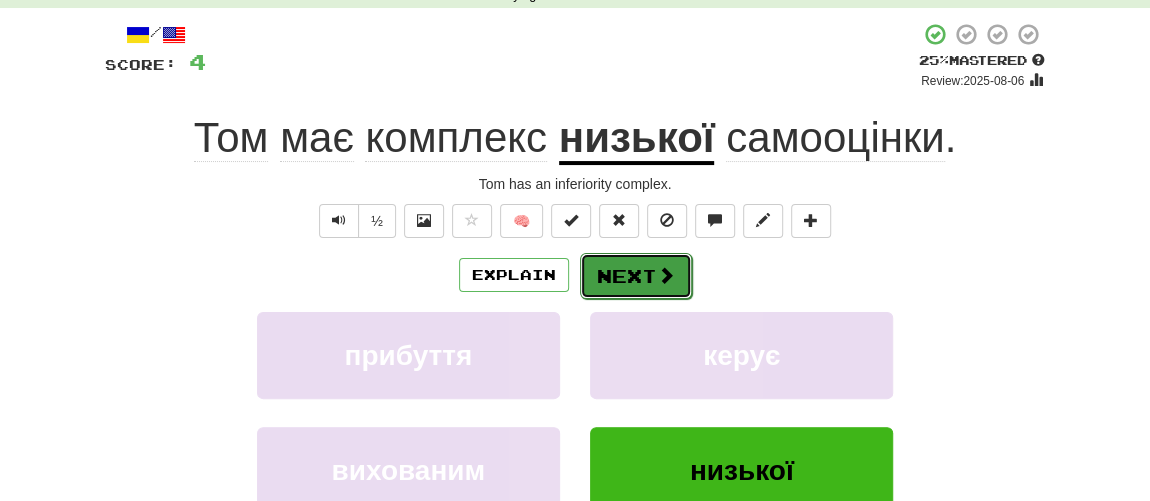 click on "Next" at bounding box center (636, 276) 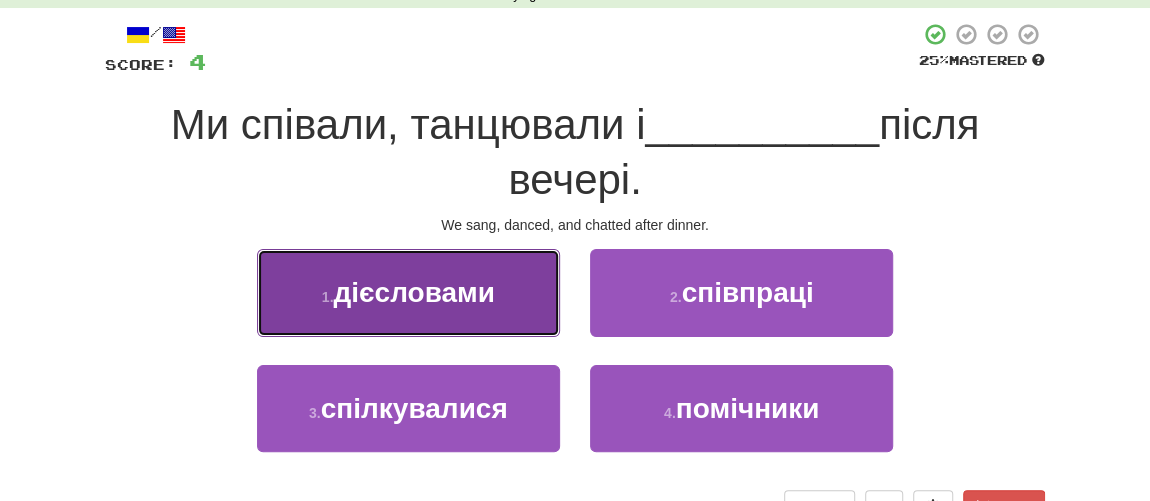 click on "дієсловами" at bounding box center (413, 292) 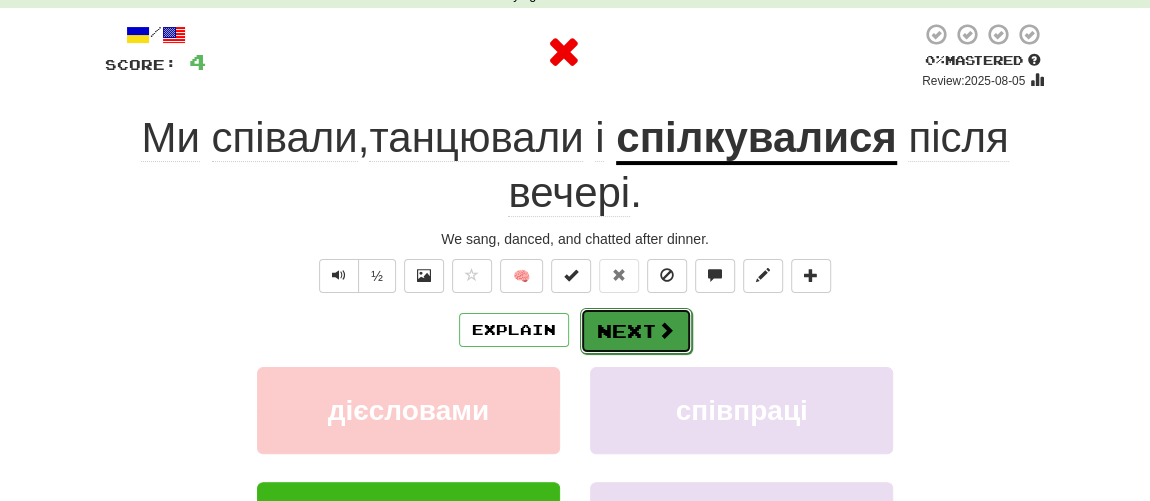 click on "Next" at bounding box center [636, 331] 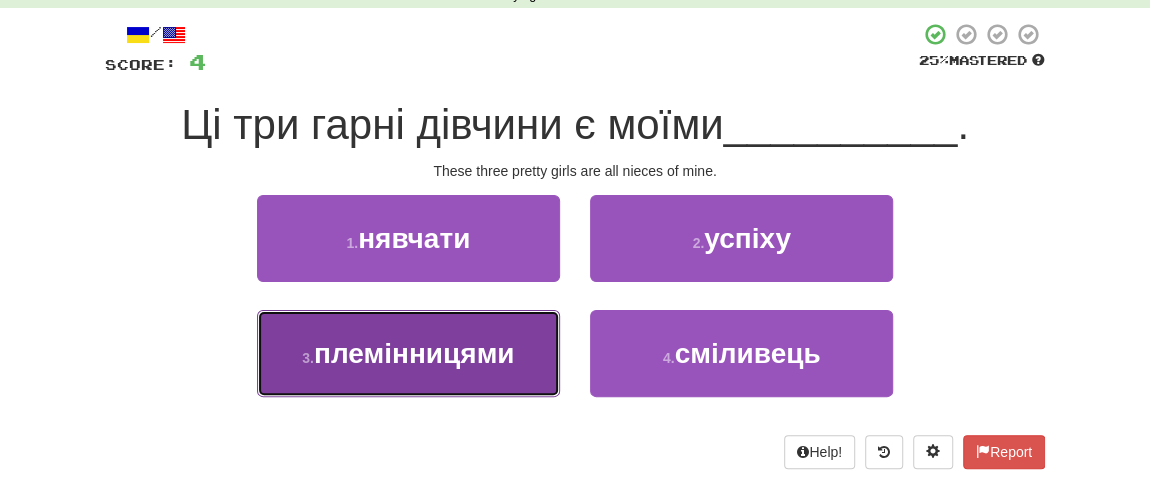 click on "племінницями" at bounding box center (414, 353) 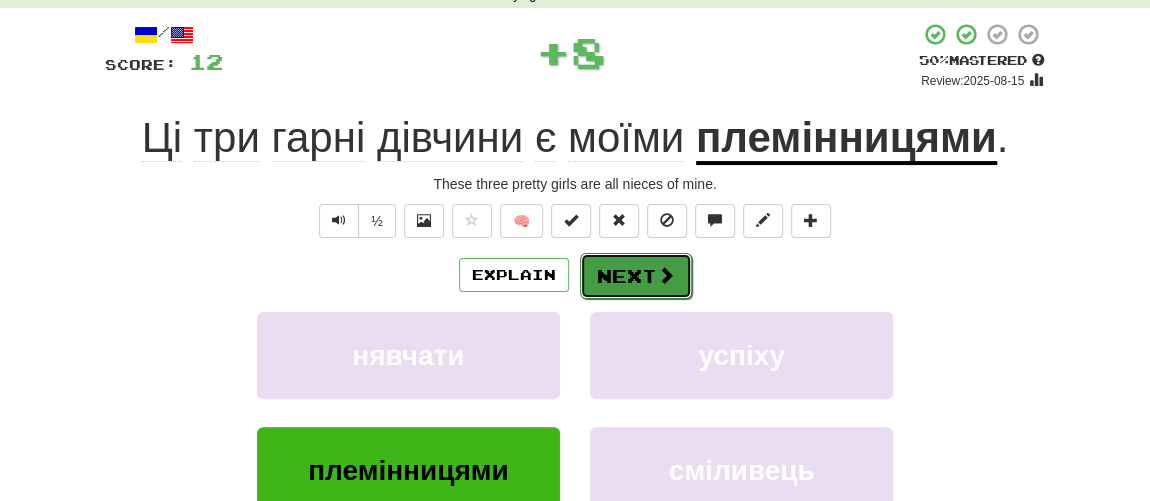 click on "Next" at bounding box center [636, 276] 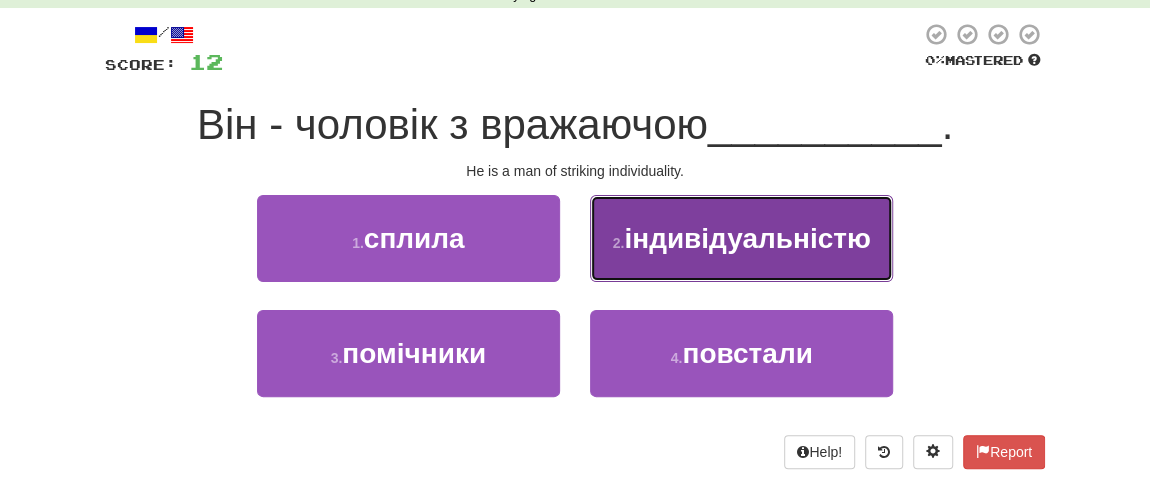 click on "індивідуальністю" at bounding box center [747, 238] 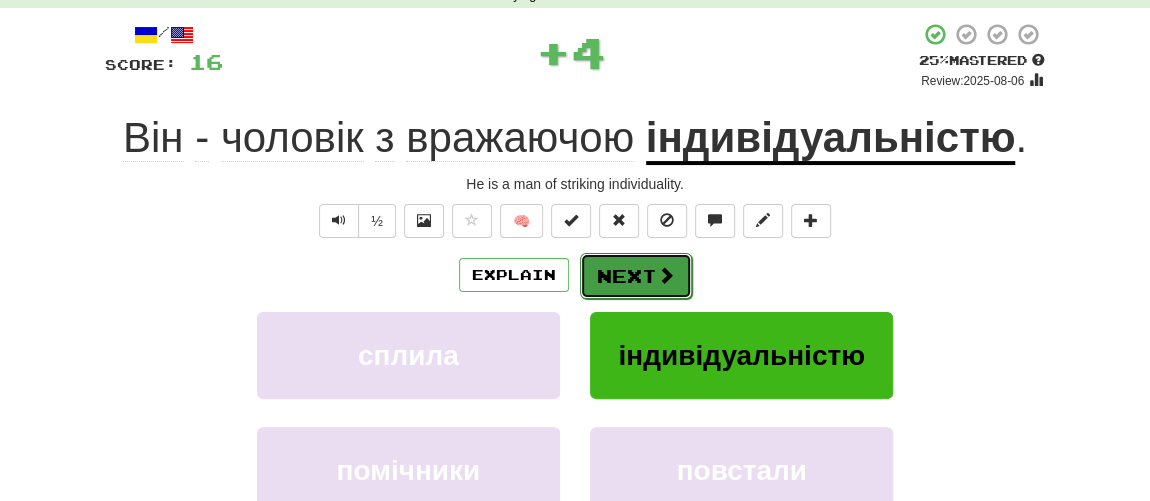 click on "Next" at bounding box center [636, 276] 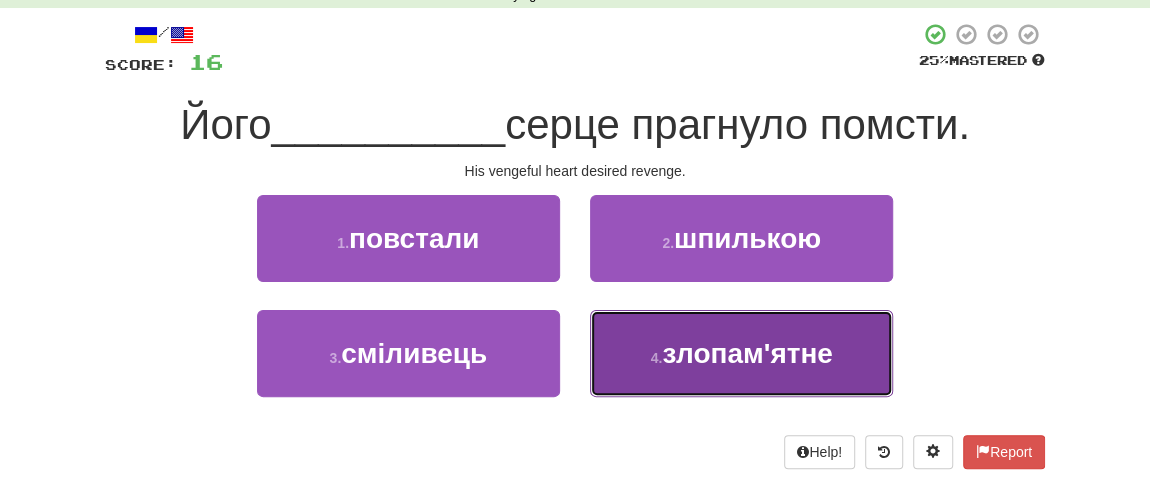 click on "злопам'ятне" at bounding box center (747, 353) 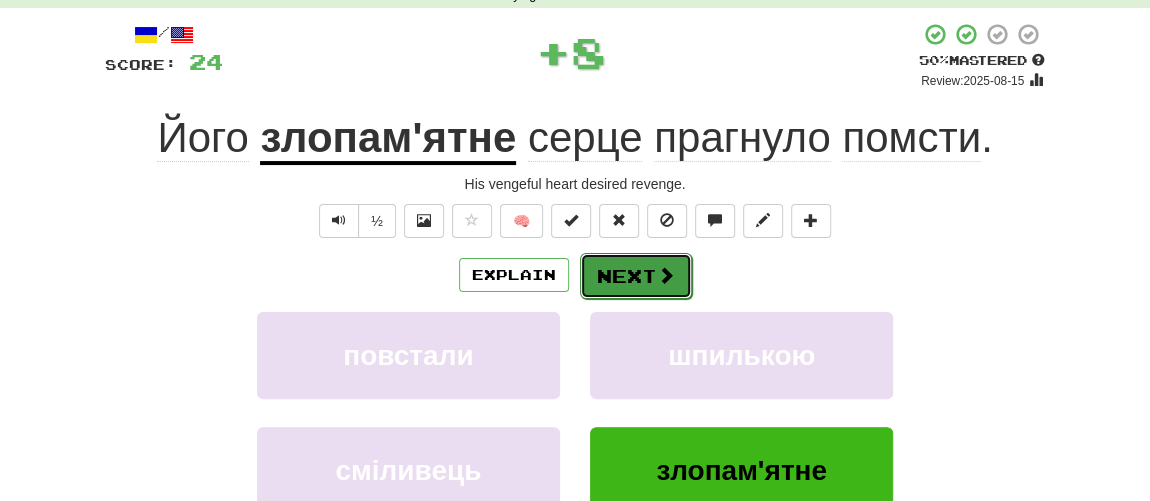 click on "Next" at bounding box center [636, 276] 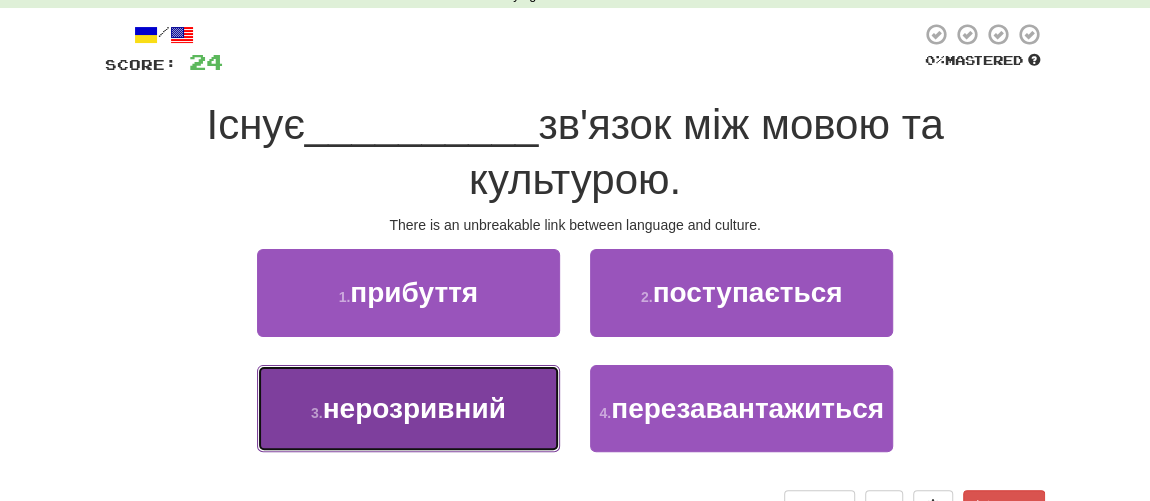 click on "нерозривний" at bounding box center [414, 408] 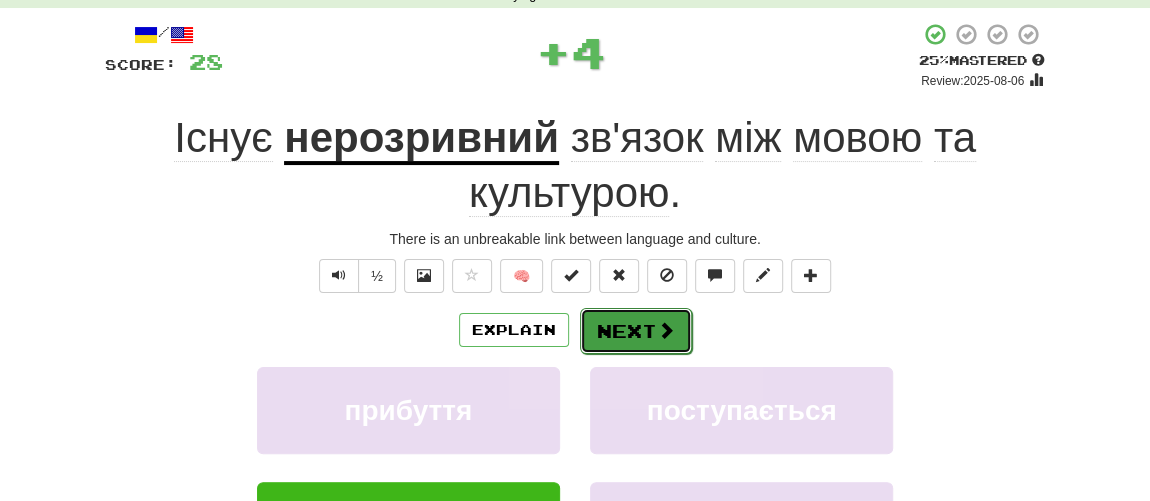 click on "Next" at bounding box center [636, 331] 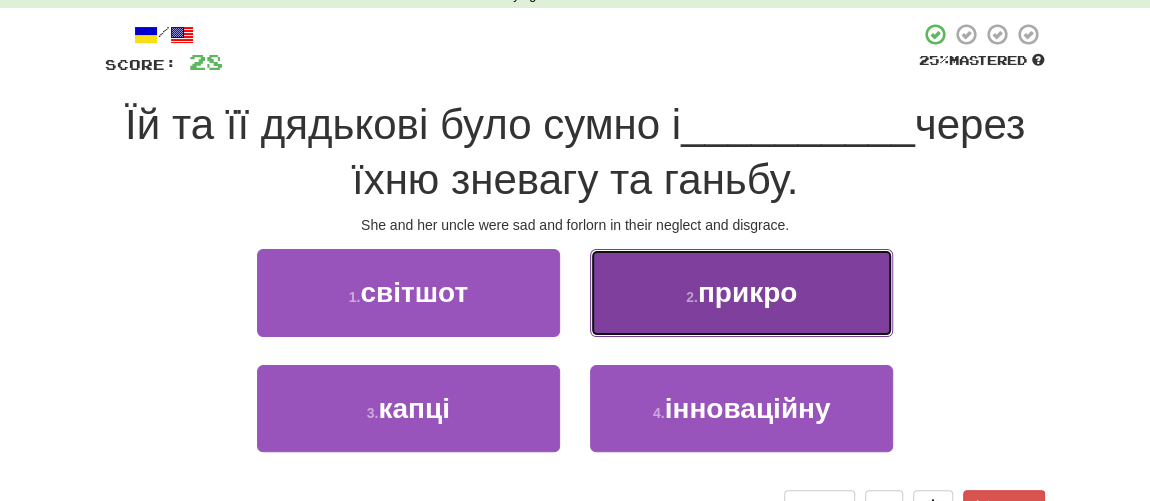 click on "прикро" at bounding box center (747, 292) 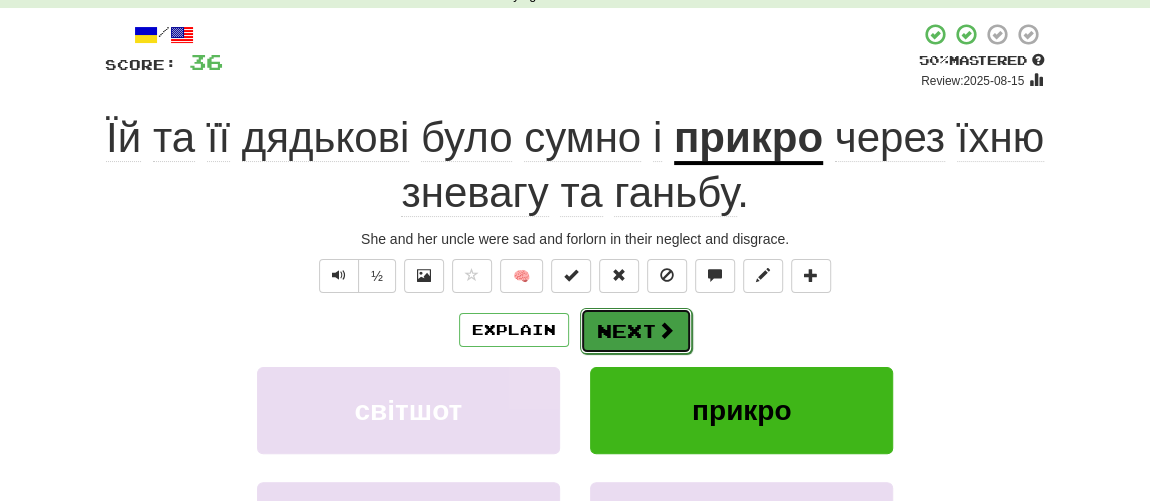 click on "Next" at bounding box center [636, 331] 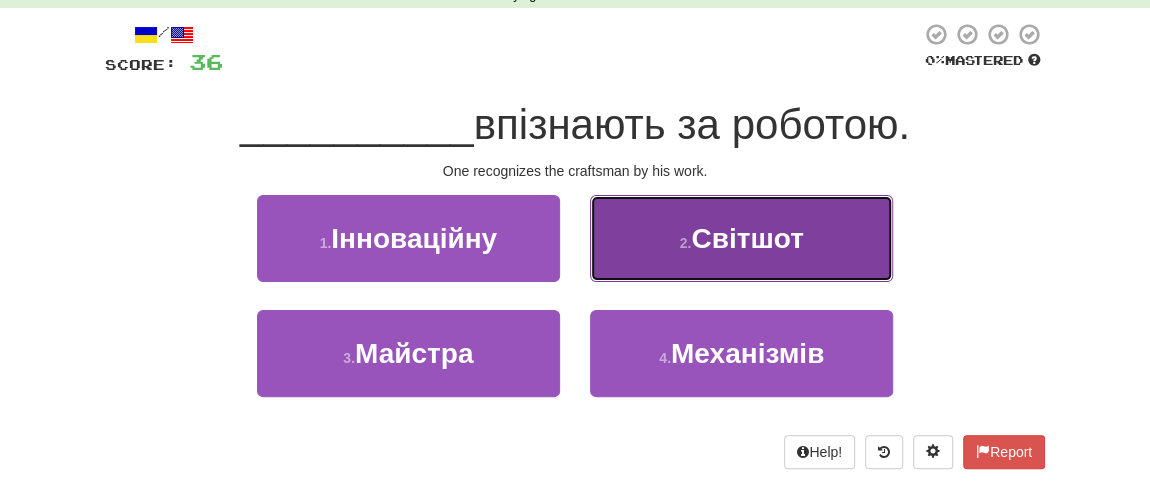 click on "2 .  Світшот" at bounding box center [741, 238] 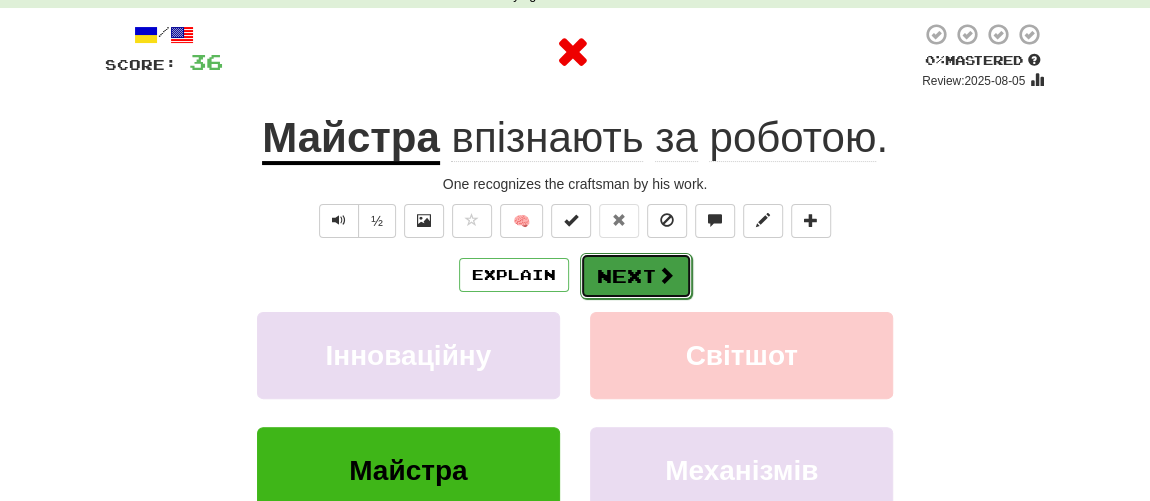 click on "Next" at bounding box center [636, 276] 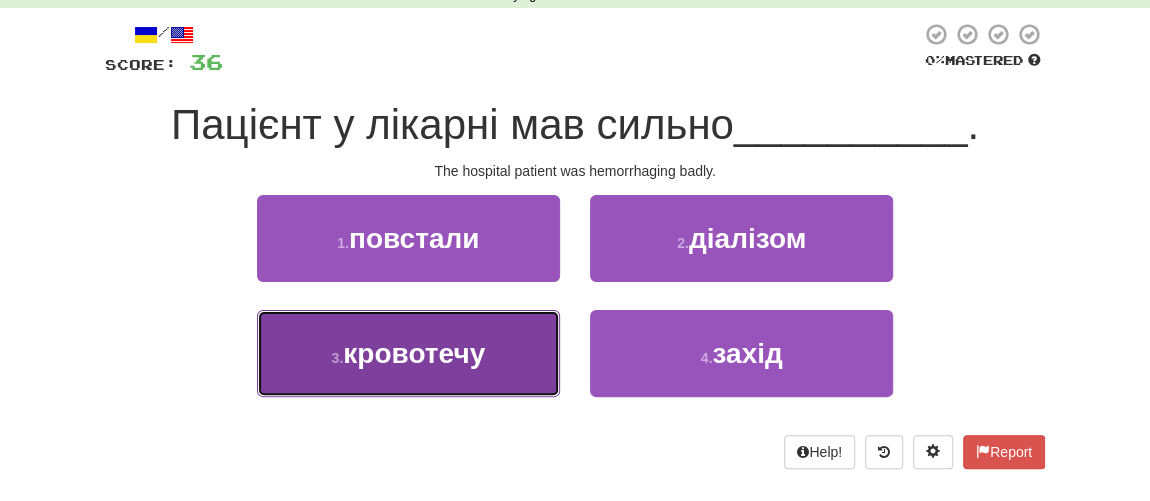 click on "кровотечу" at bounding box center [414, 353] 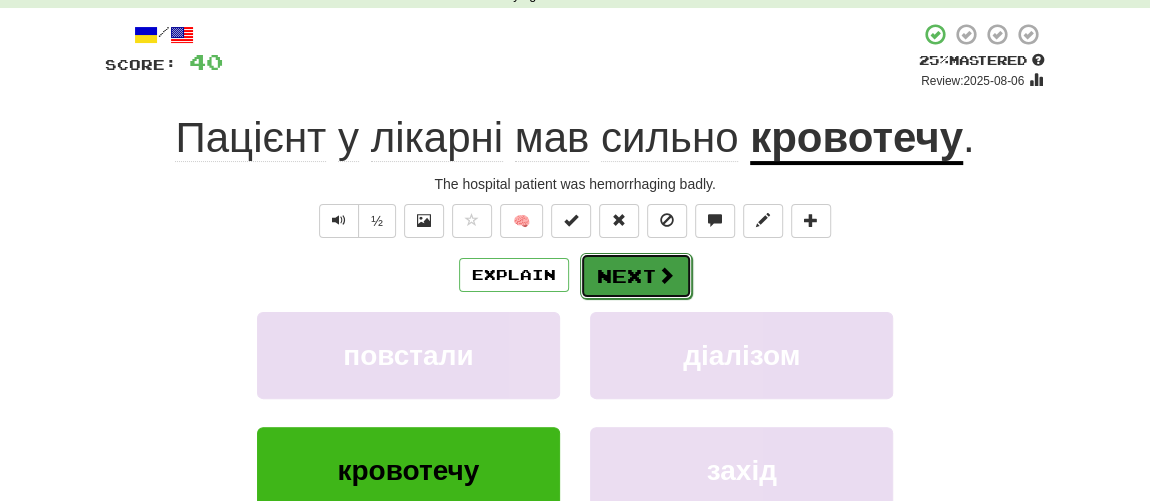 click on "Next" at bounding box center (636, 276) 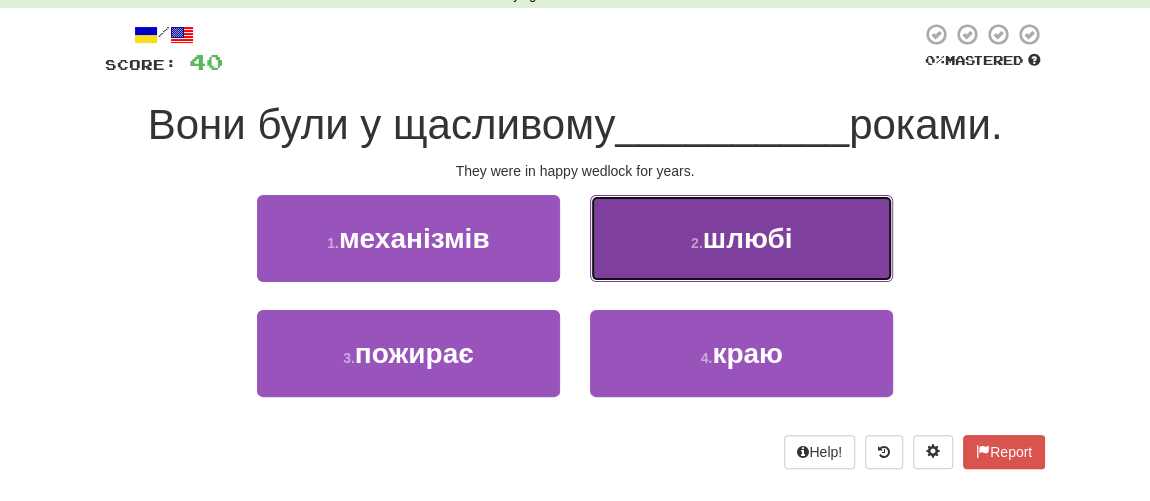 click on "2 .  шлюбі" at bounding box center [741, 238] 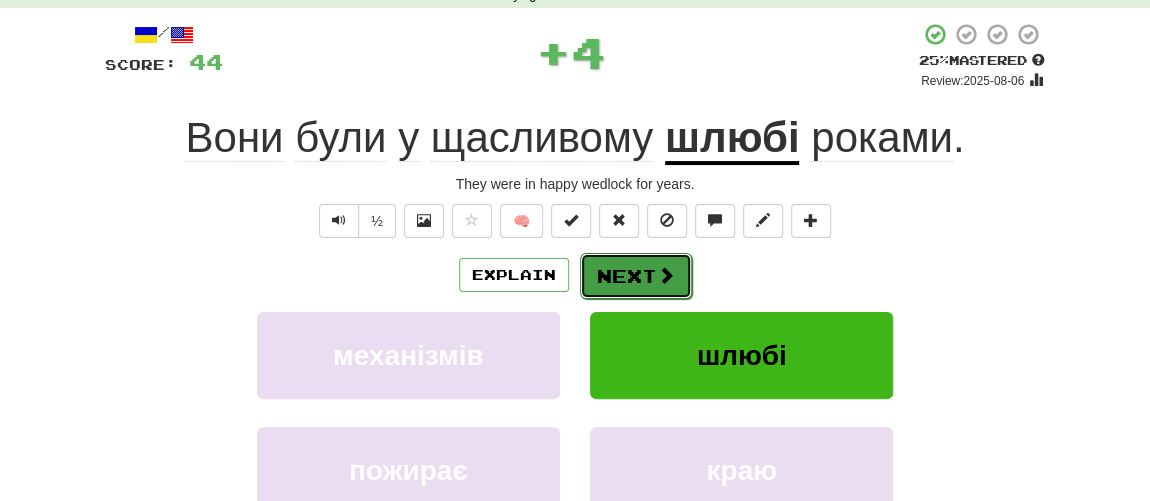 click on "Next" at bounding box center [636, 276] 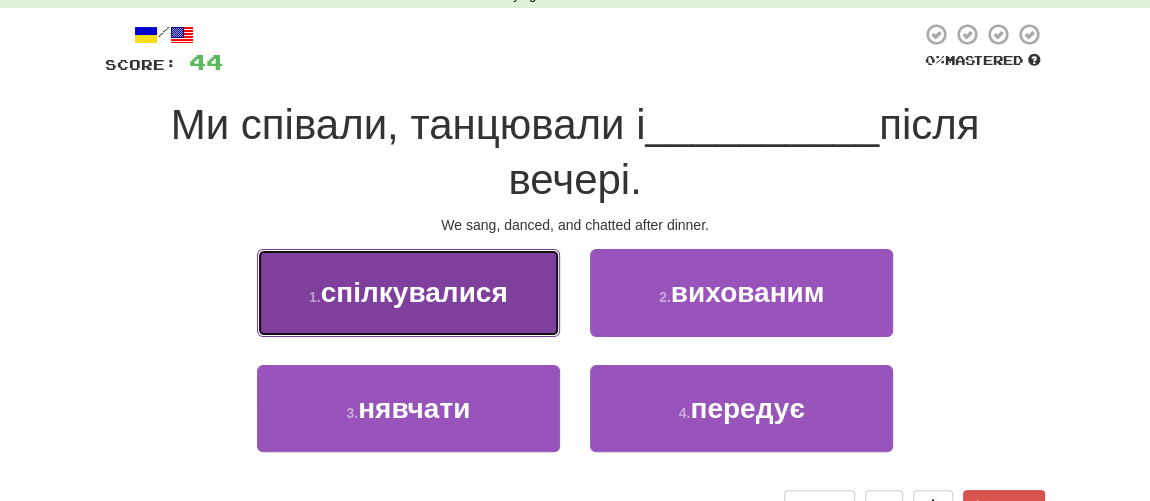 click on "1 .  спілкувалися" at bounding box center (408, 292) 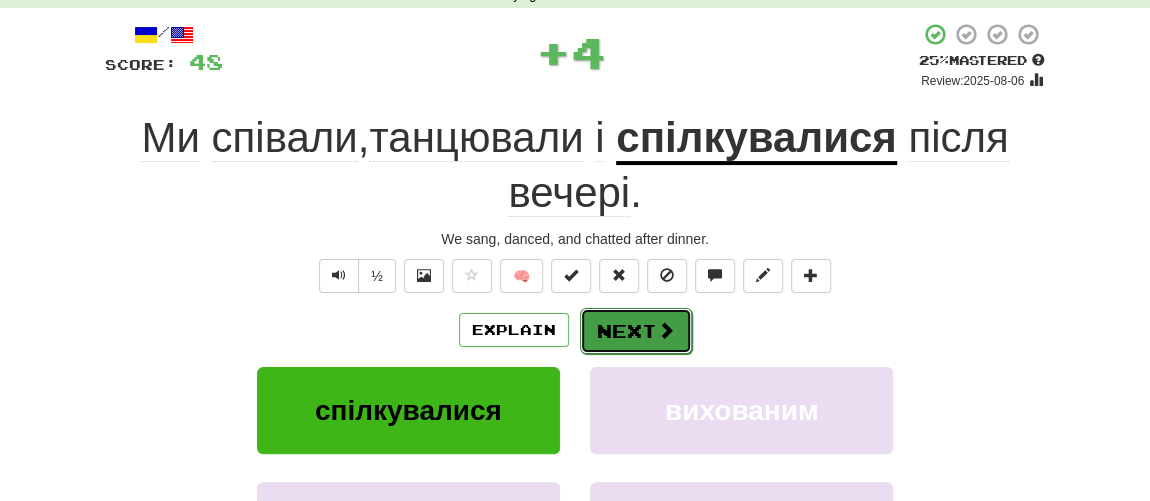 click on "Next" at bounding box center [636, 331] 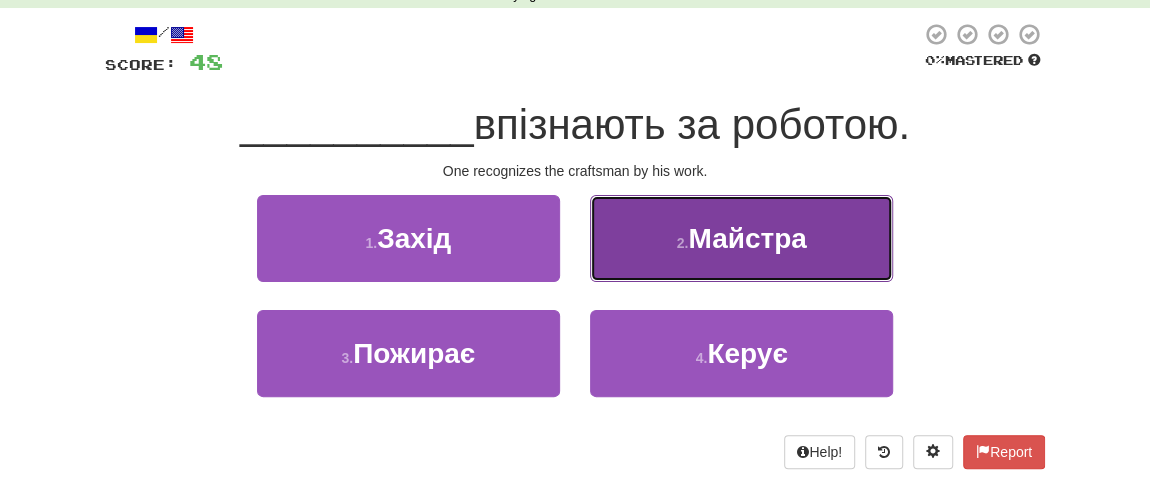 click on "Майстра" at bounding box center [747, 238] 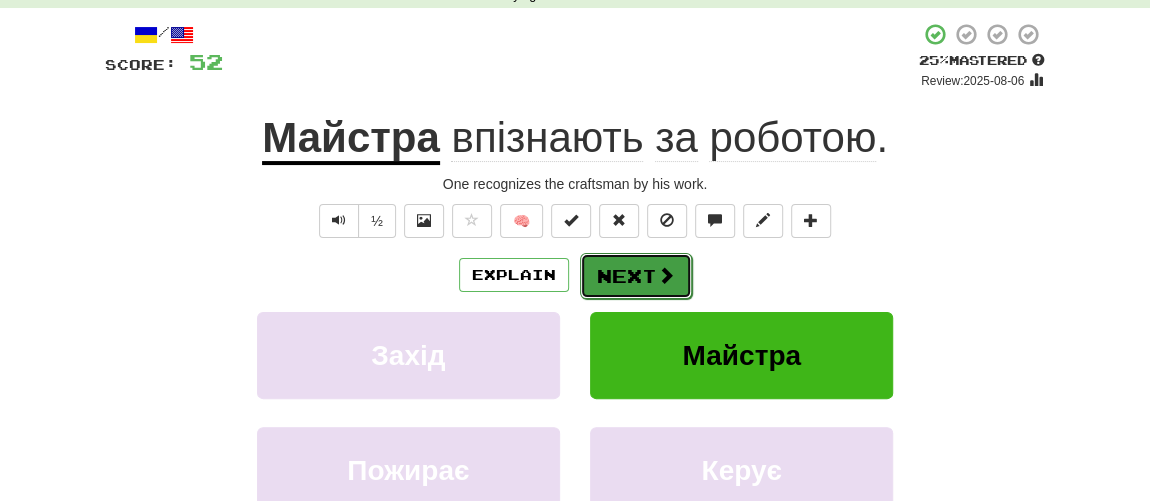click on "Next" at bounding box center [636, 276] 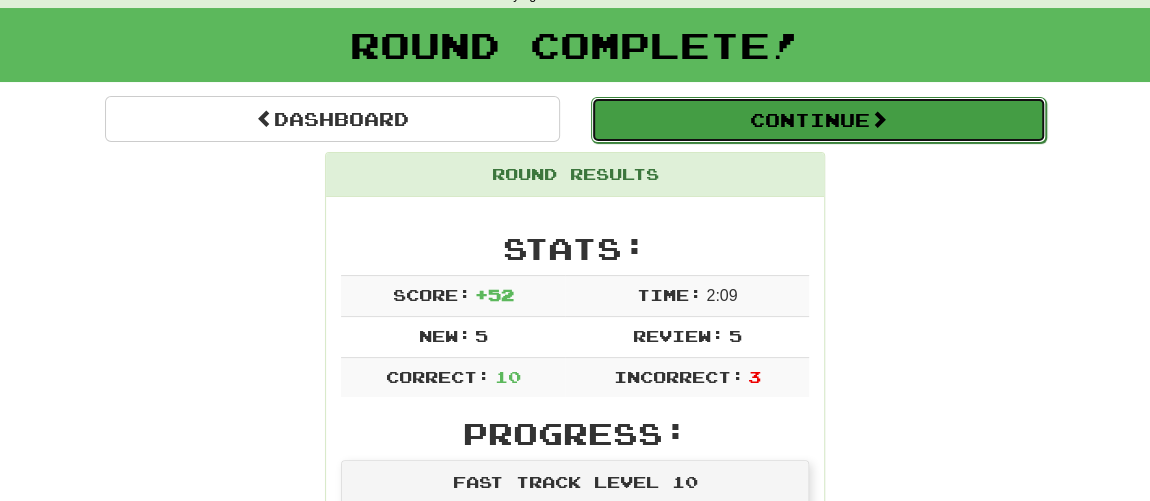 click on "Continue" at bounding box center [818, 120] 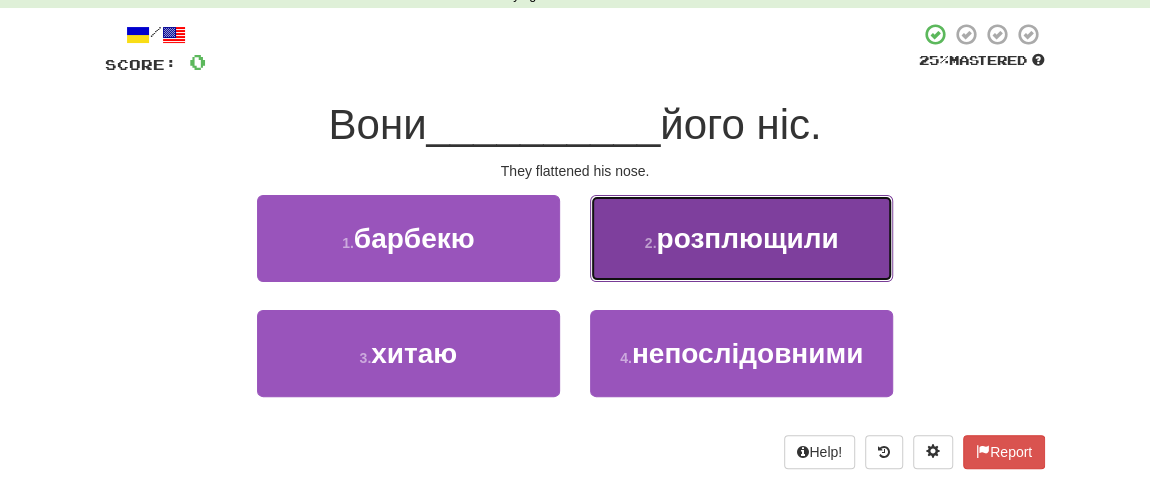 click on "розплющили" at bounding box center (747, 238) 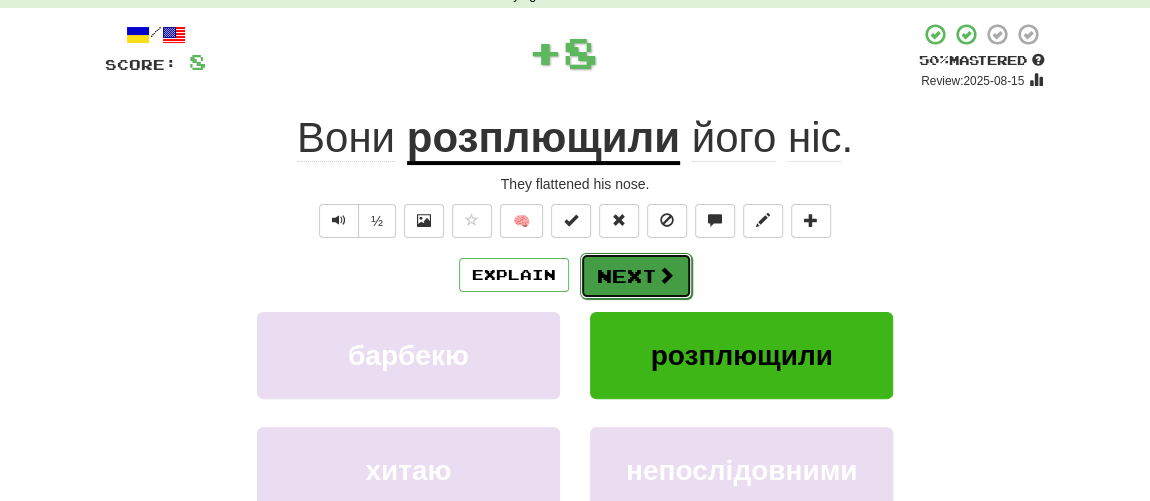 click on "Next" at bounding box center [636, 276] 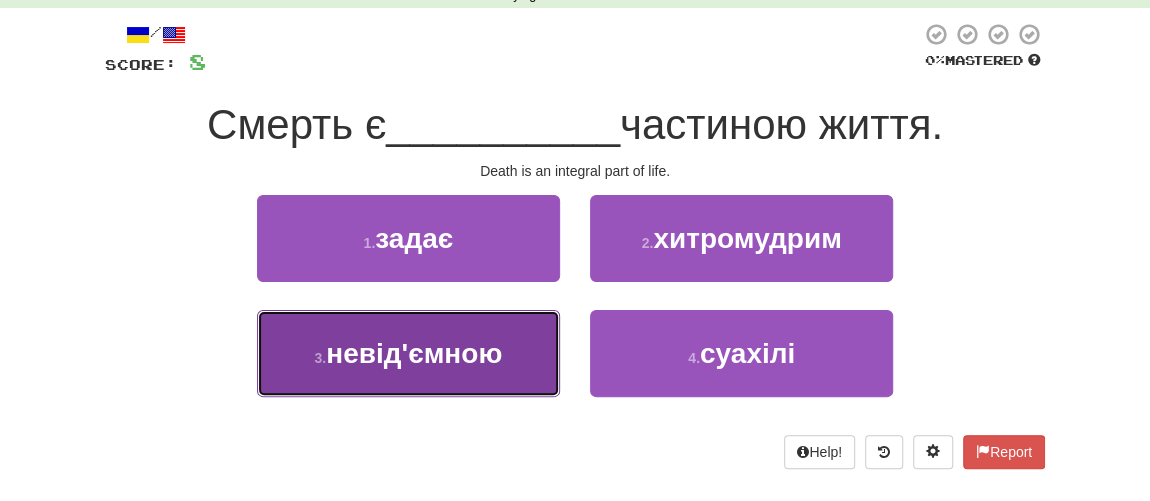 click on "невід'ємною" at bounding box center [414, 353] 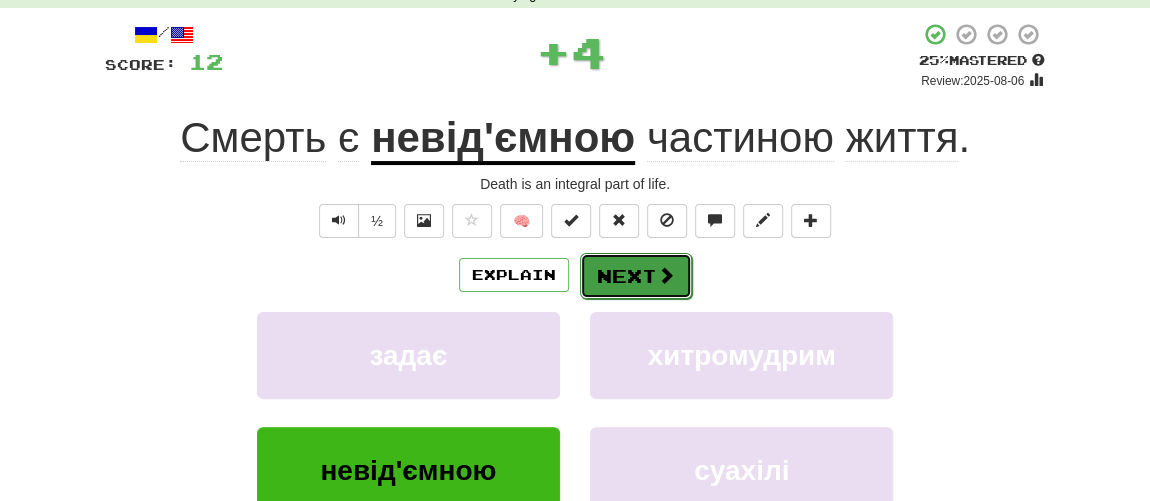 click on "Next" at bounding box center [636, 276] 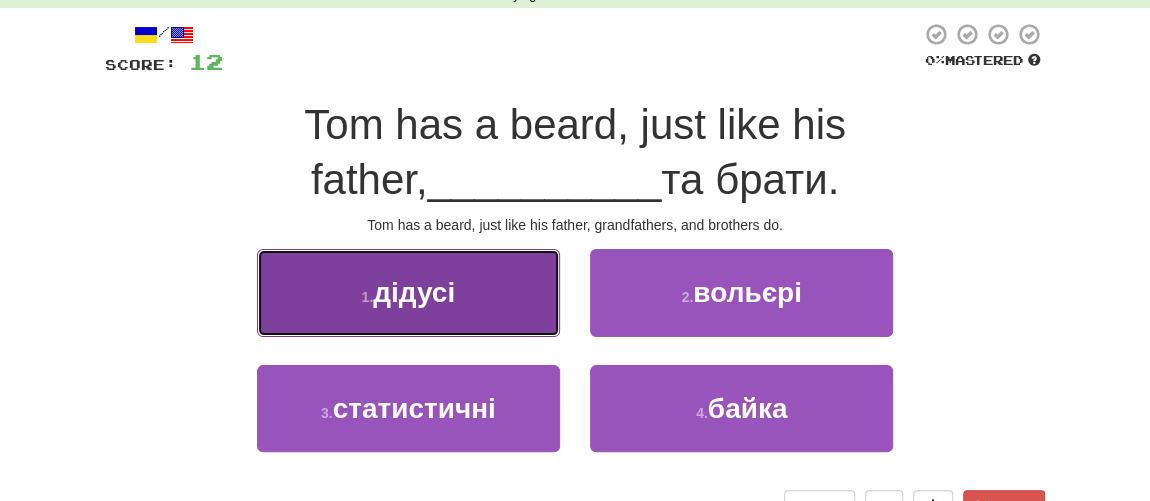 click on "1 .  дідусі" at bounding box center (408, 292) 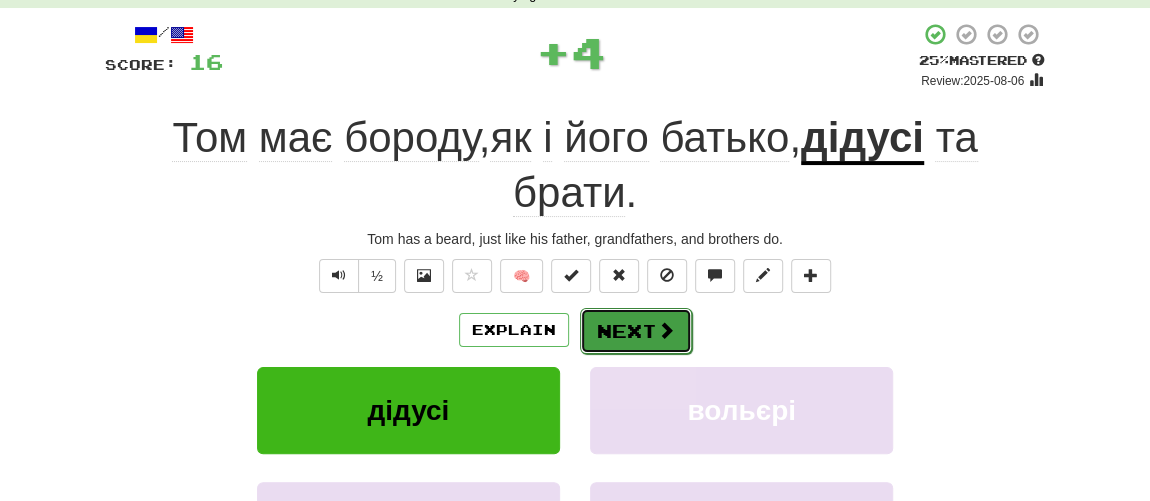 click on "Next" at bounding box center [636, 331] 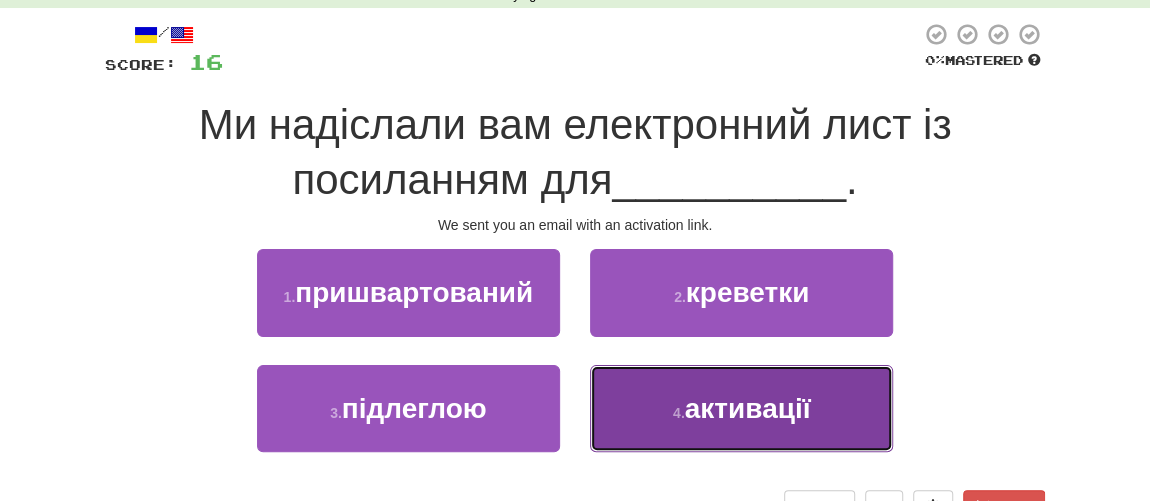 click on "активації" at bounding box center [748, 408] 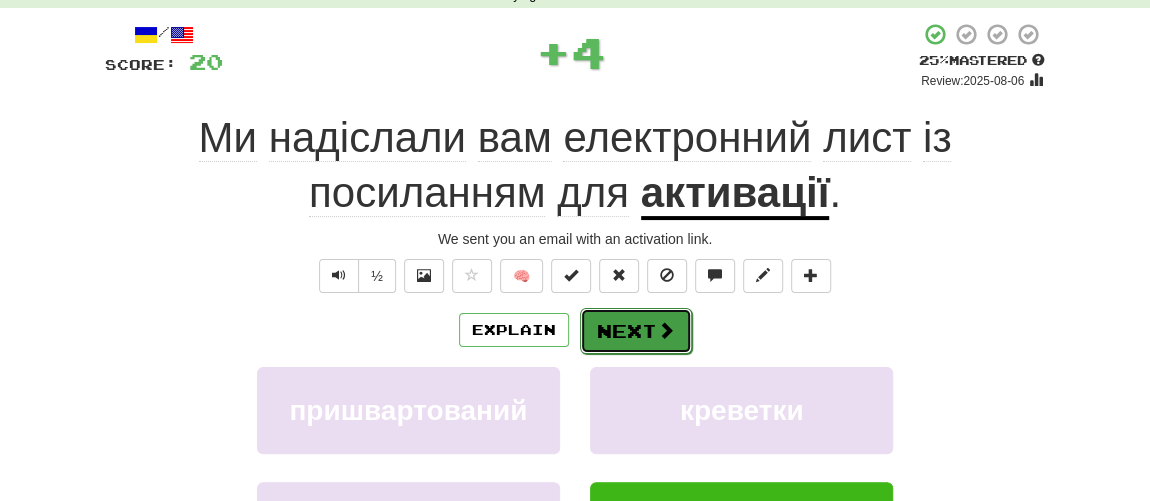 click on "Next" at bounding box center (636, 331) 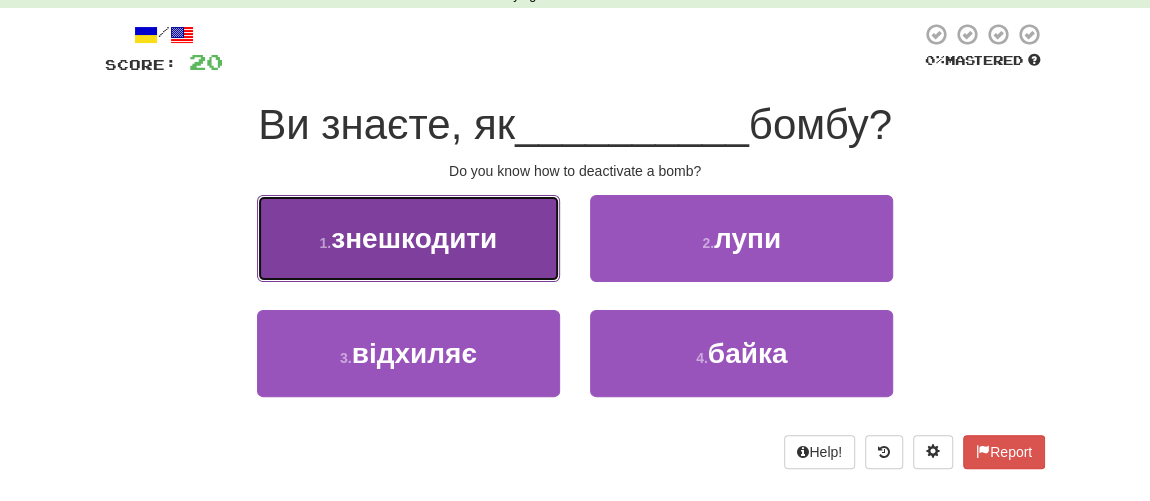 click on "1 .  знешкодити" at bounding box center [408, 238] 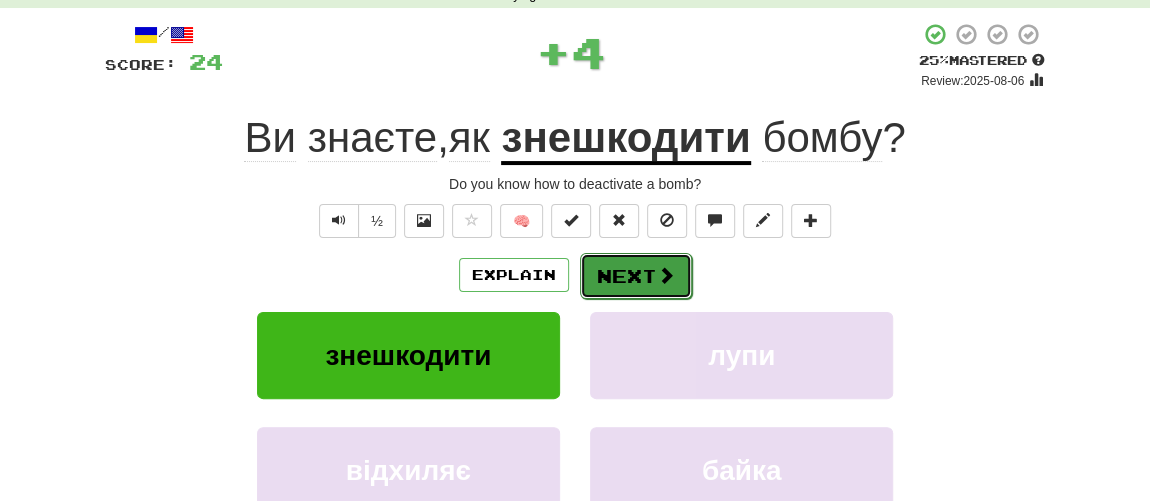 click on "Next" at bounding box center [636, 276] 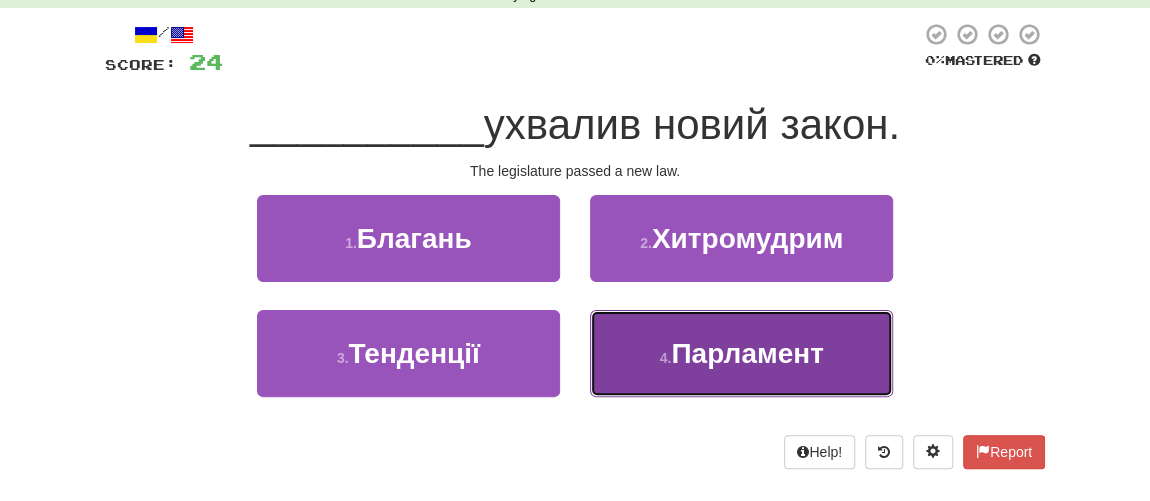 click on "Парламент" at bounding box center [747, 353] 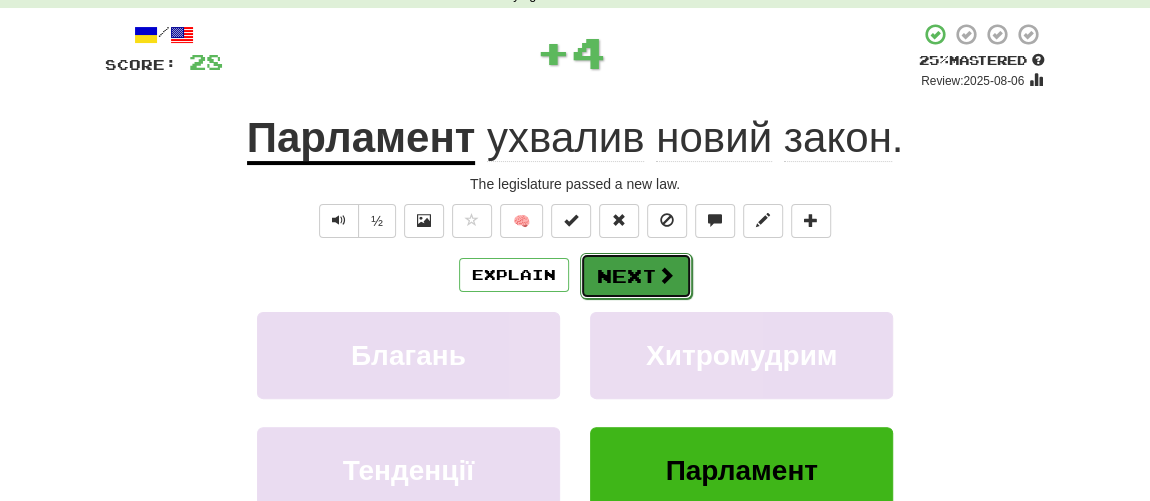 click on "Next" at bounding box center (636, 276) 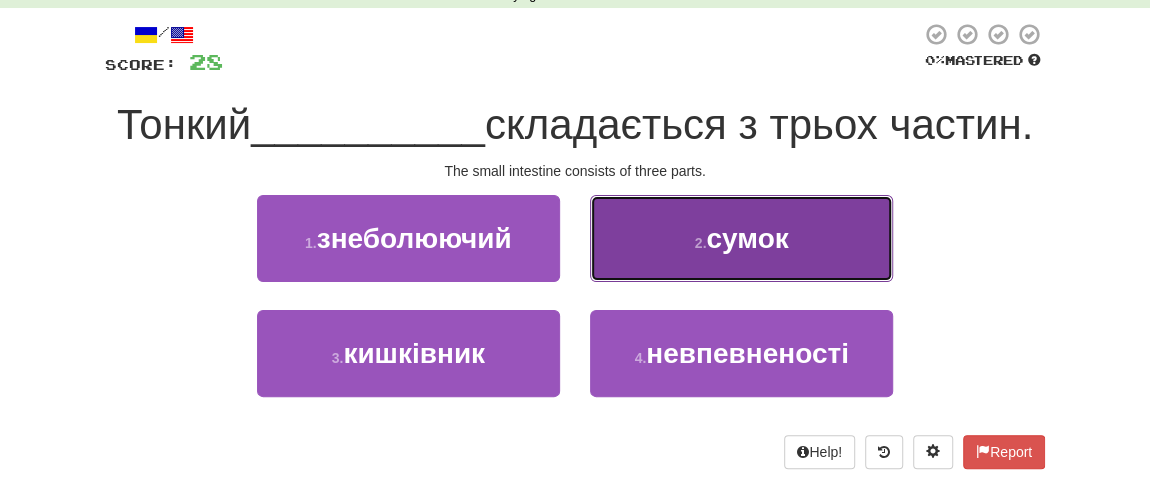 click on "2 ." at bounding box center (701, 243) 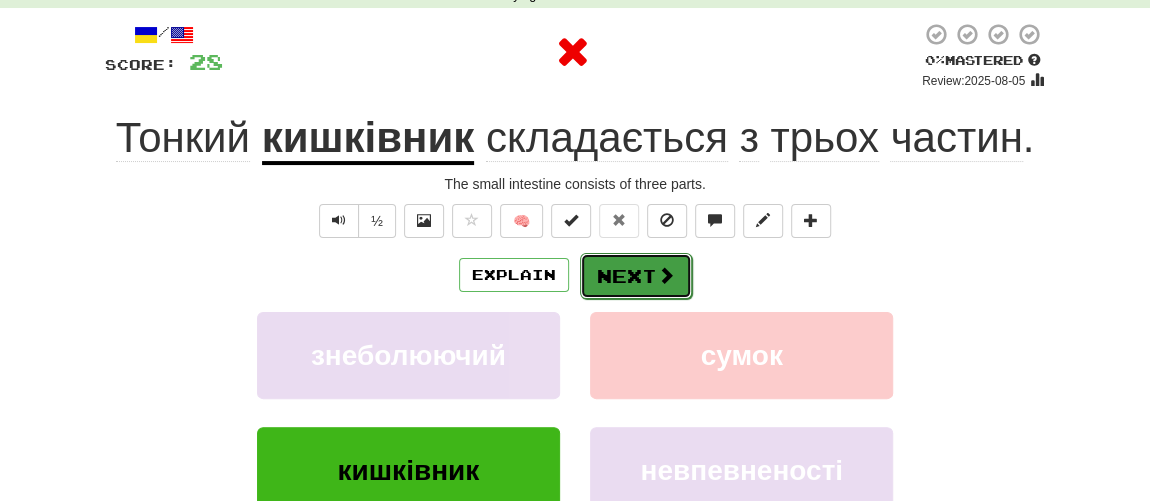 click on "Next" at bounding box center [636, 276] 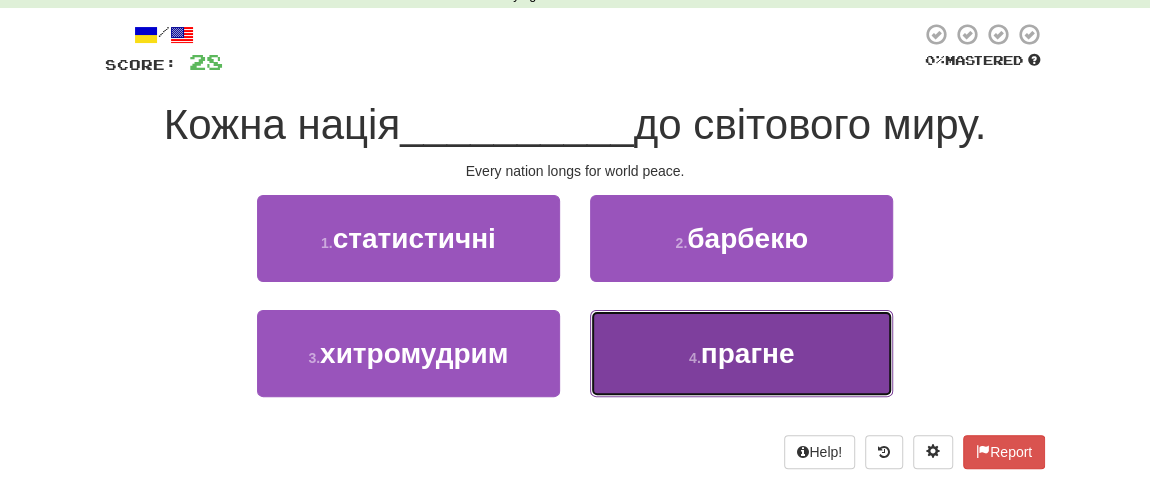 click on "прагне" at bounding box center (748, 353) 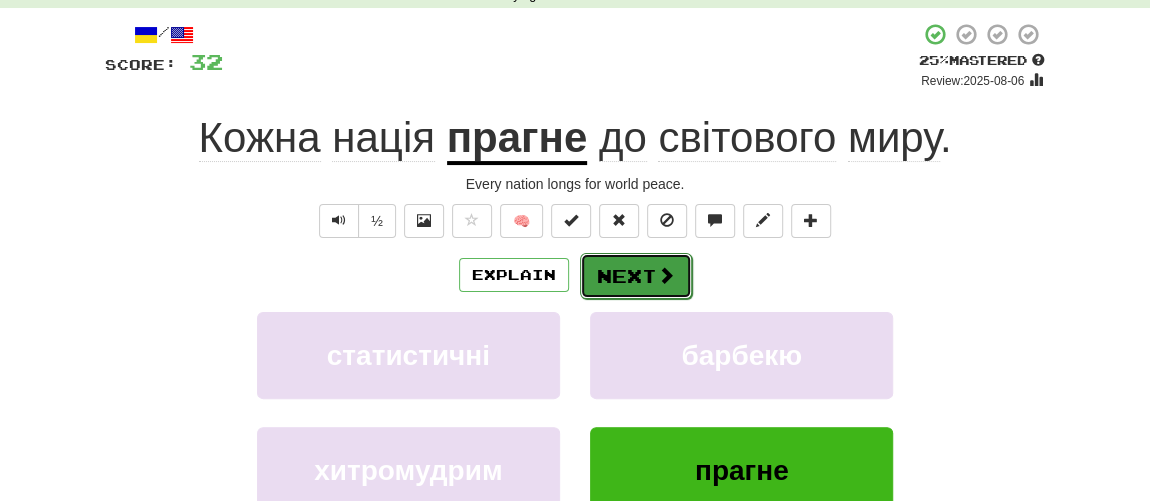click on "Next" at bounding box center (636, 276) 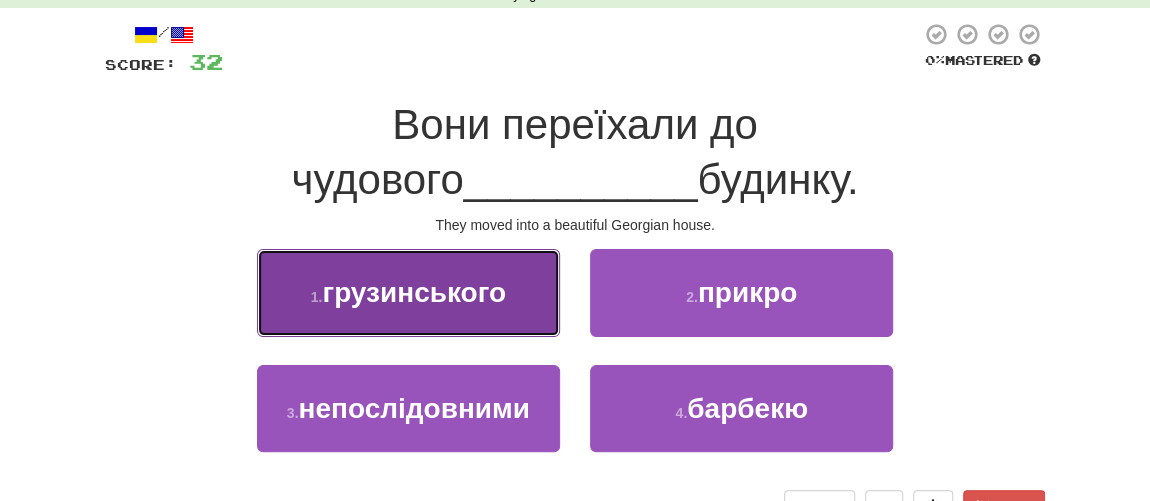 click on "грузинського" at bounding box center (414, 292) 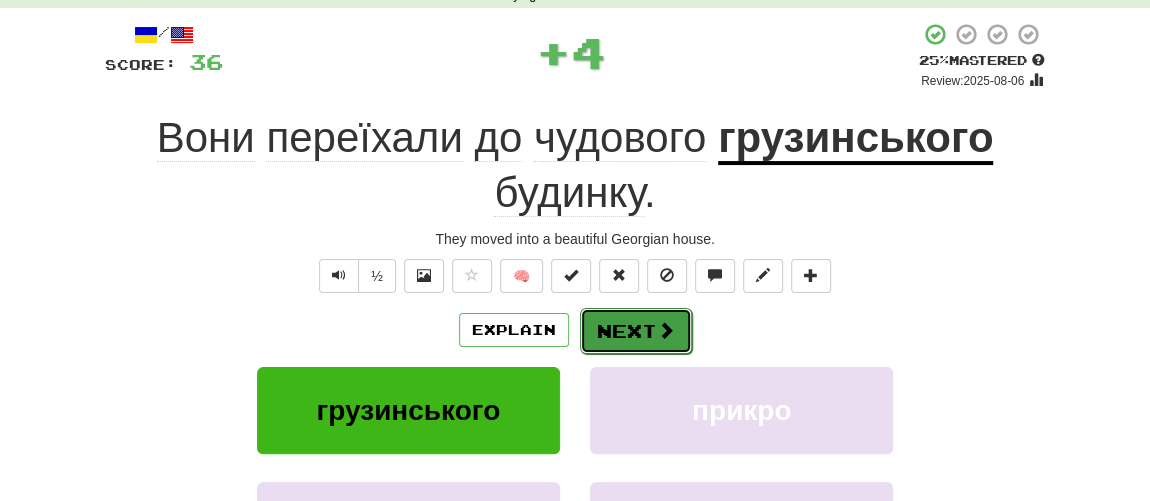 click on "Next" at bounding box center (636, 331) 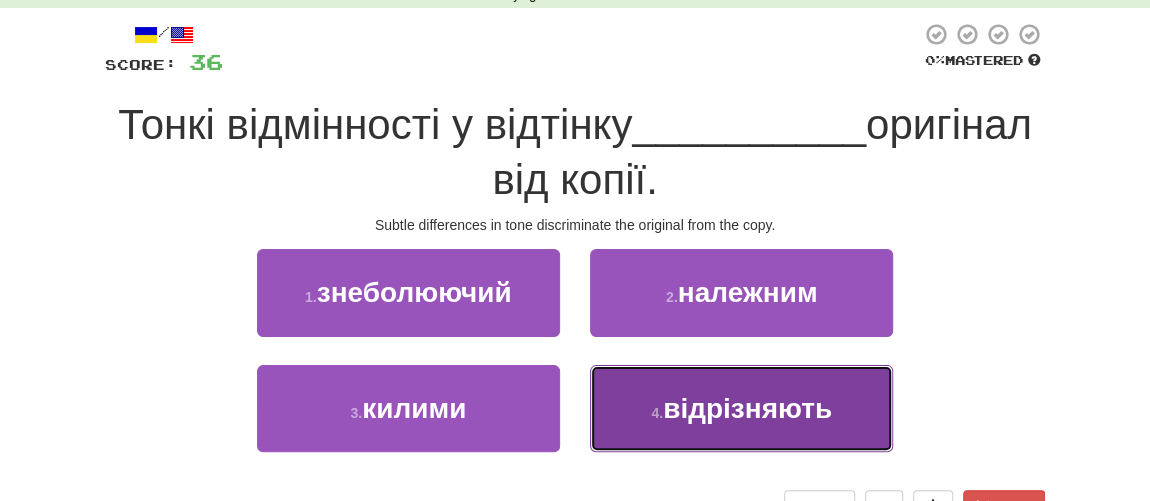 click on "4 .  відрізняють" at bounding box center [741, 408] 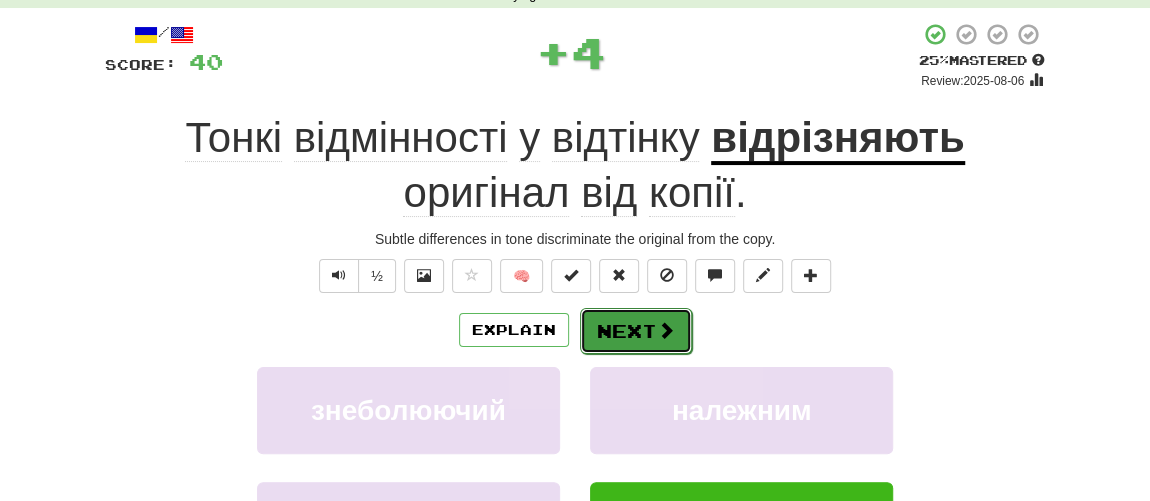 click on "Next" at bounding box center [636, 331] 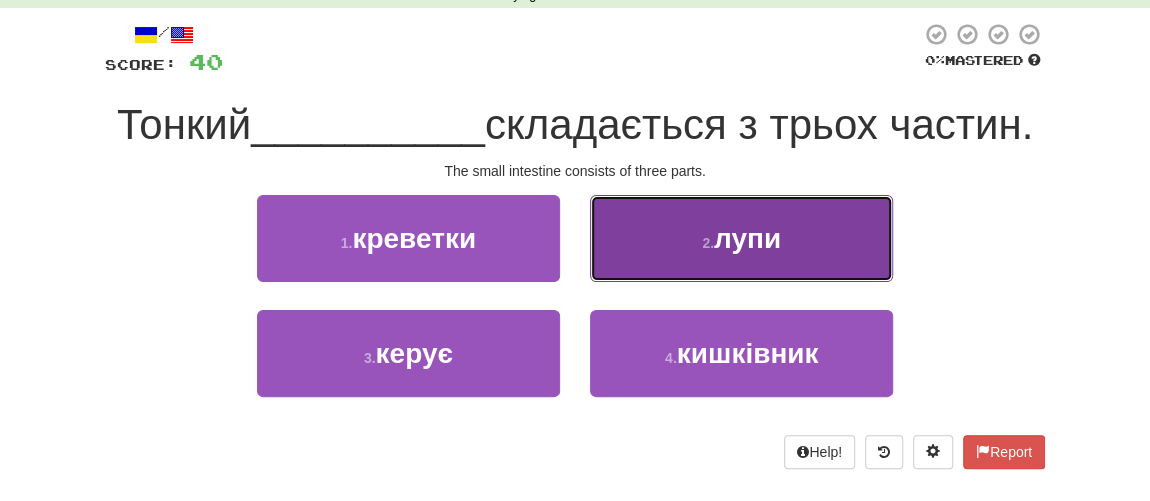 click on "2 .  лупи" at bounding box center (741, 238) 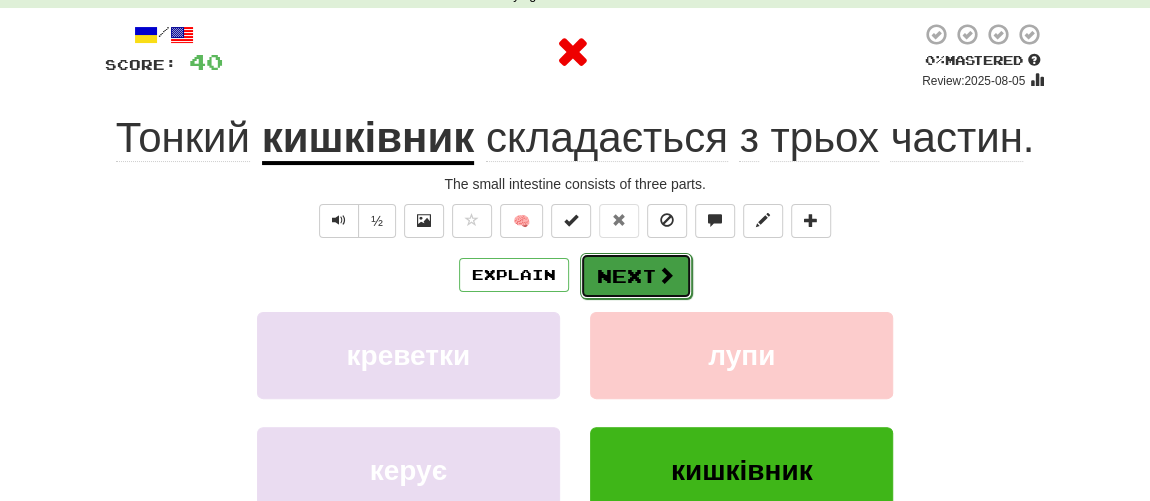 click on "Next" at bounding box center [636, 276] 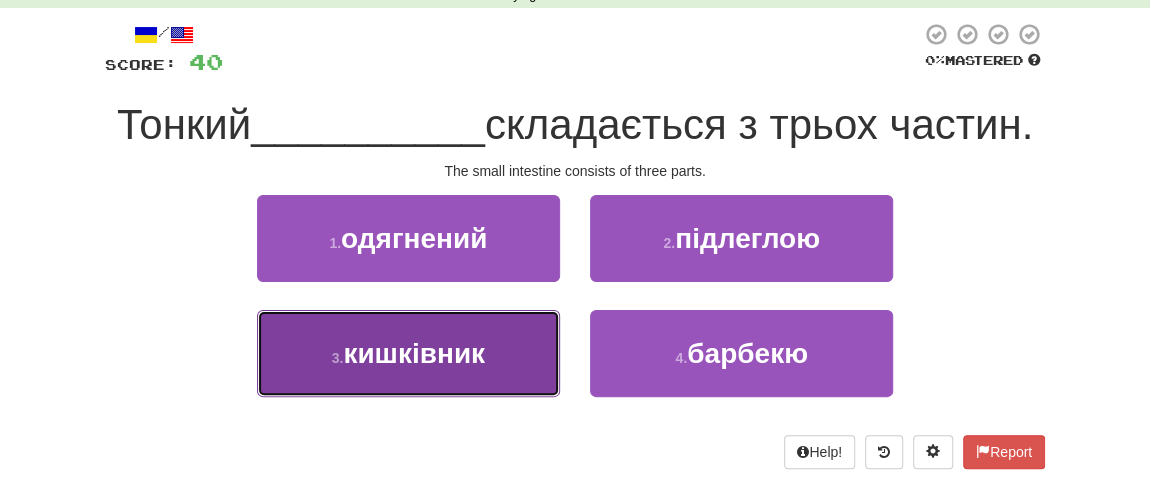 click on "кишківник" at bounding box center [414, 353] 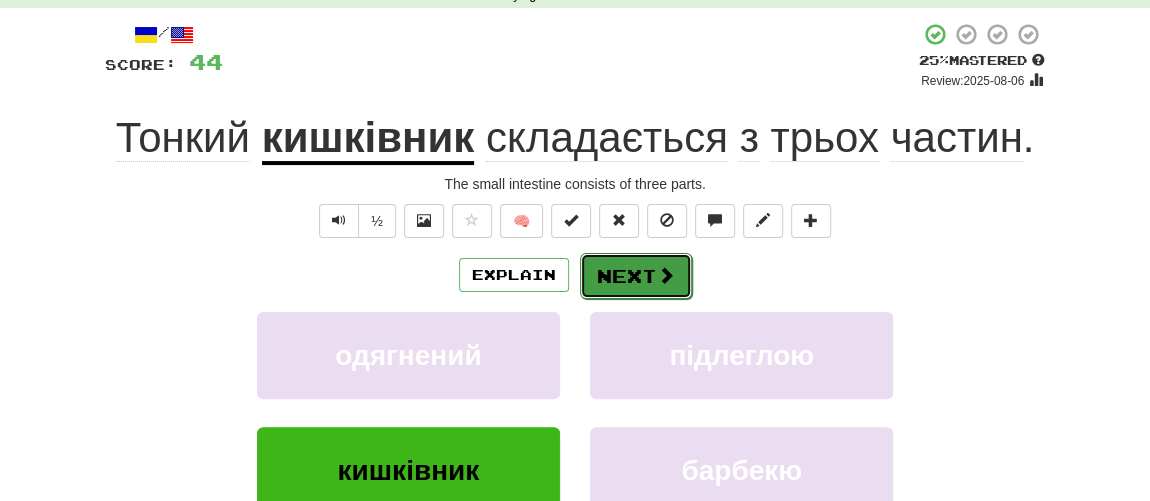 click on "Next" at bounding box center (636, 276) 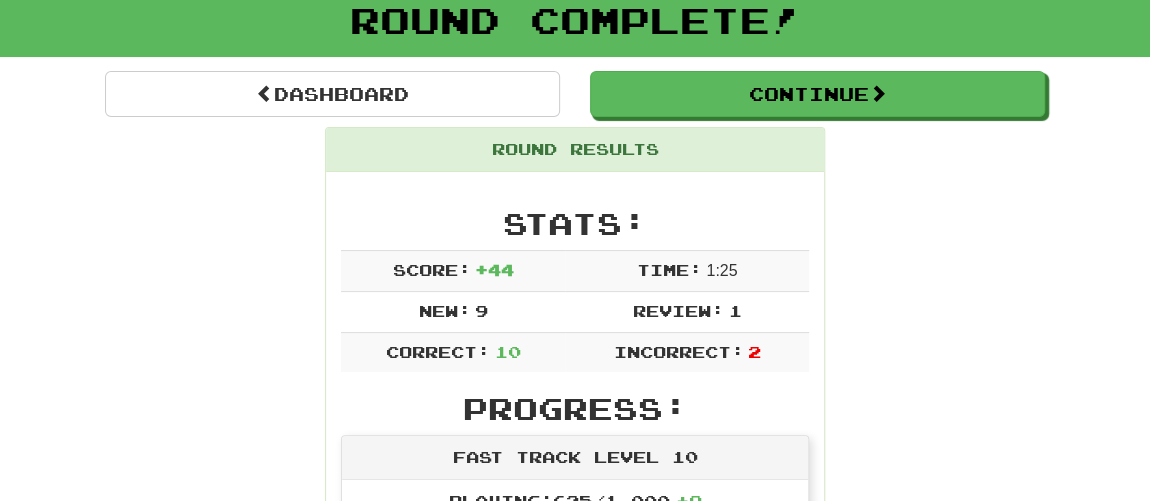 scroll, scrollTop: 100, scrollLeft: 0, axis: vertical 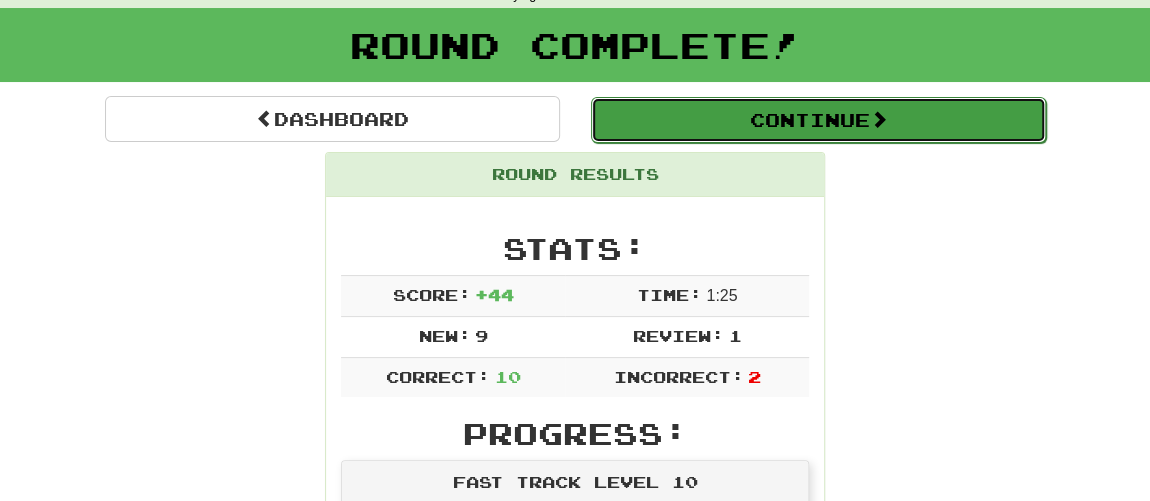 click on "Continue" at bounding box center [818, 120] 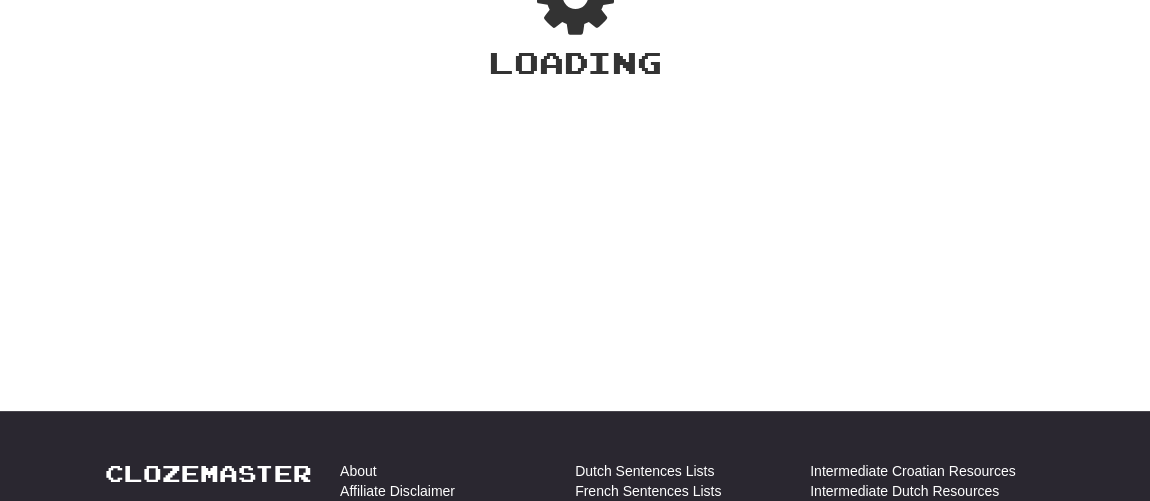scroll, scrollTop: 100, scrollLeft: 0, axis: vertical 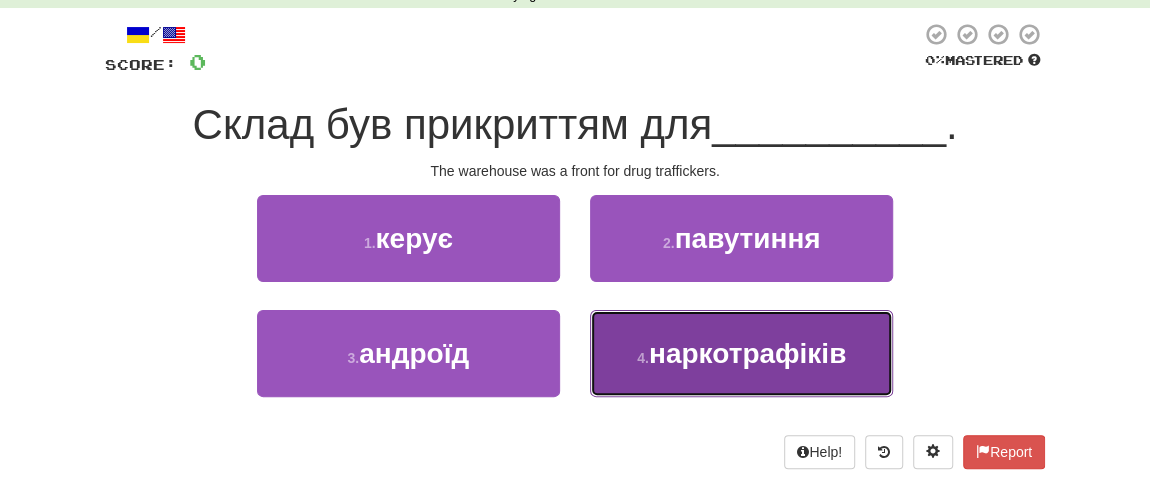 click on "наркотрафіків" at bounding box center (747, 353) 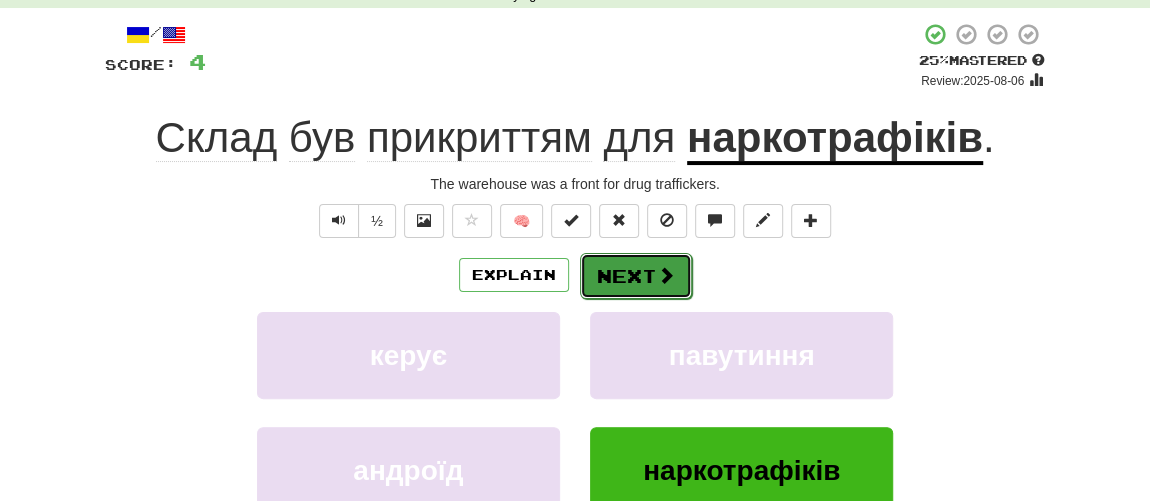 click on "Next" at bounding box center [636, 276] 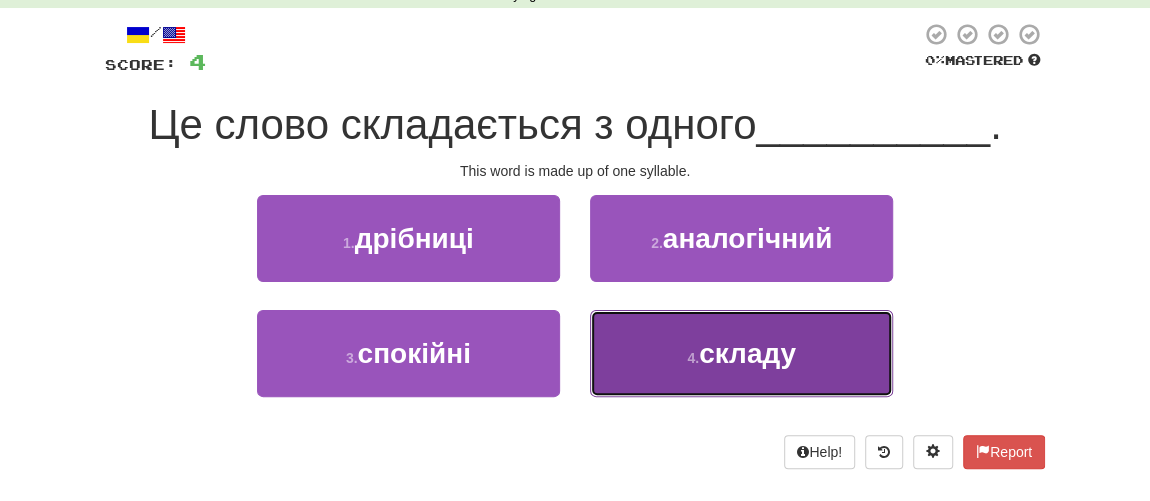 click on "4 .  складу" at bounding box center (741, 353) 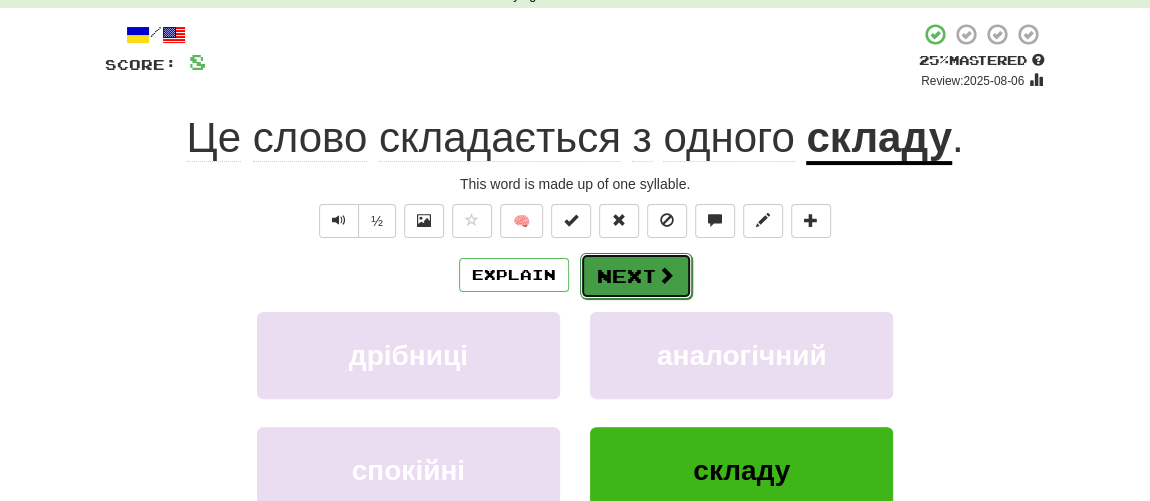click on "Next" at bounding box center [636, 276] 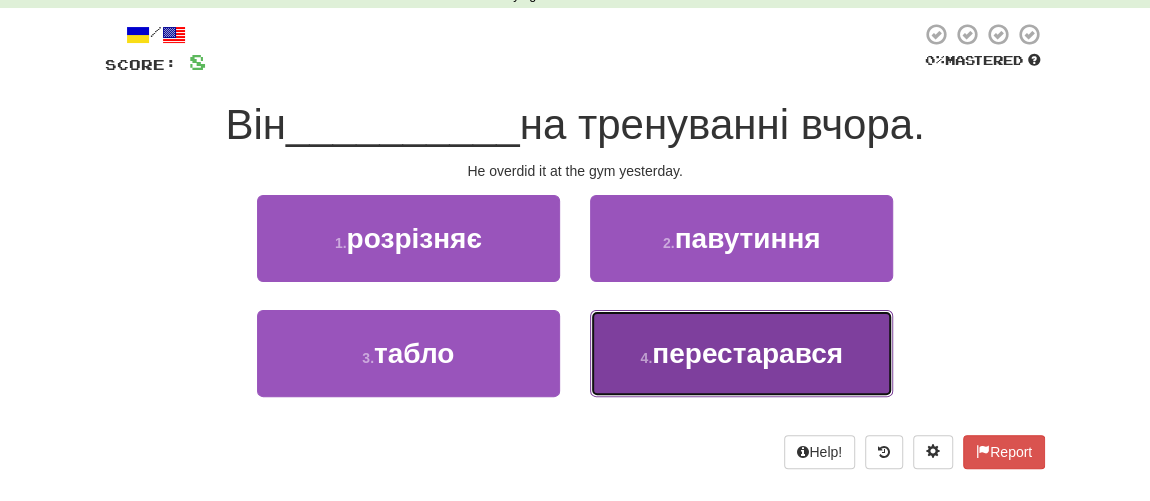 click on "4 .  перестарався" at bounding box center (741, 353) 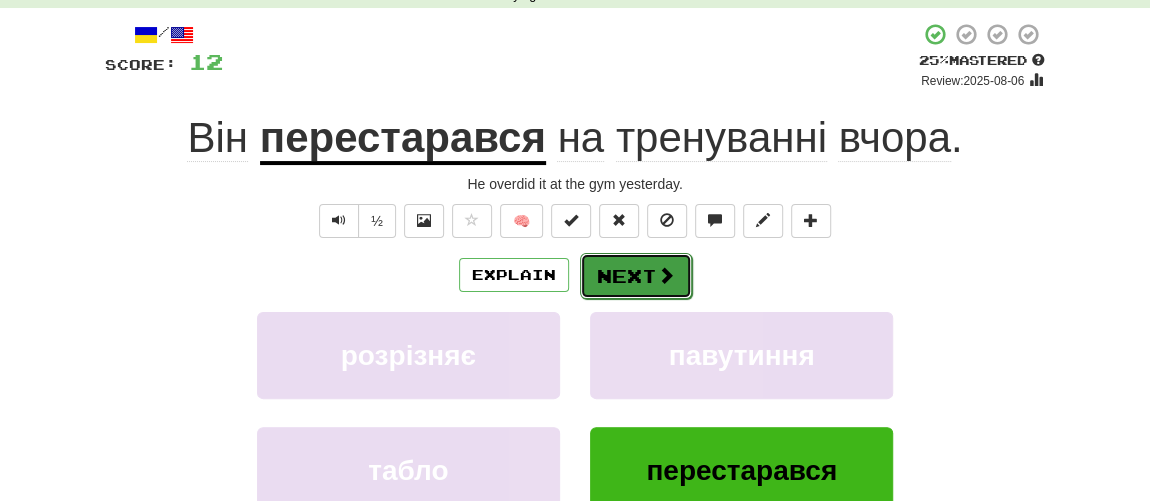 click on "Next" at bounding box center [636, 276] 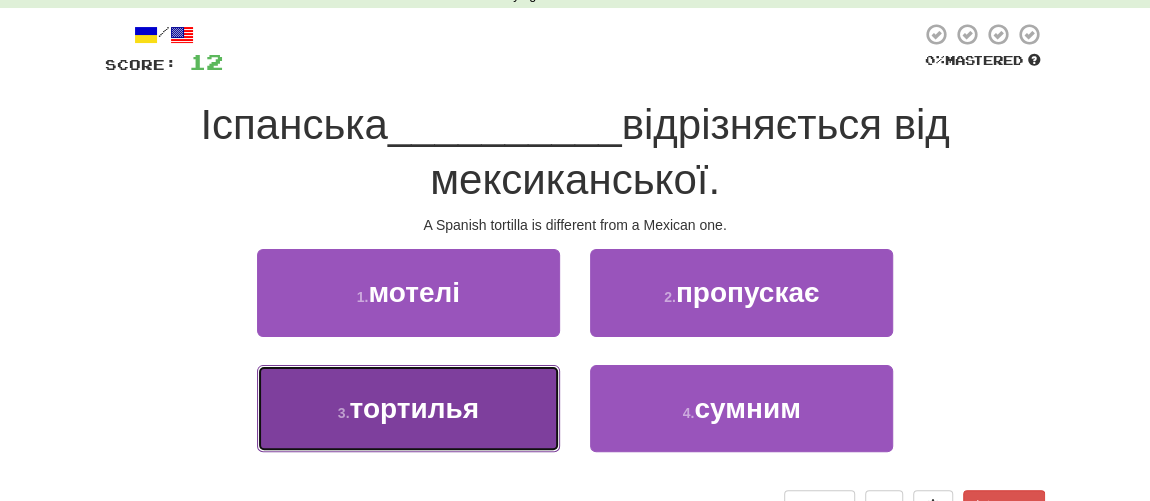 click on "тортилья" at bounding box center (413, 408) 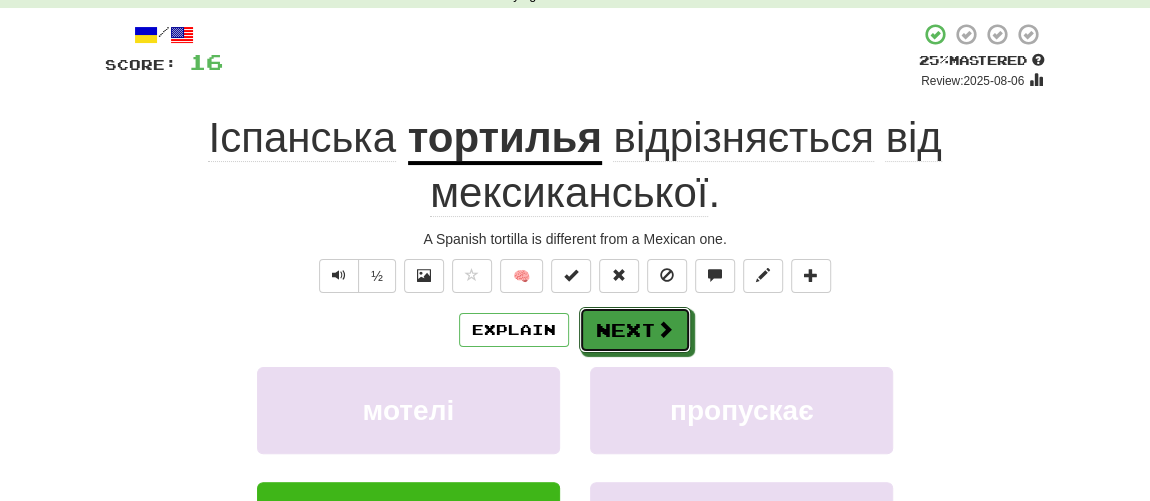 drag, startPoint x: 640, startPoint y: 325, endPoint x: 143, endPoint y: 282, distance: 498.8567 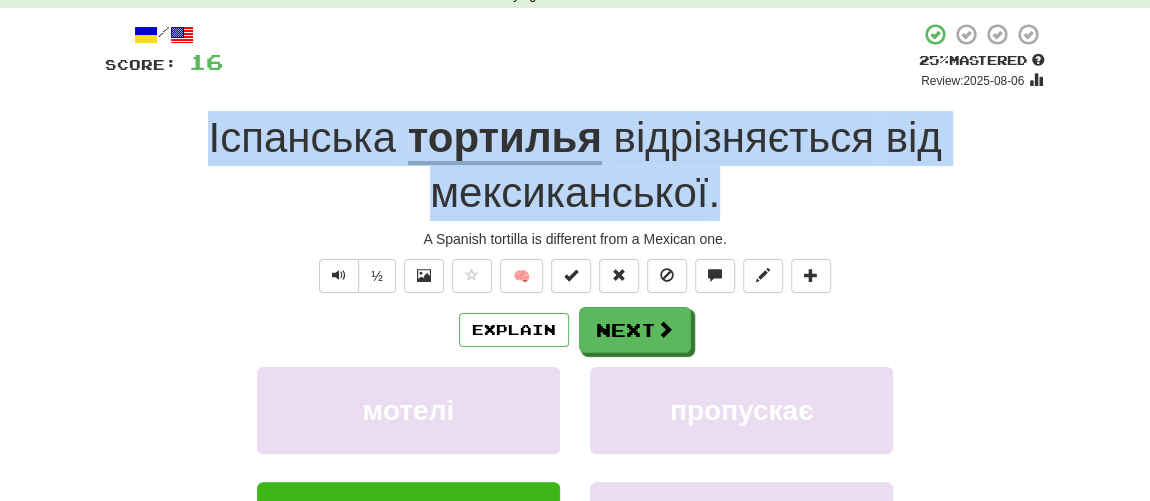 drag, startPoint x: 192, startPoint y: 136, endPoint x: 747, endPoint y: 192, distance: 557.81805 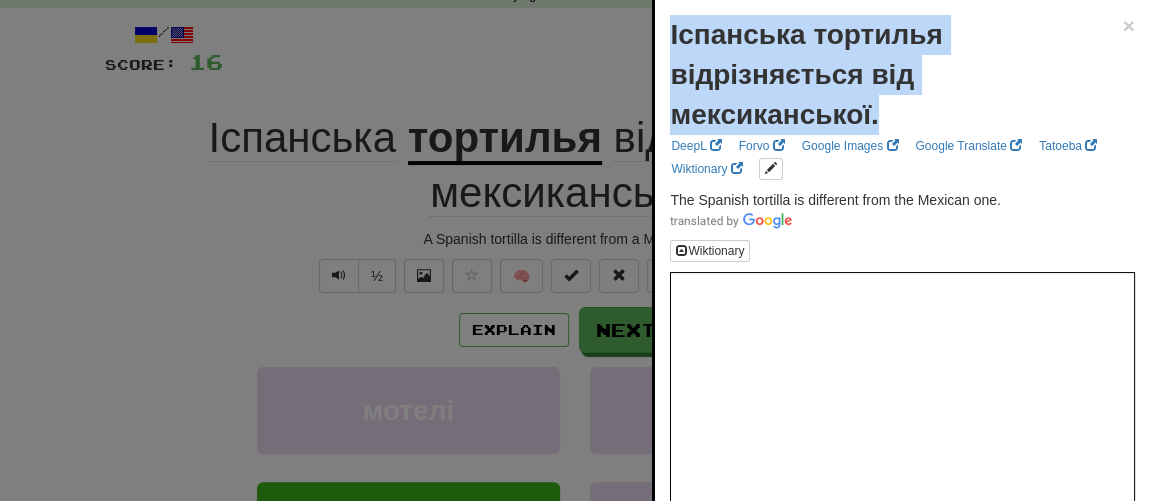 drag, startPoint x: 886, startPoint y: 117, endPoint x: 660, endPoint y: 38, distance: 239.40968 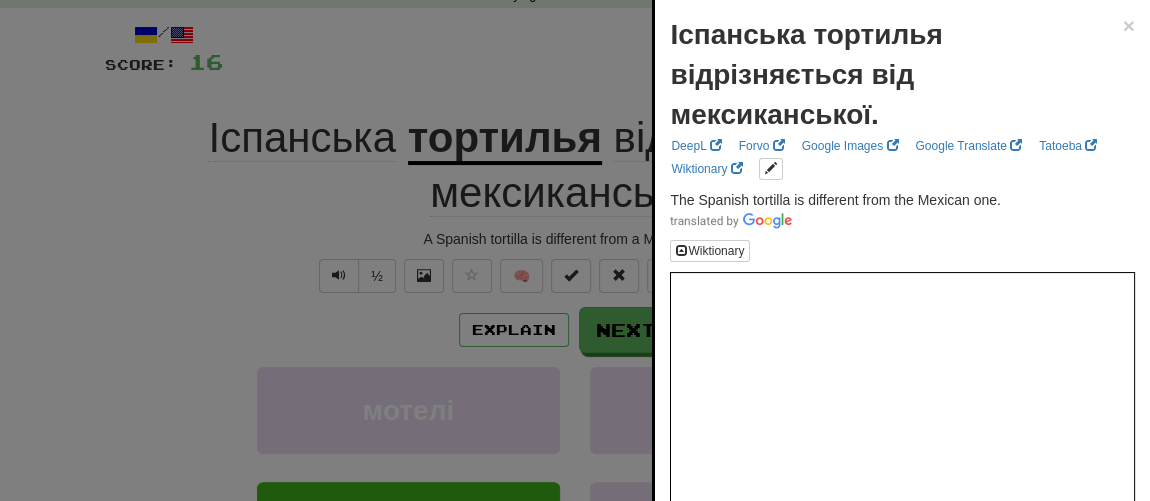 click at bounding box center (575, 250) 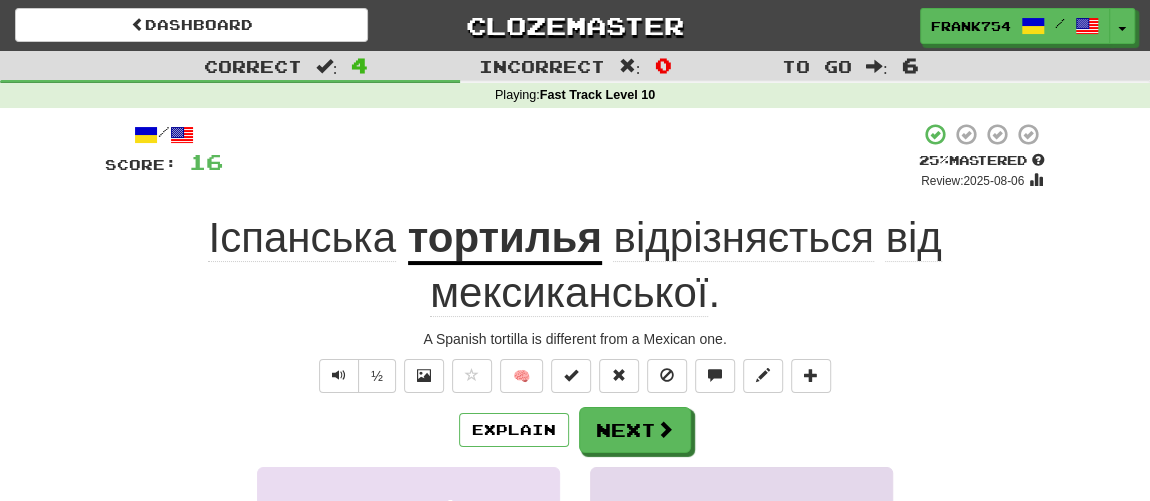 scroll, scrollTop: 0, scrollLeft: 0, axis: both 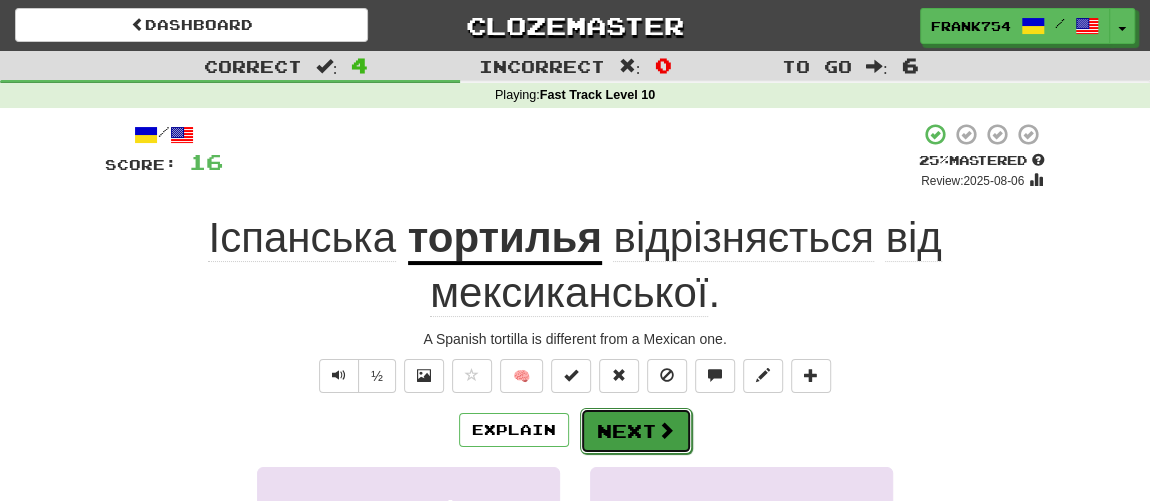 click on "Next" at bounding box center (636, 431) 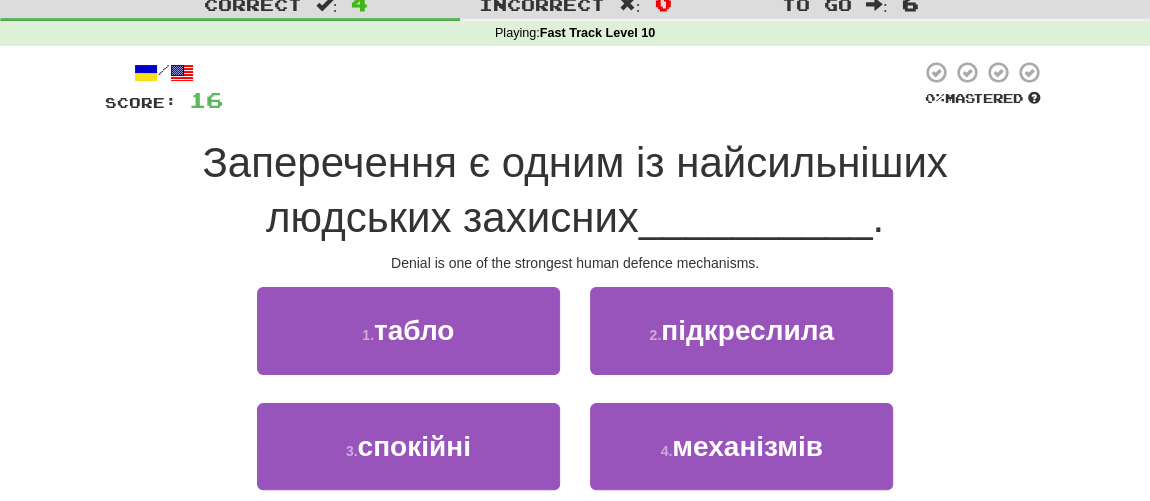scroll, scrollTop: 90, scrollLeft: 0, axis: vertical 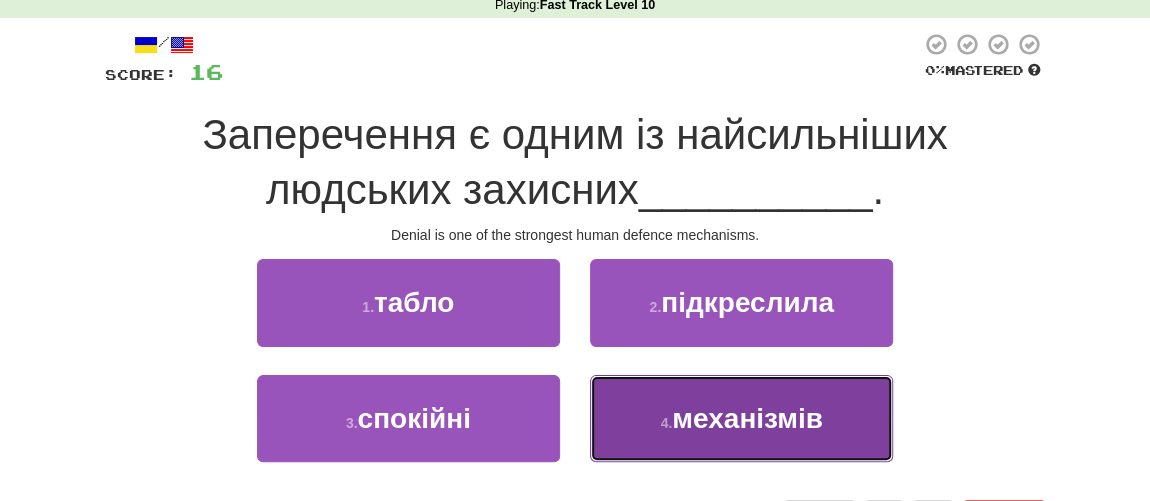 click on "механізмів" at bounding box center [747, 418] 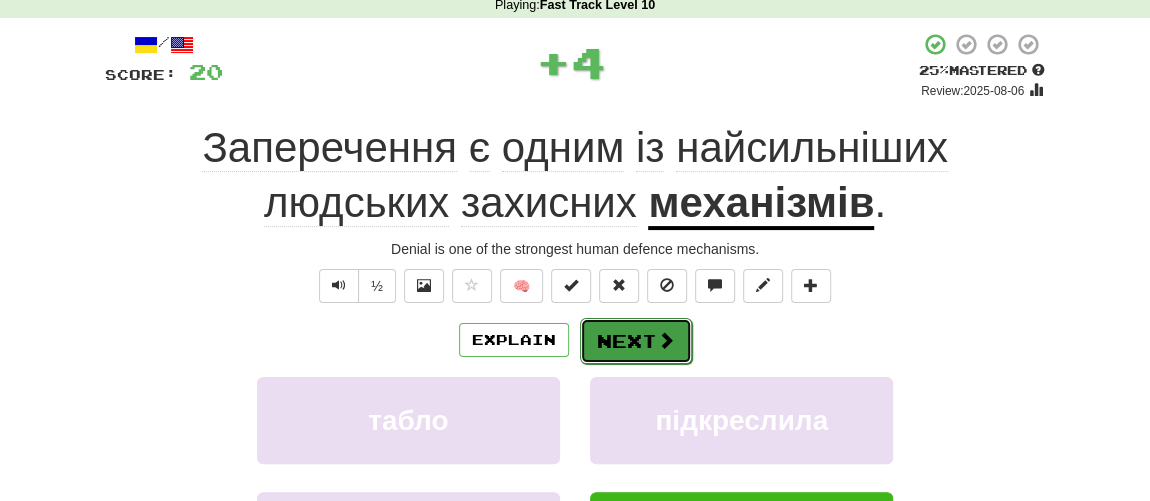 click on "Next" at bounding box center (636, 341) 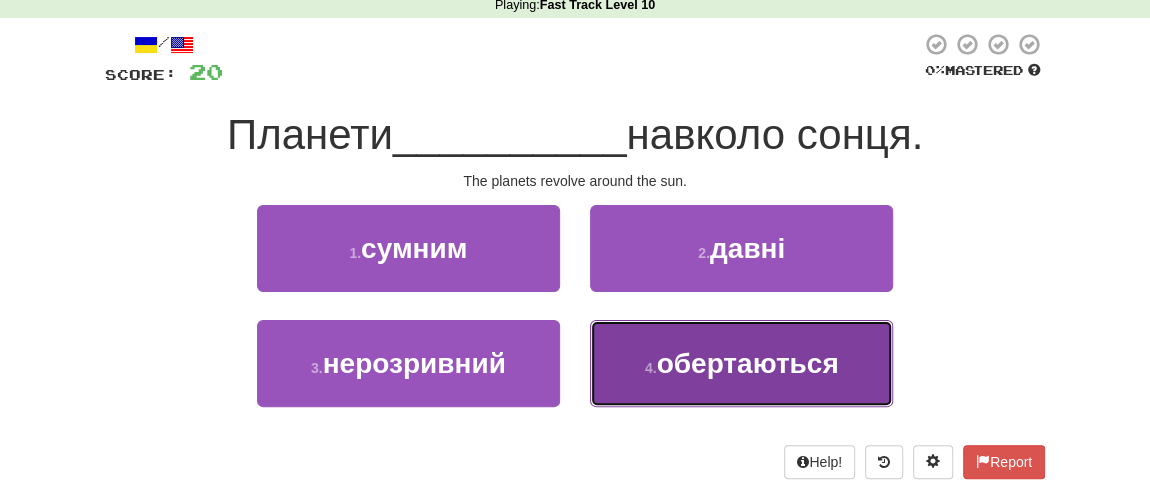 click on "обертаються" at bounding box center (747, 363) 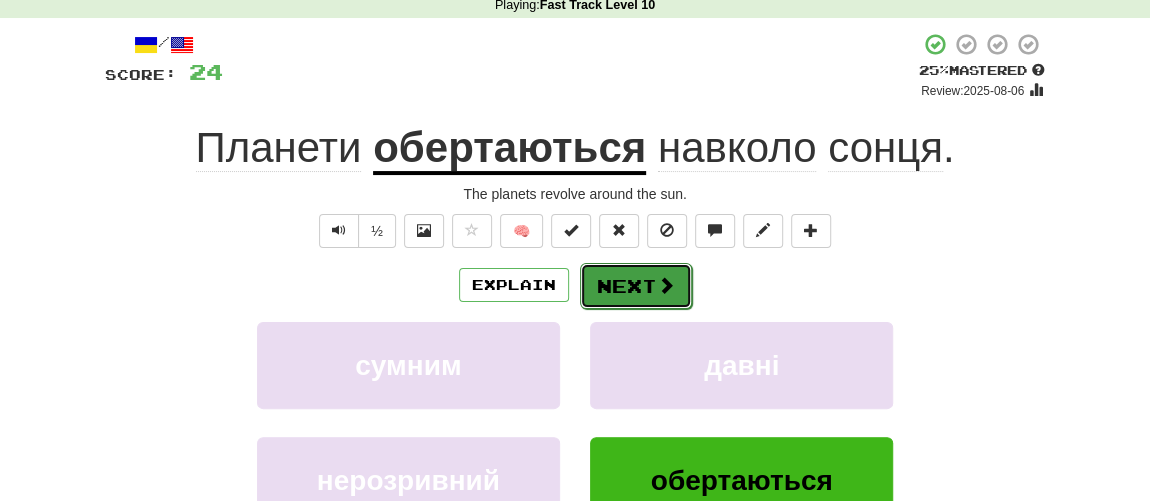click on "Next" at bounding box center [636, 286] 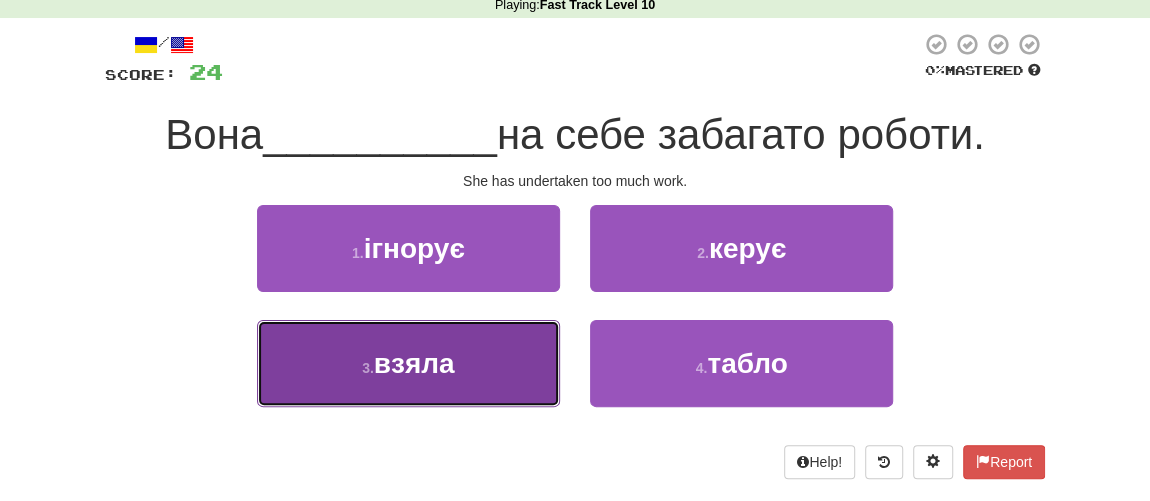 click on "взяла" at bounding box center (414, 363) 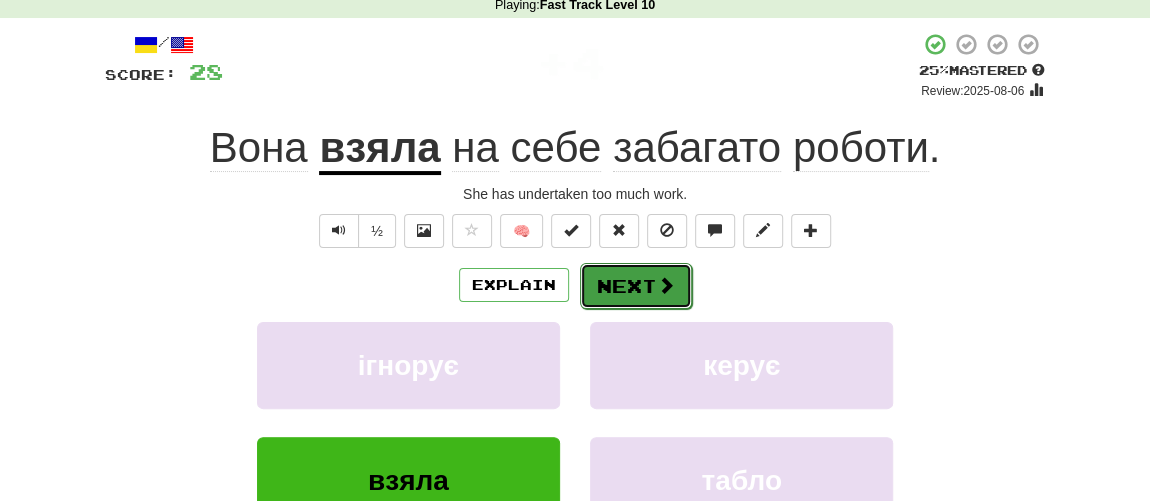 click on "Next" at bounding box center (636, 286) 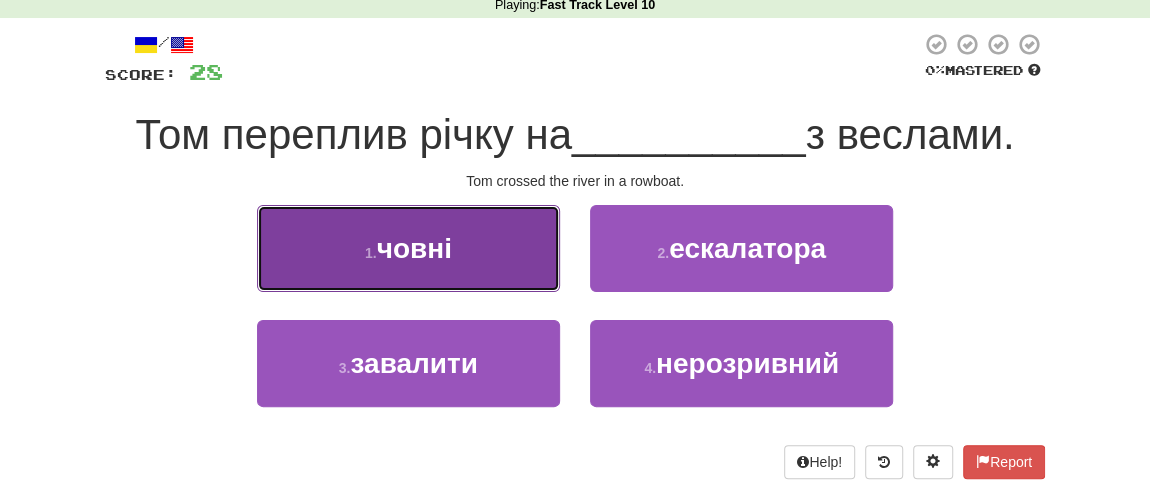 click on "1 .  човні" at bounding box center [408, 248] 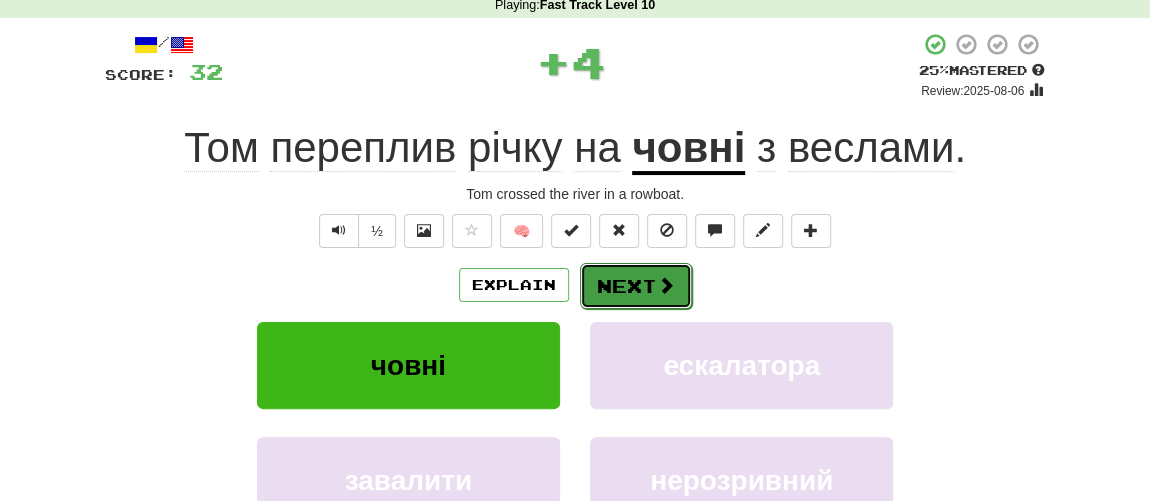 click on "Next" at bounding box center (636, 286) 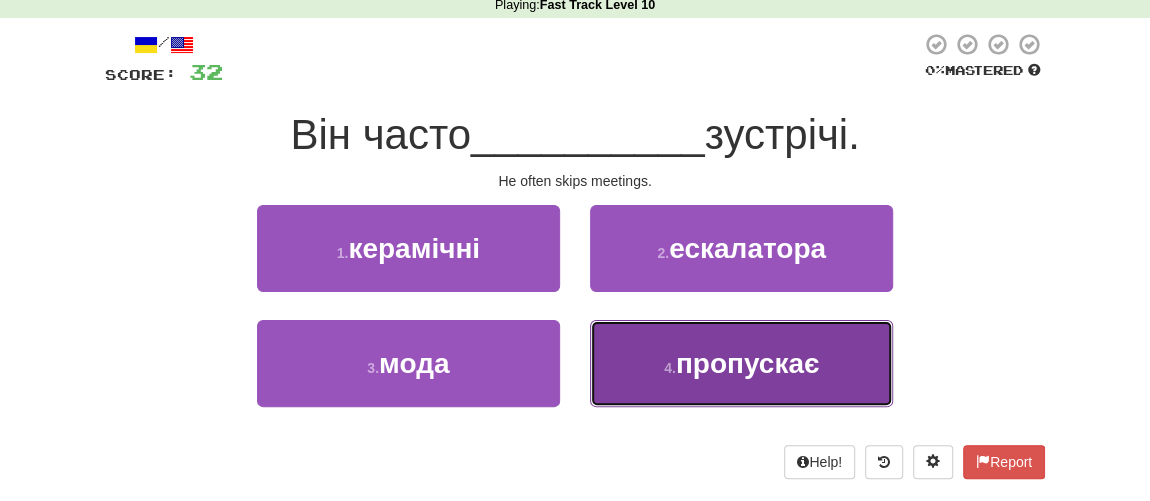 click on "пропускає" at bounding box center (748, 363) 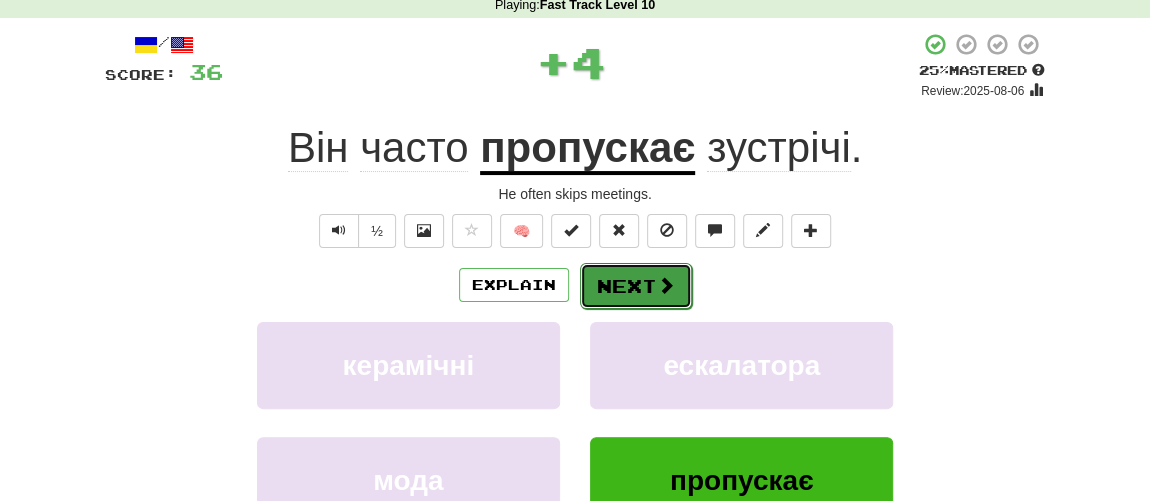 click on "Next" at bounding box center [636, 286] 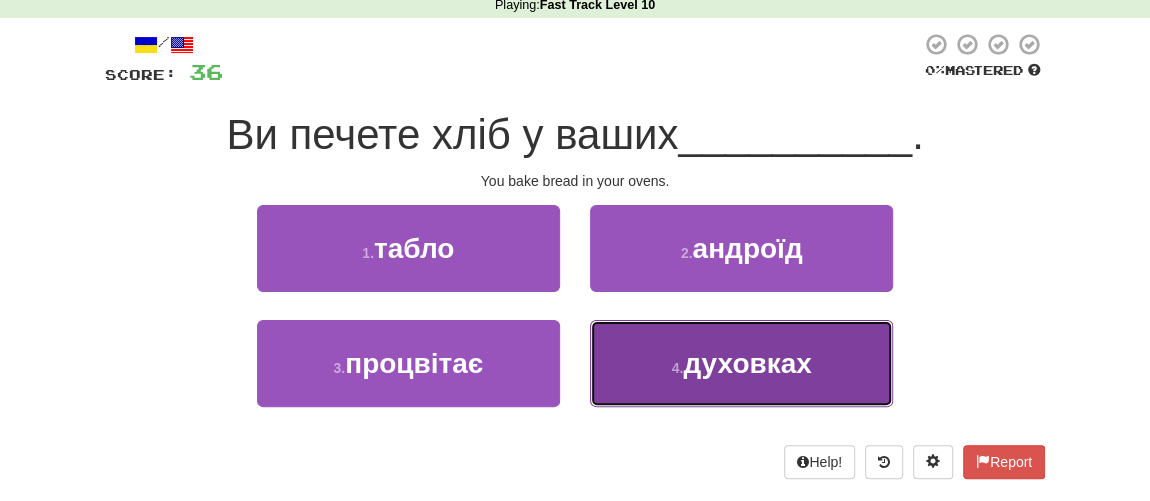 click on "духовках" at bounding box center [747, 363] 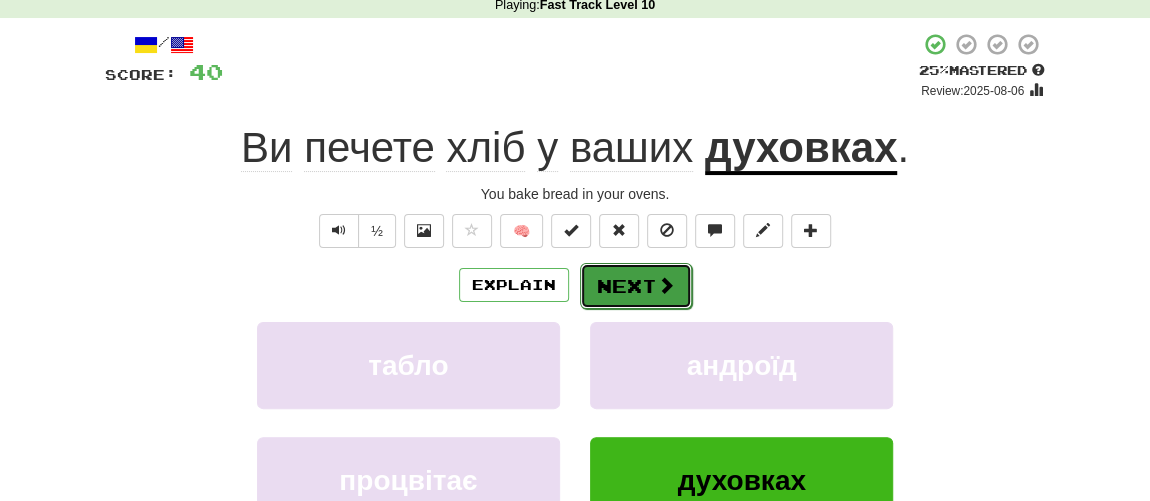 click on "Next" at bounding box center [636, 286] 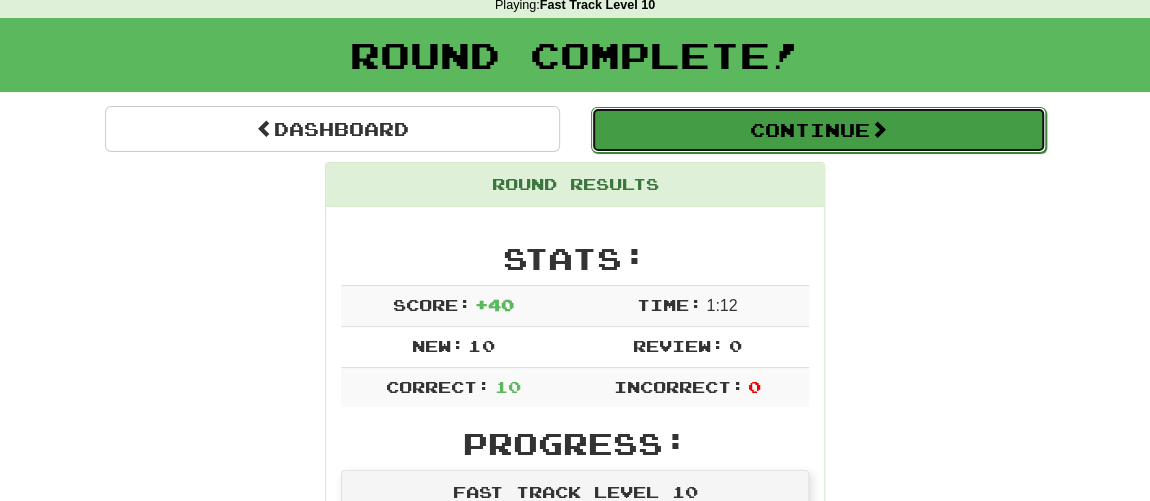 click on "Continue" at bounding box center (818, 130) 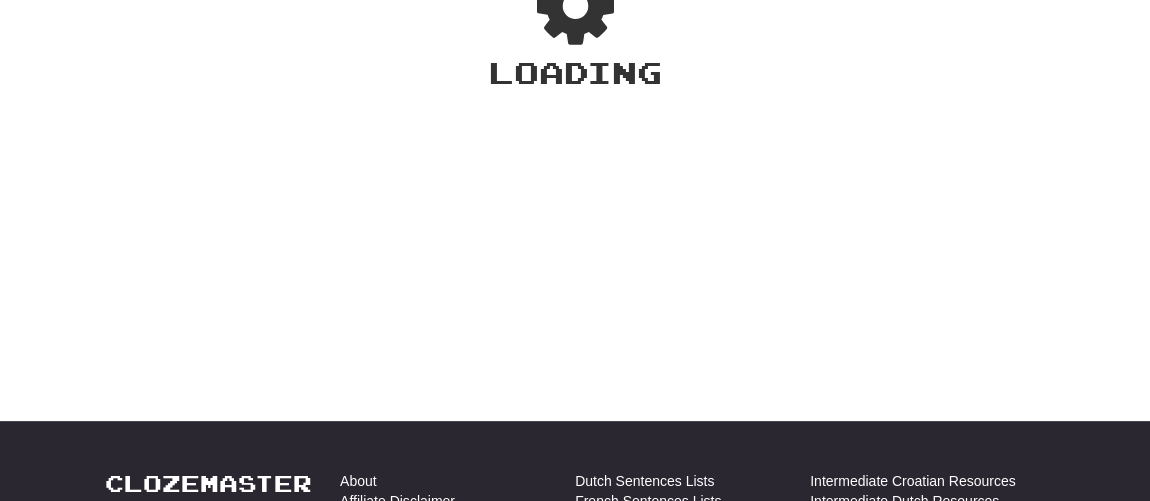 scroll, scrollTop: 90, scrollLeft: 0, axis: vertical 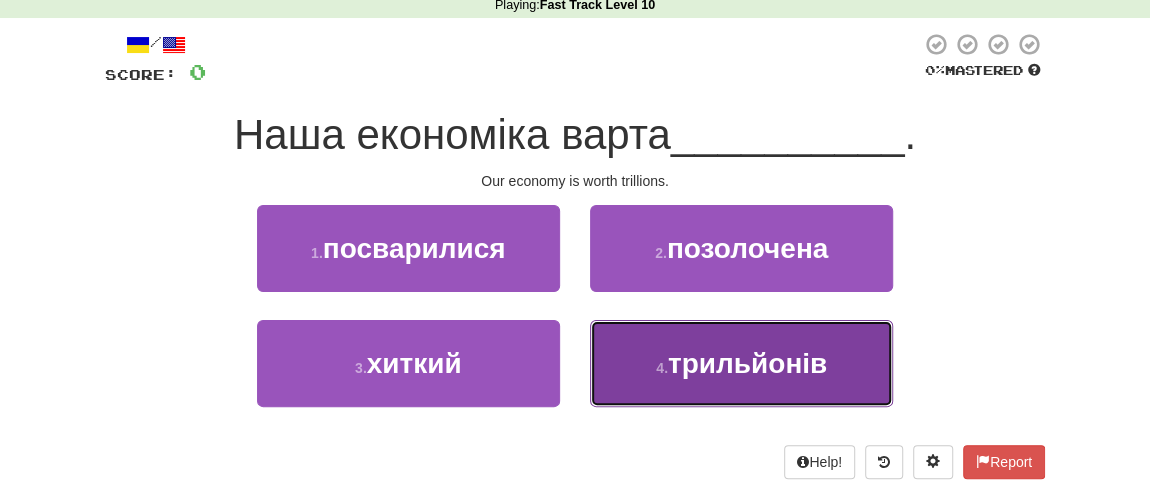 click on "трильйонів" at bounding box center (747, 363) 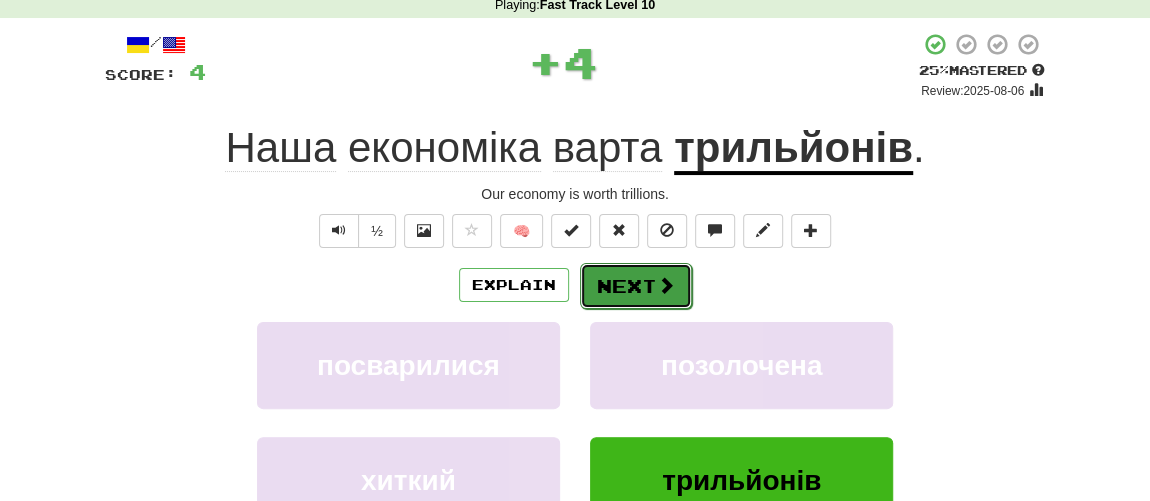 click on "Next" at bounding box center (636, 286) 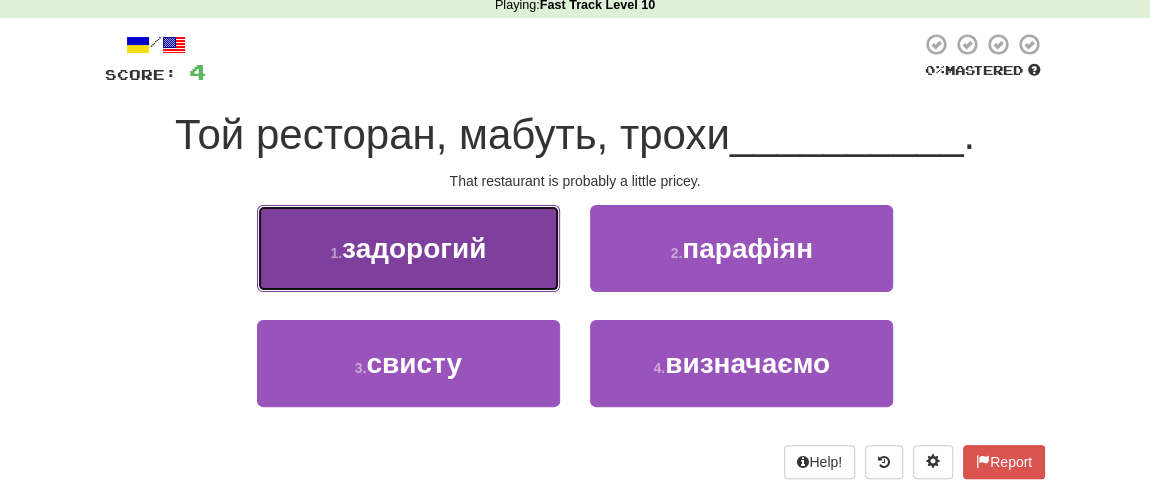 click on "задорогий" at bounding box center [414, 248] 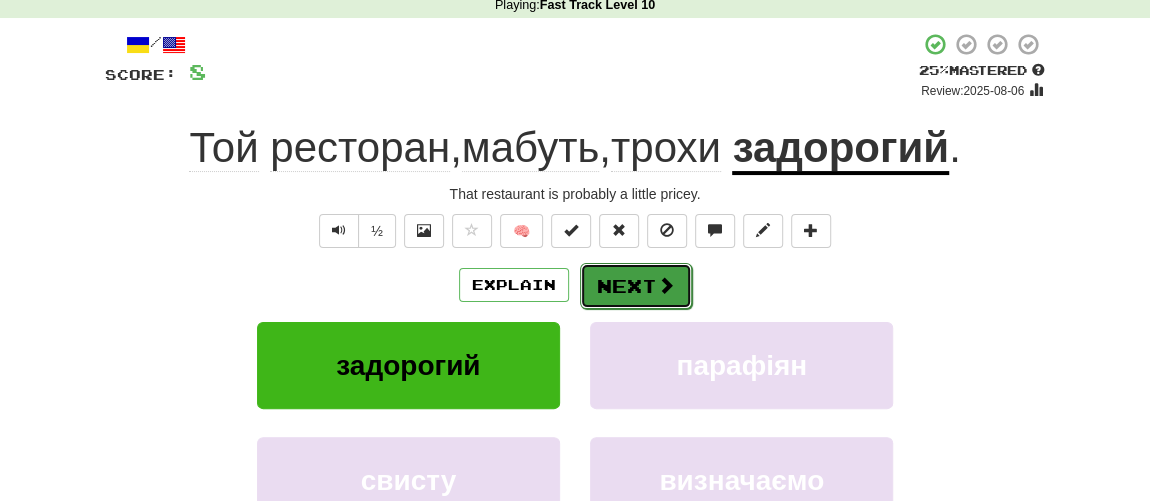 click on "Next" at bounding box center (636, 286) 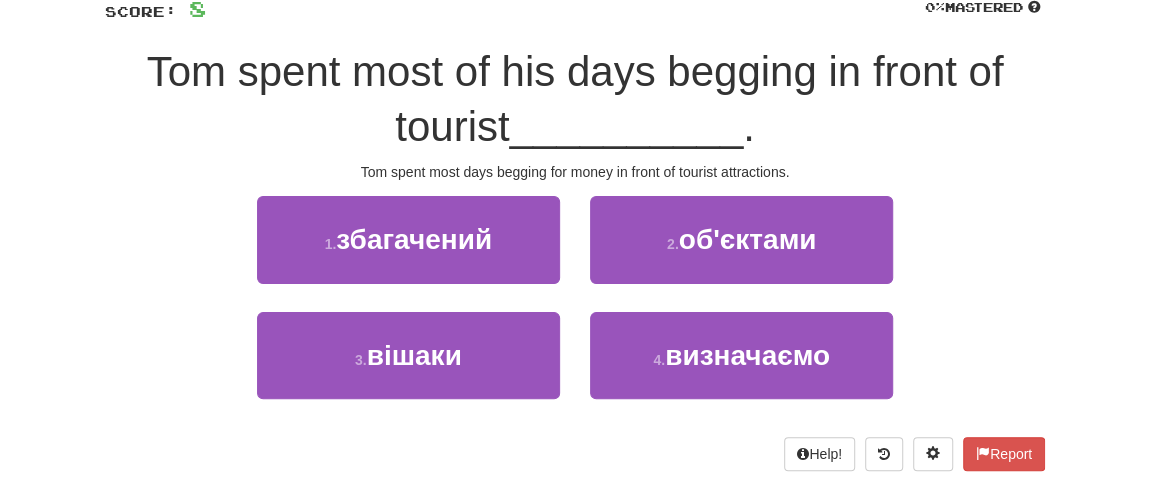 scroll, scrollTop: 181, scrollLeft: 0, axis: vertical 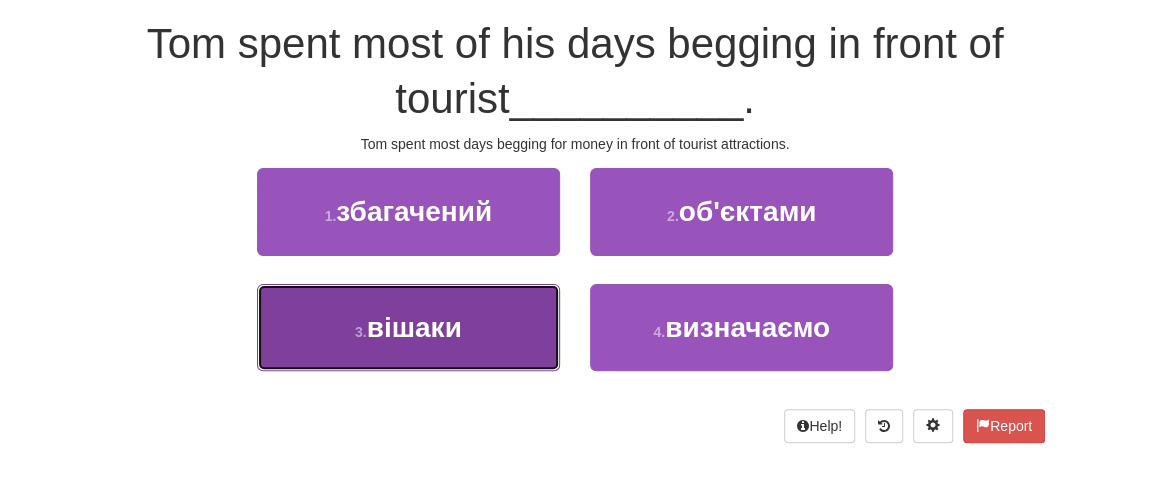 click on "вішаки" at bounding box center [414, 327] 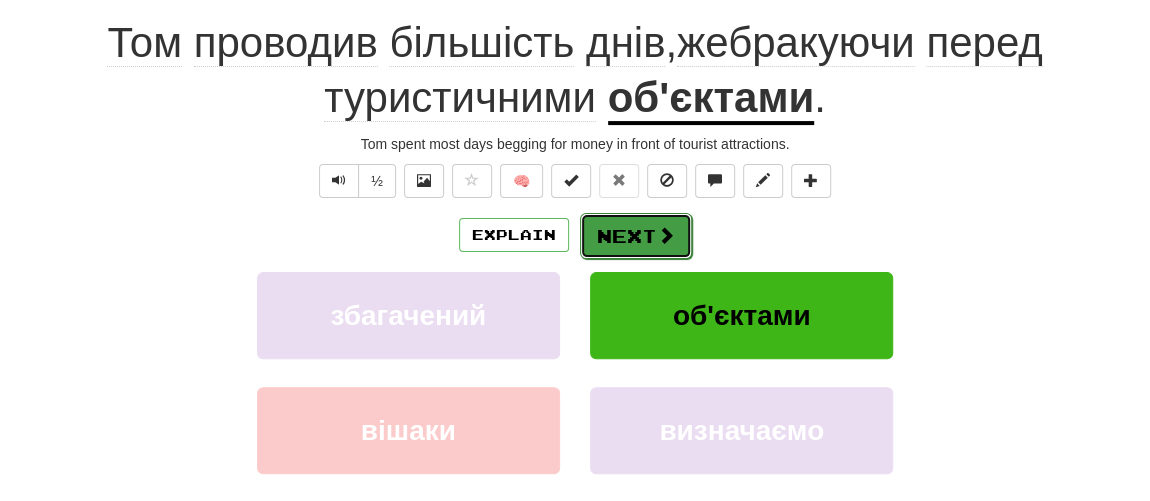 click on "Next" at bounding box center (636, 236) 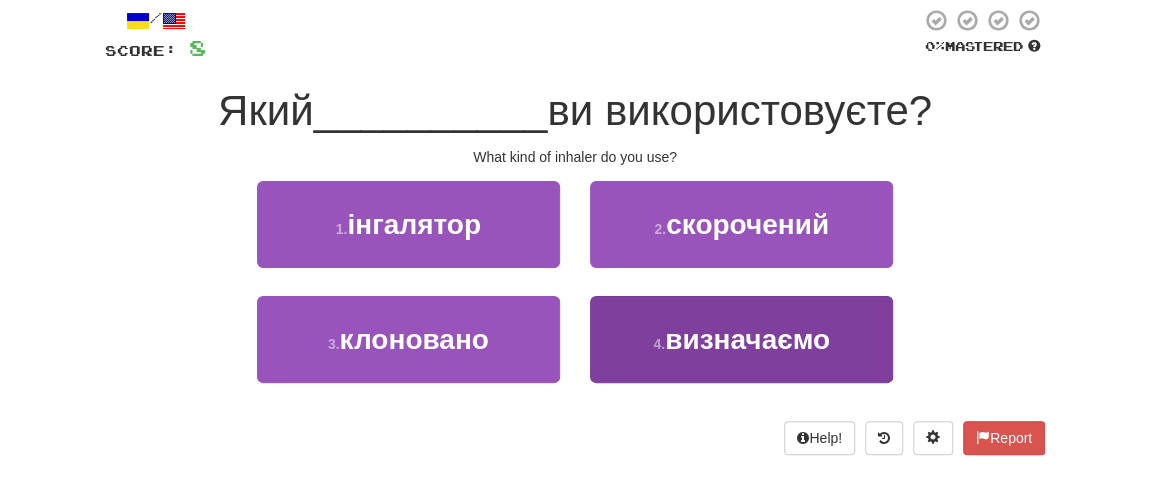 scroll, scrollTop: 90, scrollLeft: 0, axis: vertical 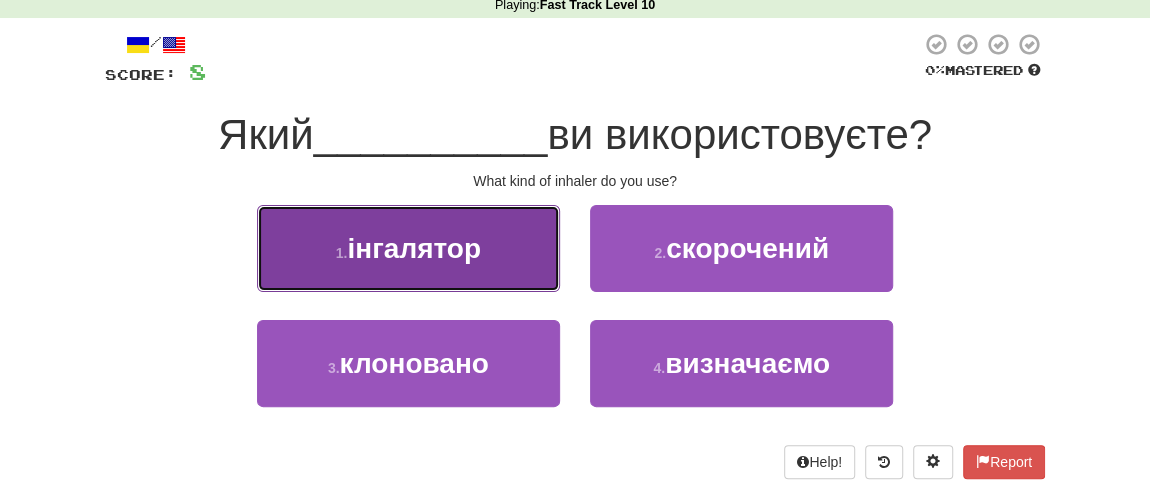 click on "інгалятор" at bounding box center (414, 248) 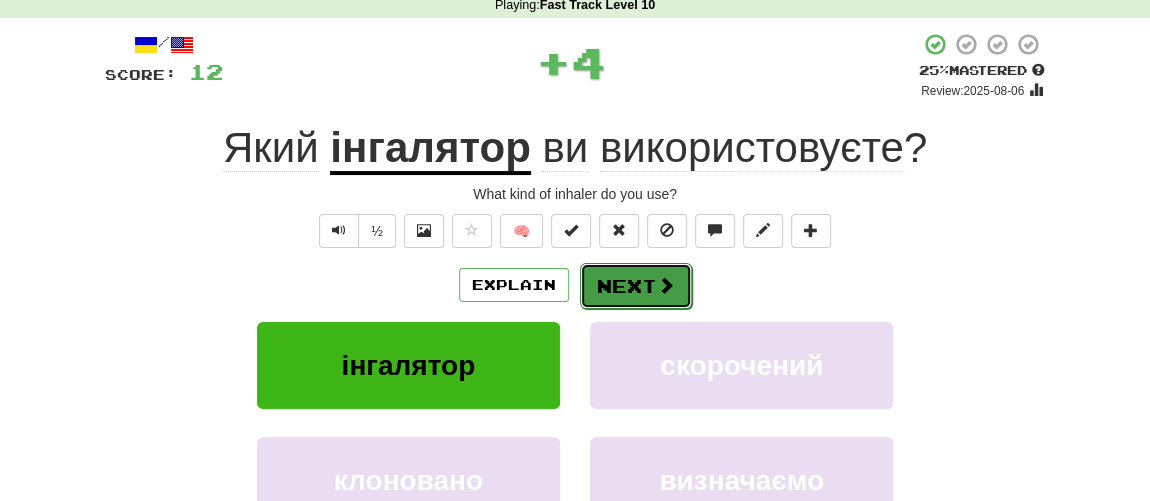 click on "Next" at bounding box center (636, 286) 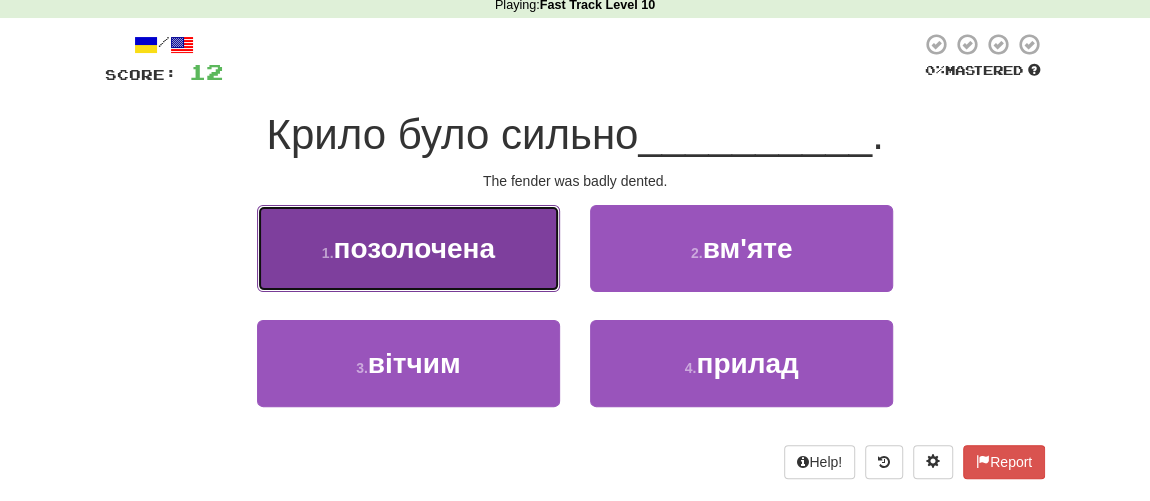 click on "позолочена" at bounding box center [413, 248] 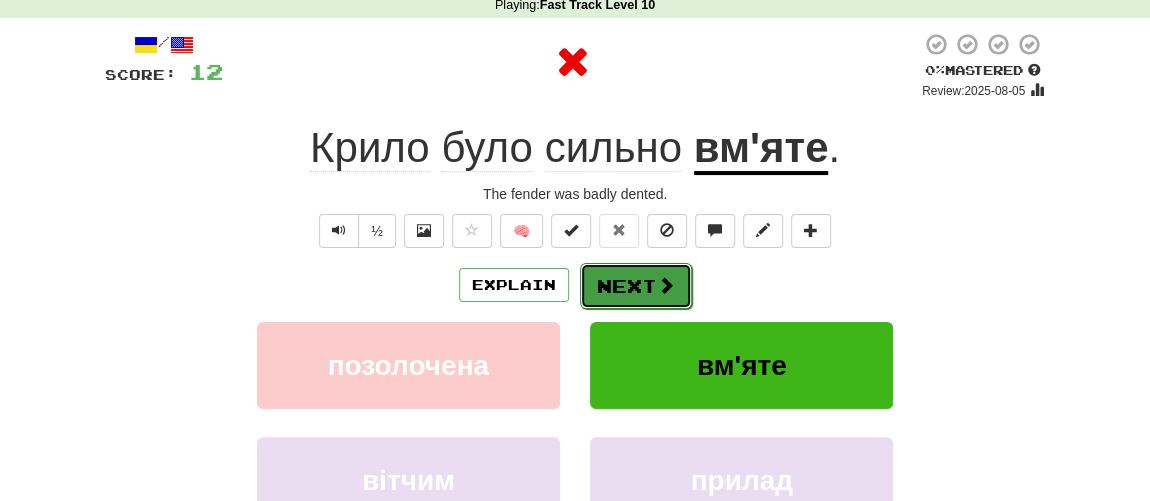 click on "Next" at bounding box center [636, 286] 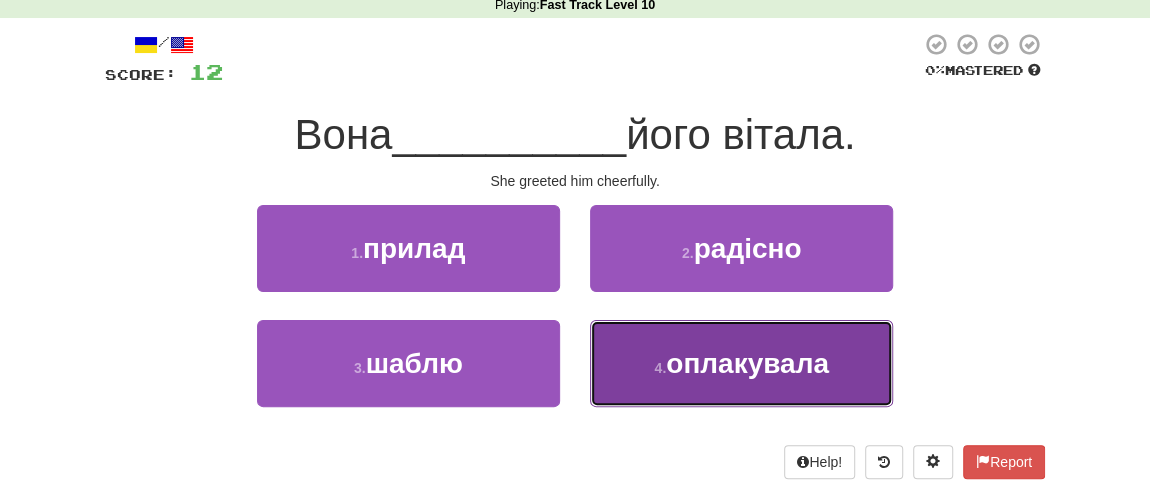 click on "оплакувала" at bounding box center [747, 363] 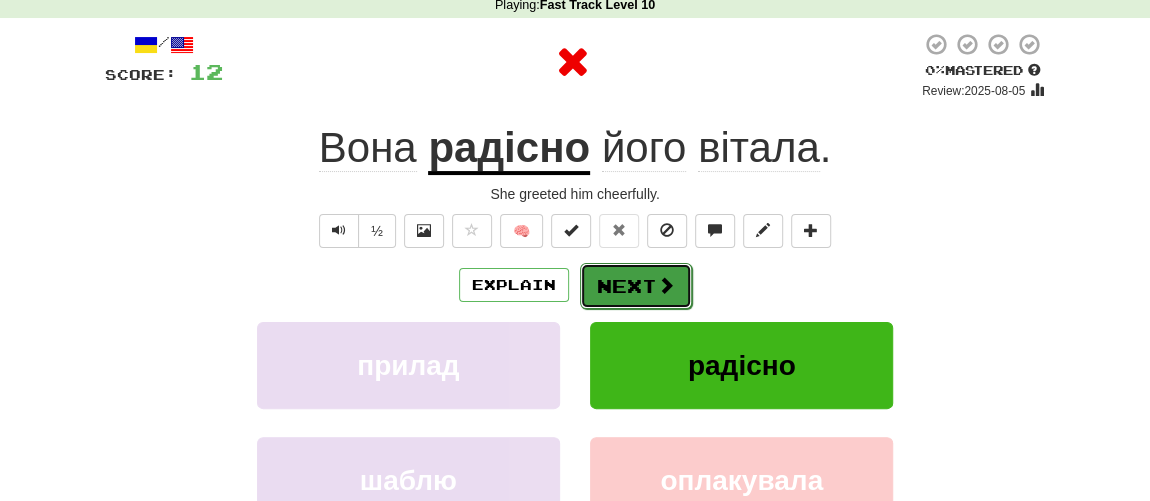 click on "Next" at bounding box center [636, 286] 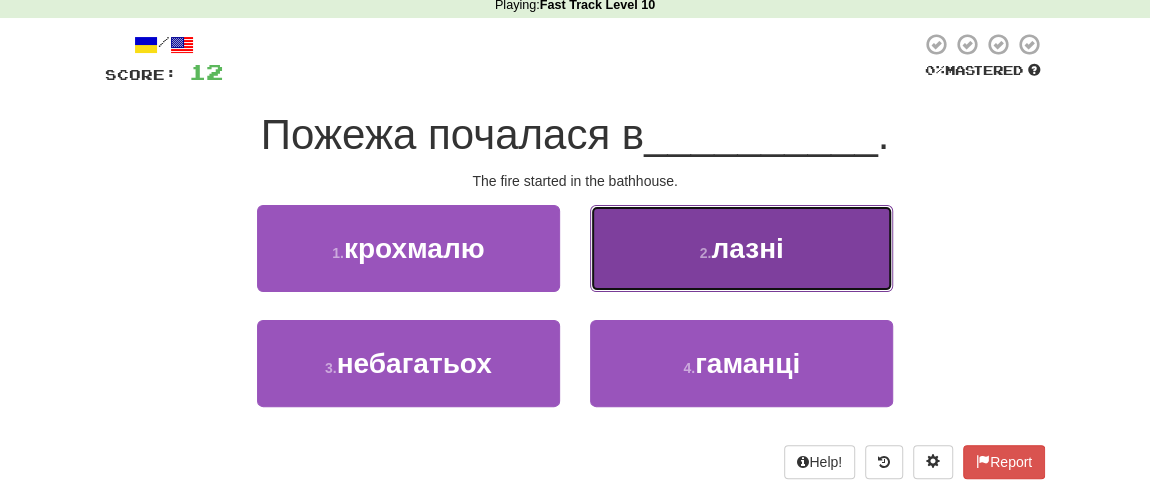 click on "лазні" at bounding box center (747, 248) 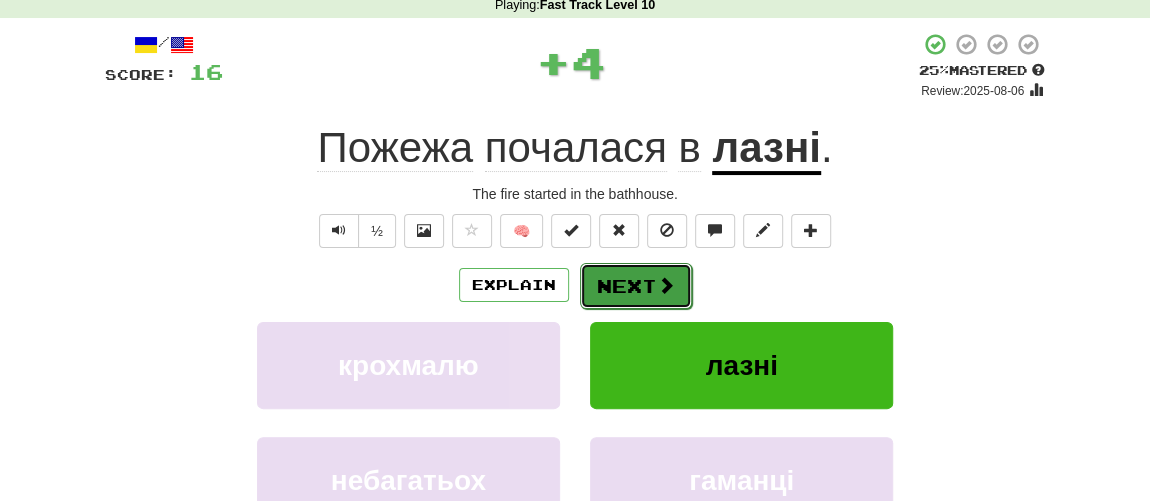 click on "Next" at bounding box center [636, 286] 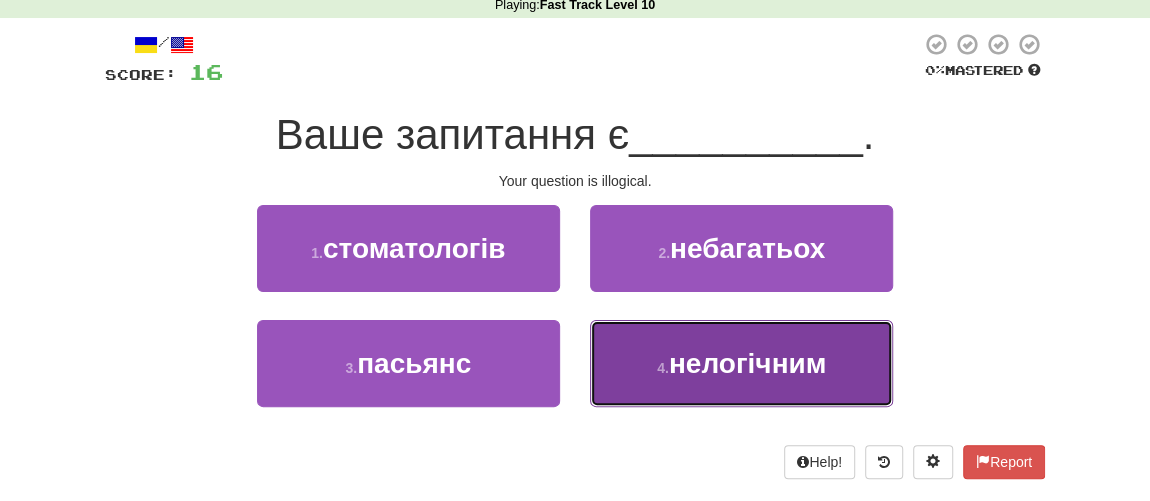 click on "нелогічним" at bounding box center [748, 363] 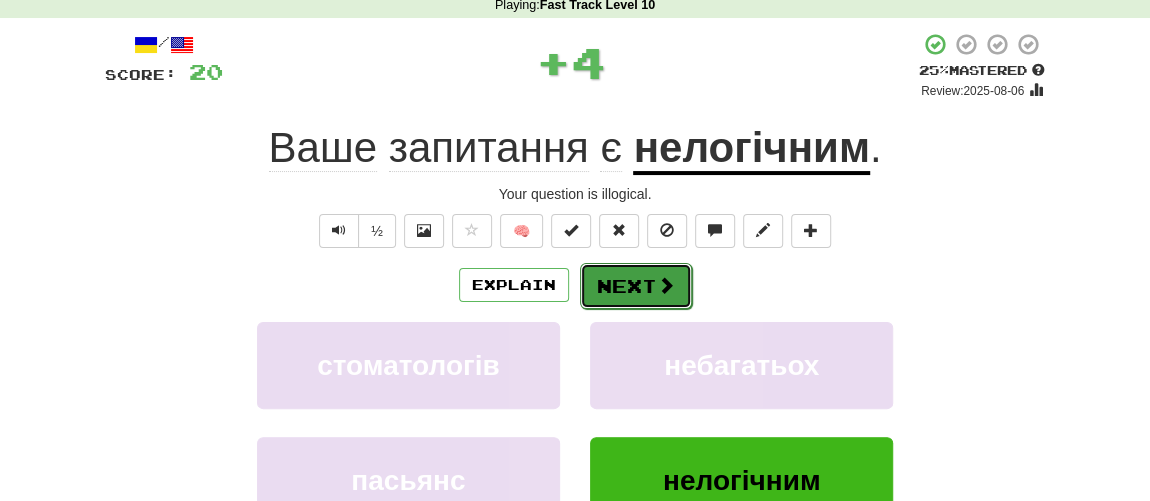 click on "Next" at bounding box center (636, 286) 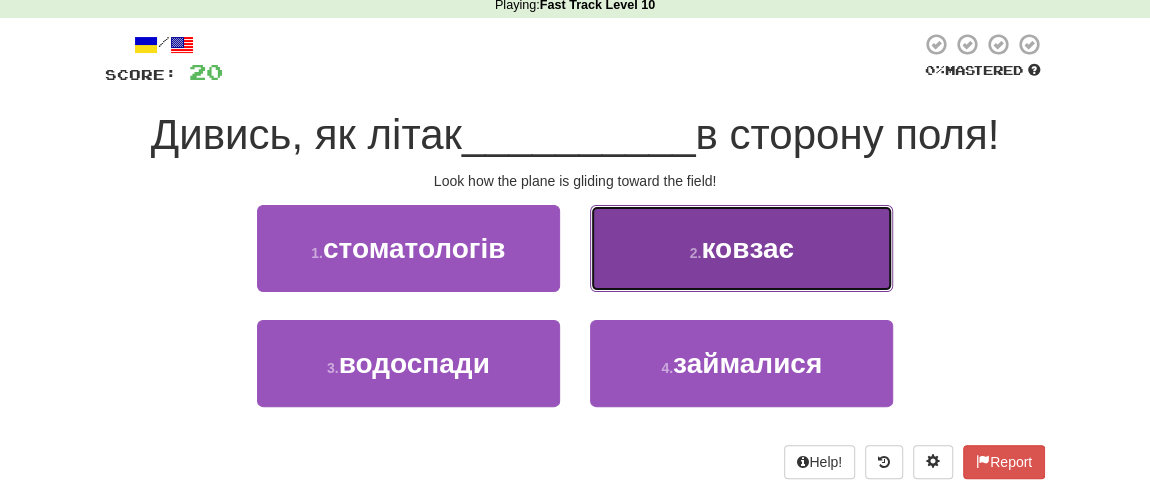 click on "ковзає" at bounding box center (747, 248) 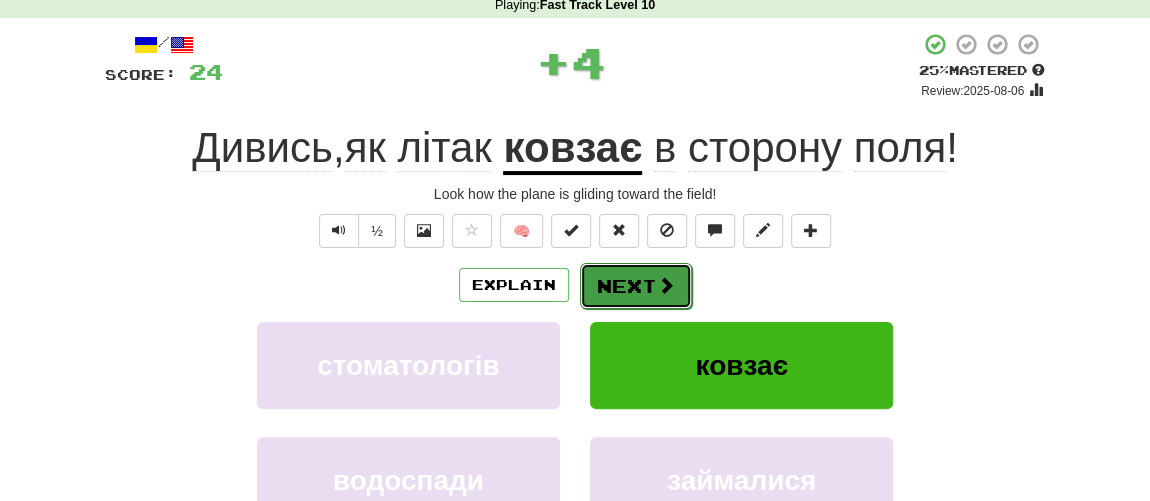 click on "Next" at bounding box center [636, 286] 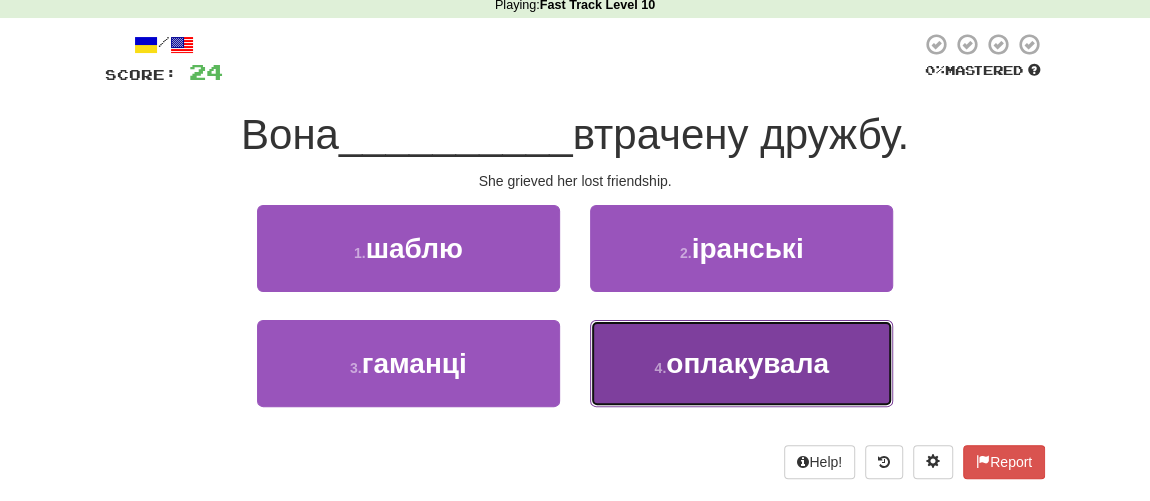click on "оплакувала" at bounding box center (747, 363) 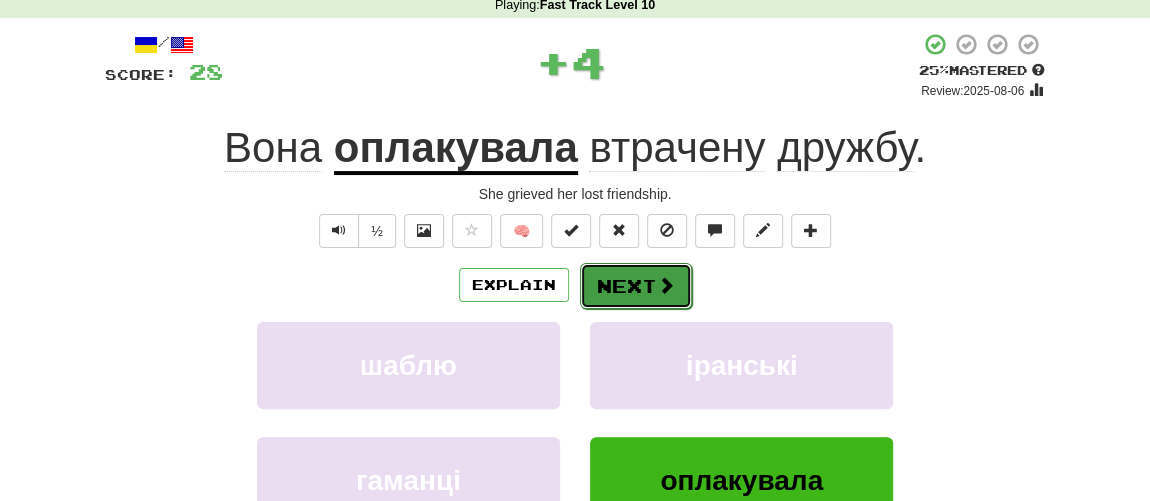 click on "Next" at bounding box center (636, 286) 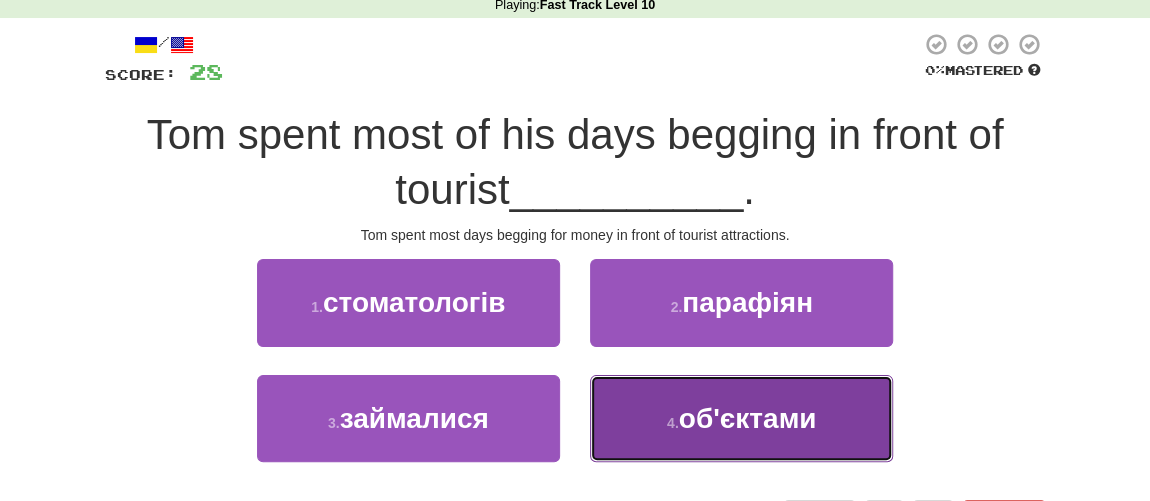 click on "об'єктами" at bounding box center (748, 418) 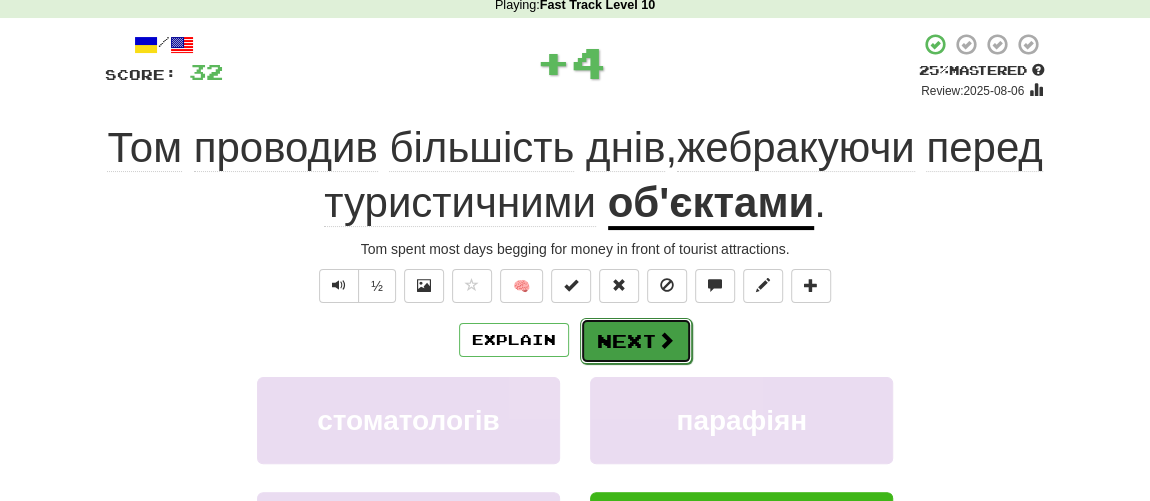 click on "Next" at bounding box center (636, 341) 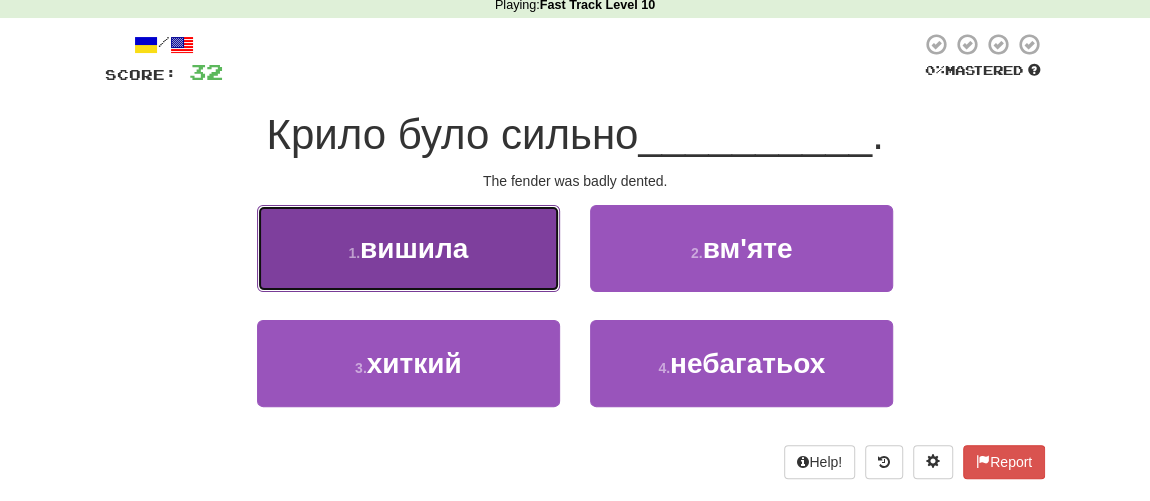 click on "вишила" at bounding box center (414, 248) 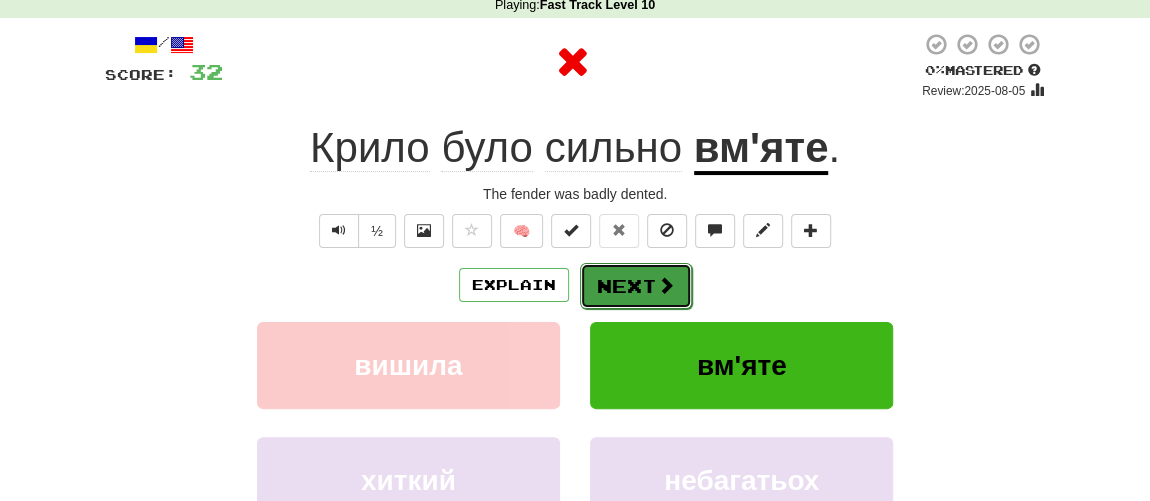 click on "Next" at bounding box center (636, 286) 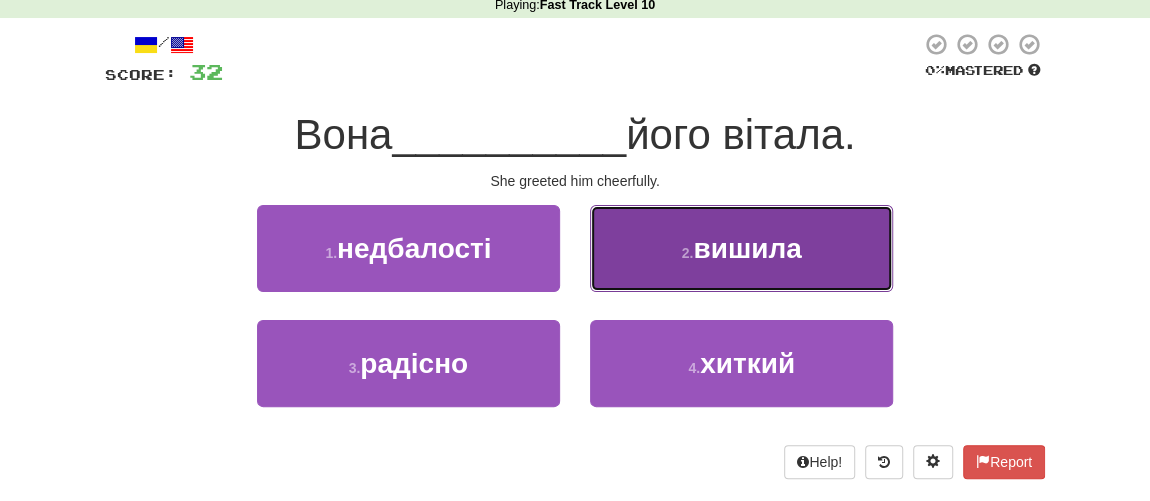 click on "вишила" at bounding box center [747, 248] 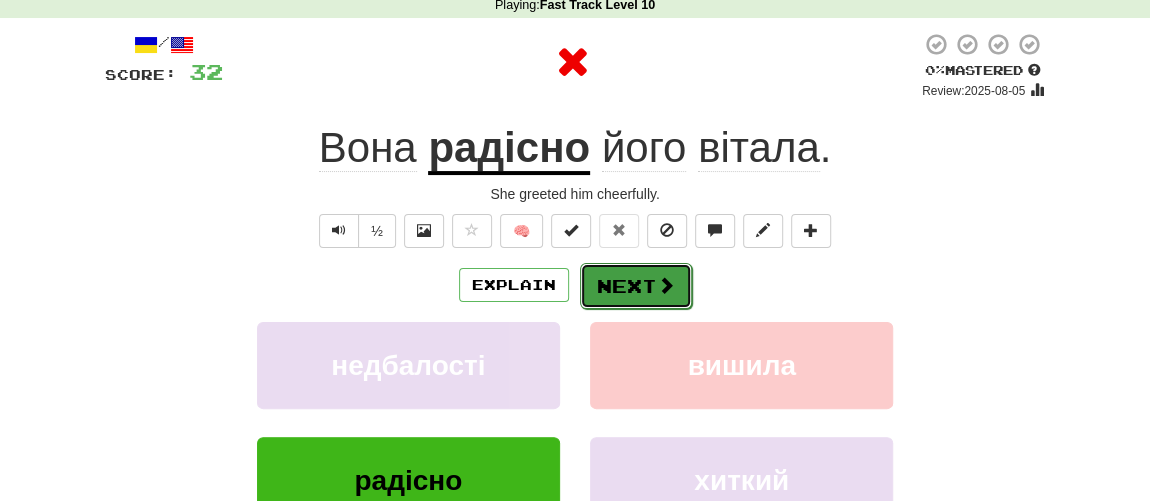 click on "Next" at bounding box center (636, 286) 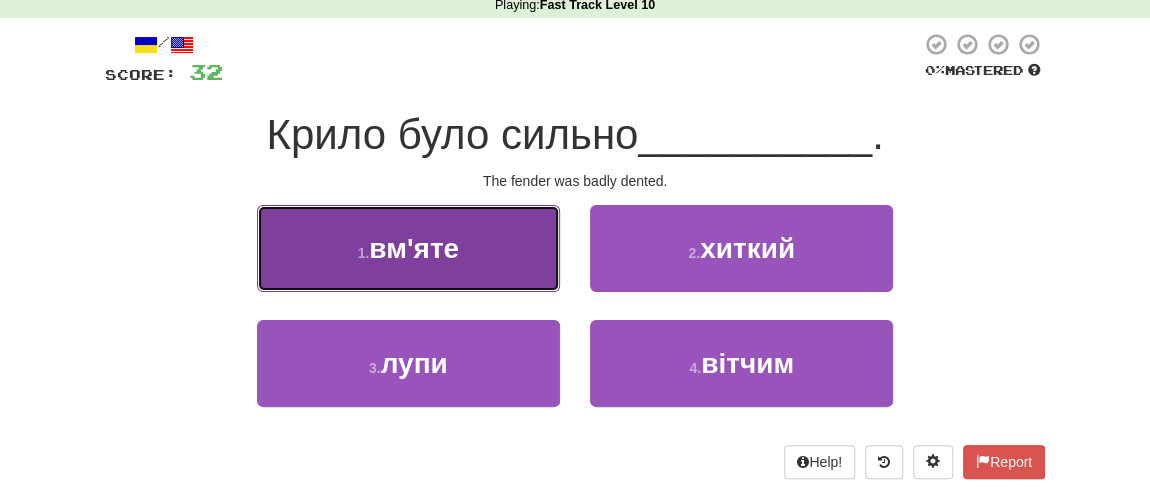click on "1 .  вм'яте" at bounding box center [408, 248] 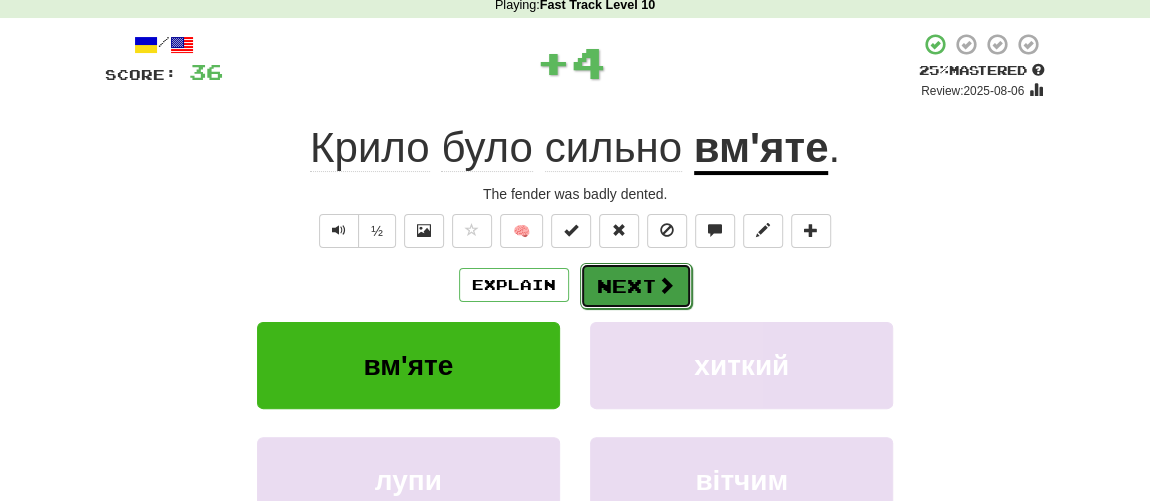 click on "Next" at bounding box center [636, 286] 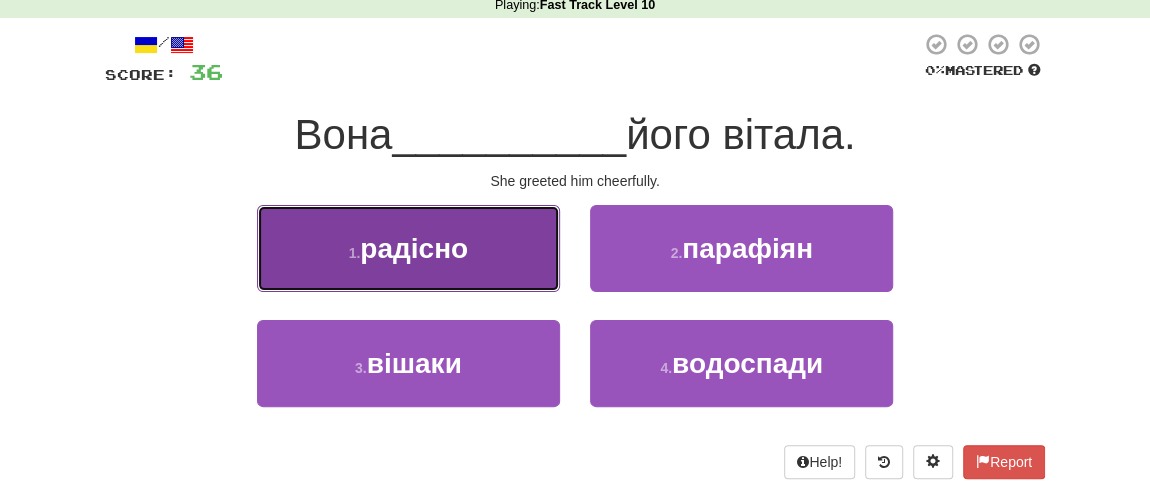 click on "радісно" at bounding box center [414, 248] 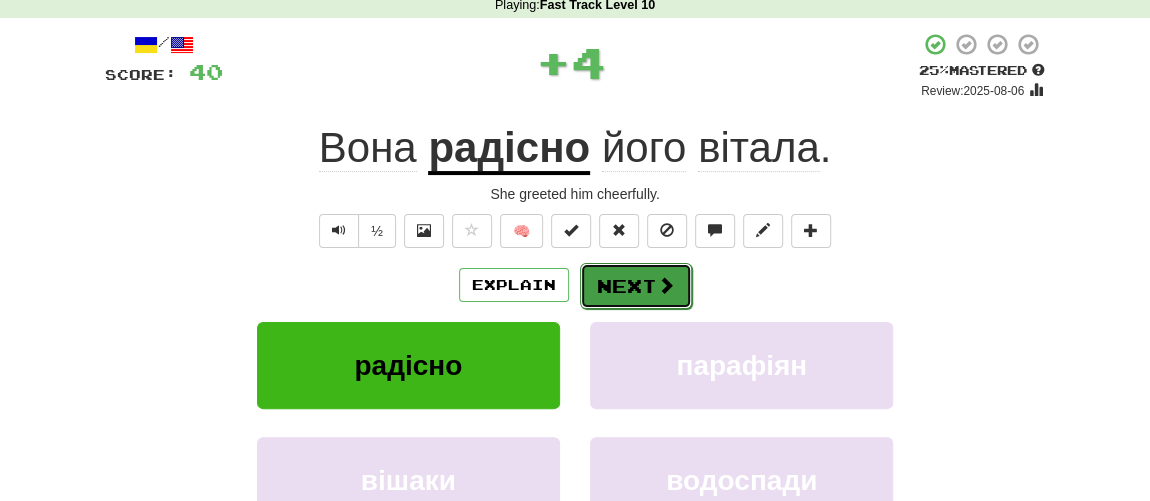 click on "Next" at bounding box center [636, 286] 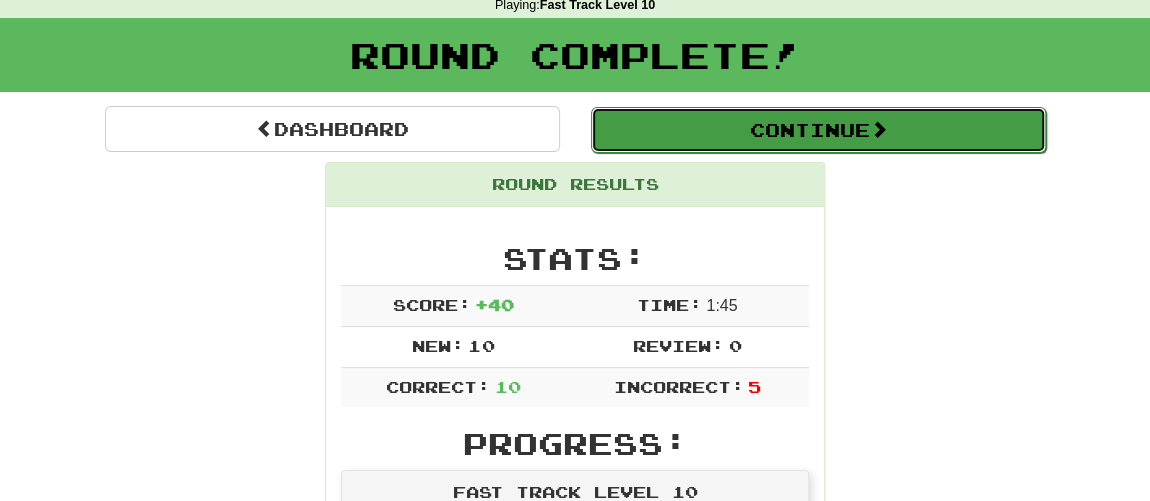 click on "Continue" at bounding box center [818, 130] 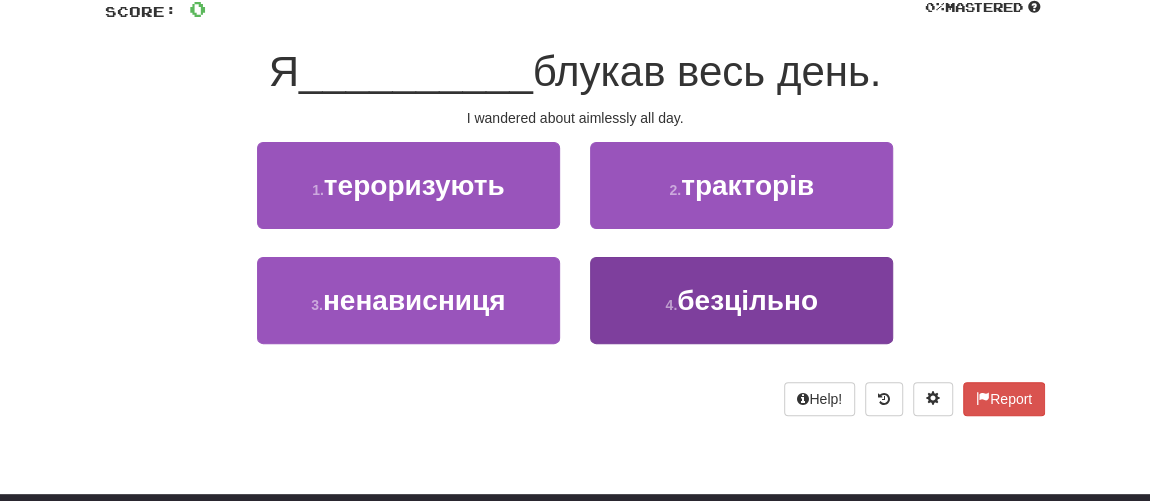scroll, scrollTop: 181, scrollLeft: 0, axis: vertical 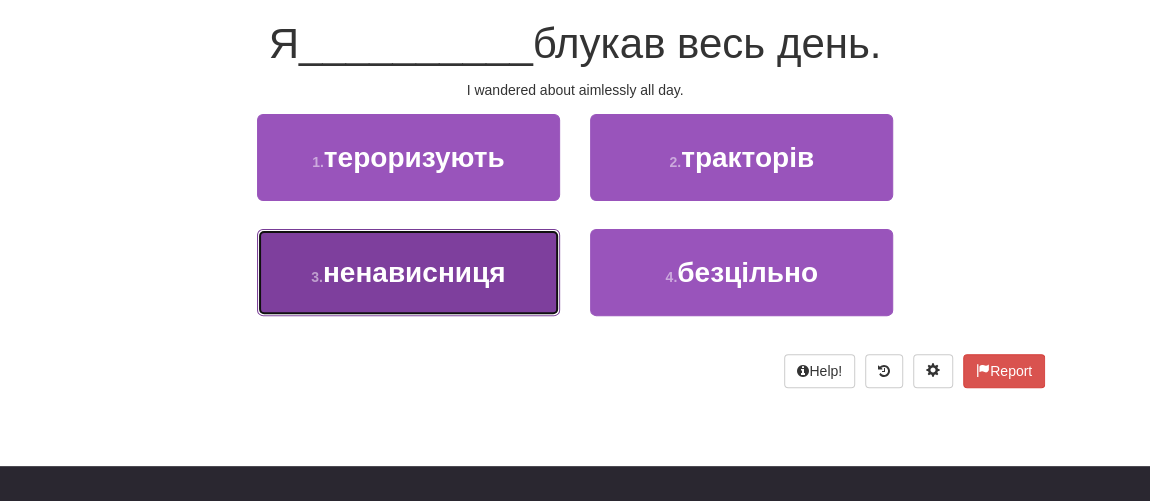 click on "3 .  ненависниця" at bounding box center [408, 272] 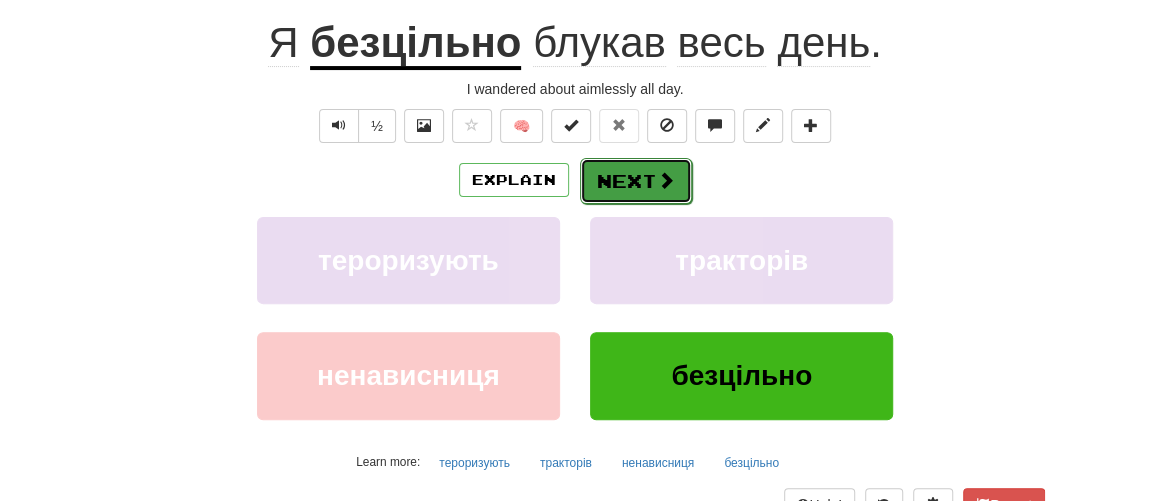 click on "Next" at bounding box center (636, 181) 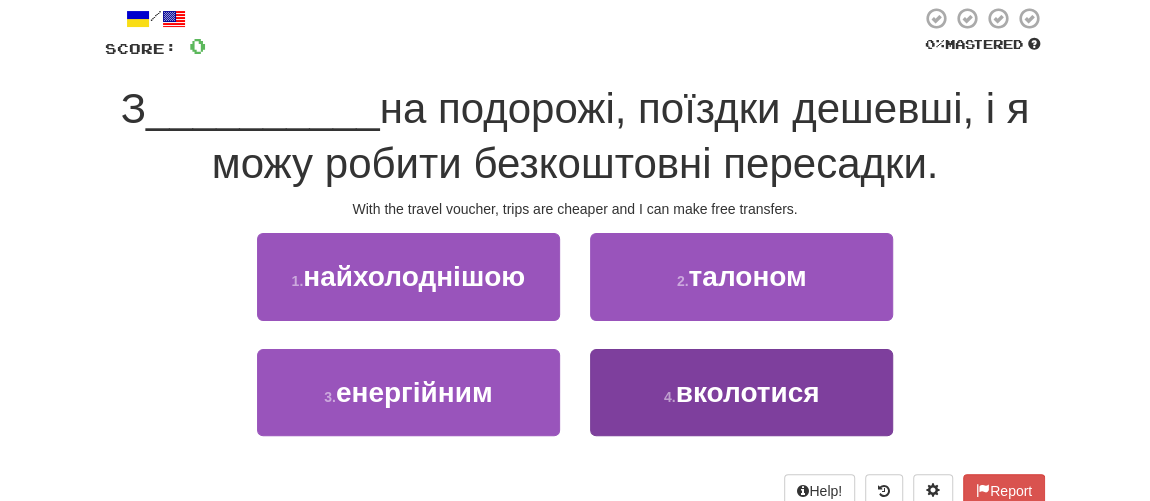 scroll, scrollTop: 90, scrollLeft: 0, axis: vertical 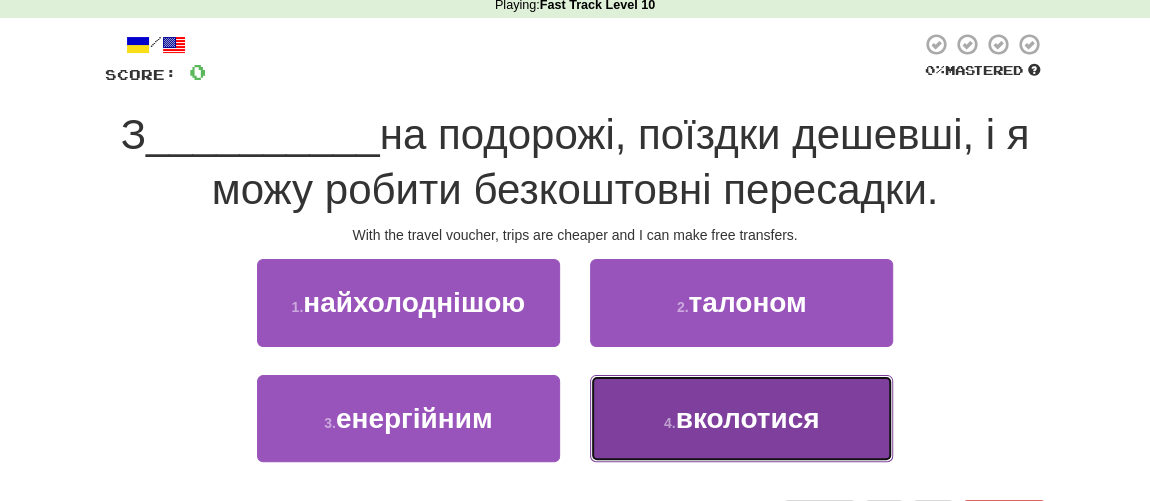 click on "вколотися" at bounding box center (748, 418) 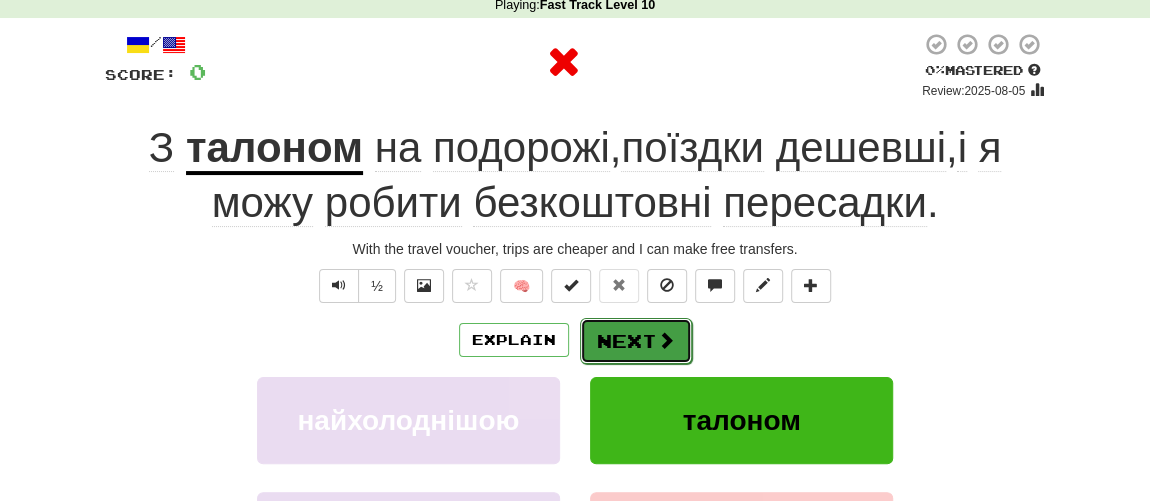 click on "Next" at bounding box center (636, 341) 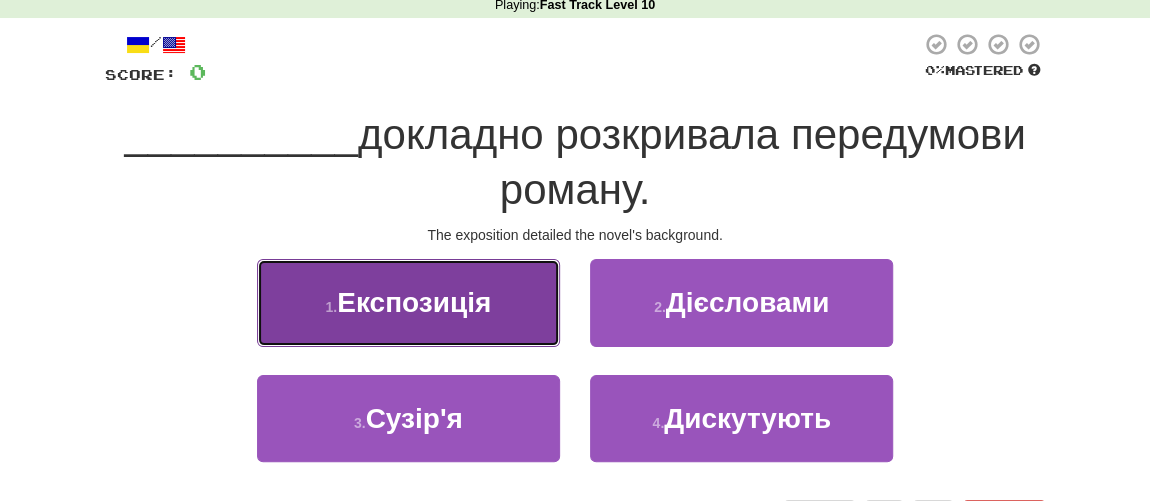 click on "Експозиція" at bounding box center (414, 302) 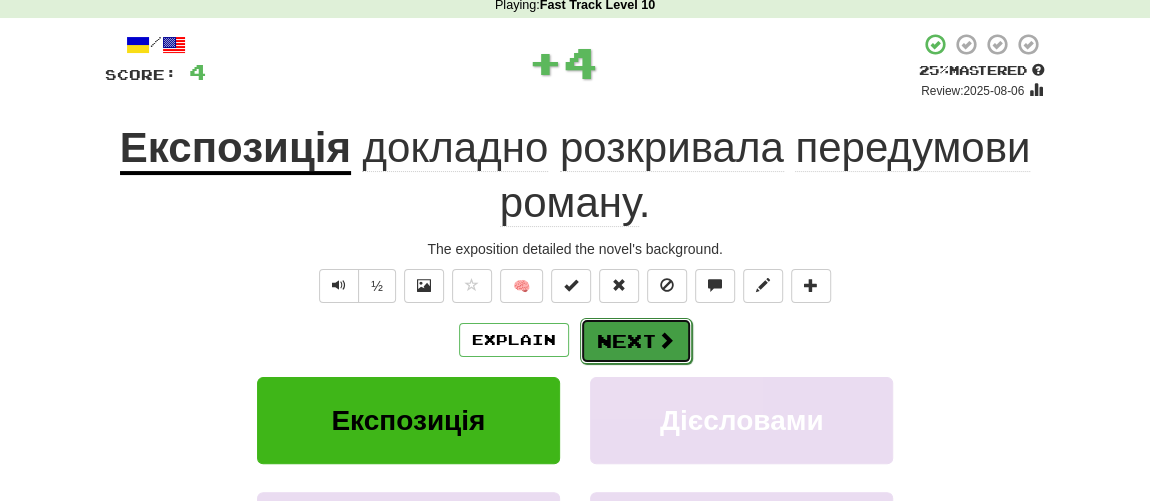 click on "Next" at bounding box center [636, 341] 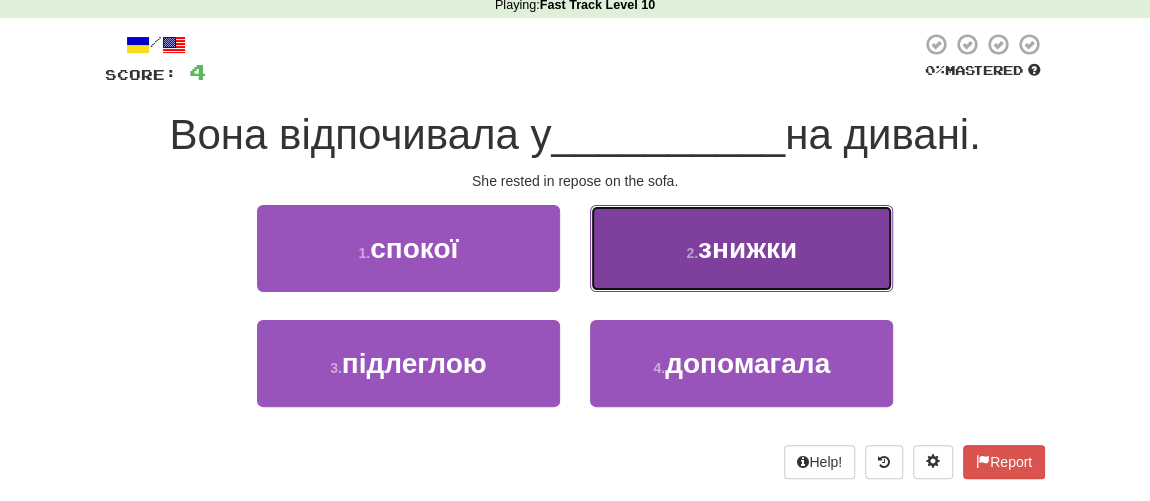 click on "2 .  знижки" at bounding box center [741, 248] 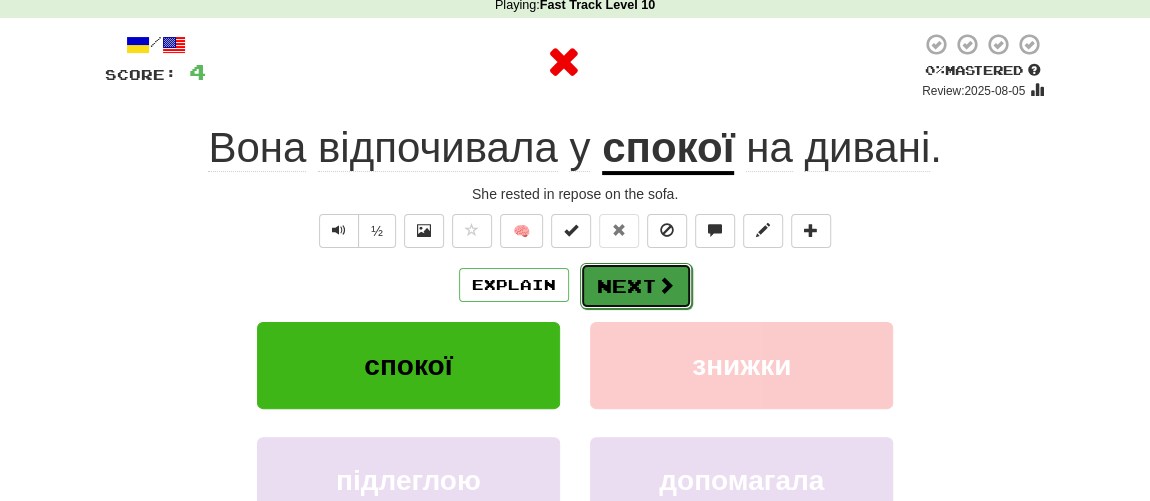 click on "Next" at bounding box center (636, 286) 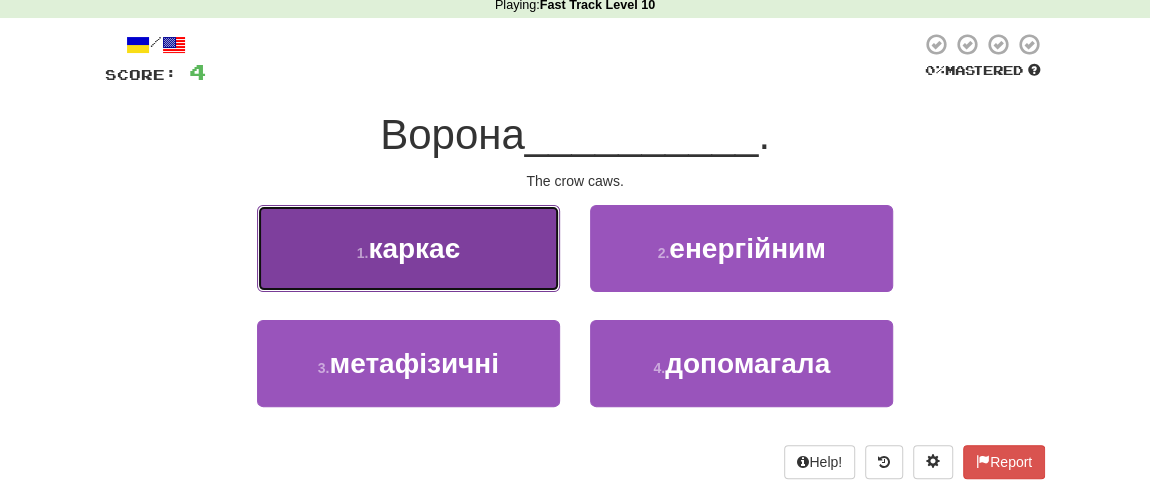 click on "каркає" at bounding box center [414, 248] 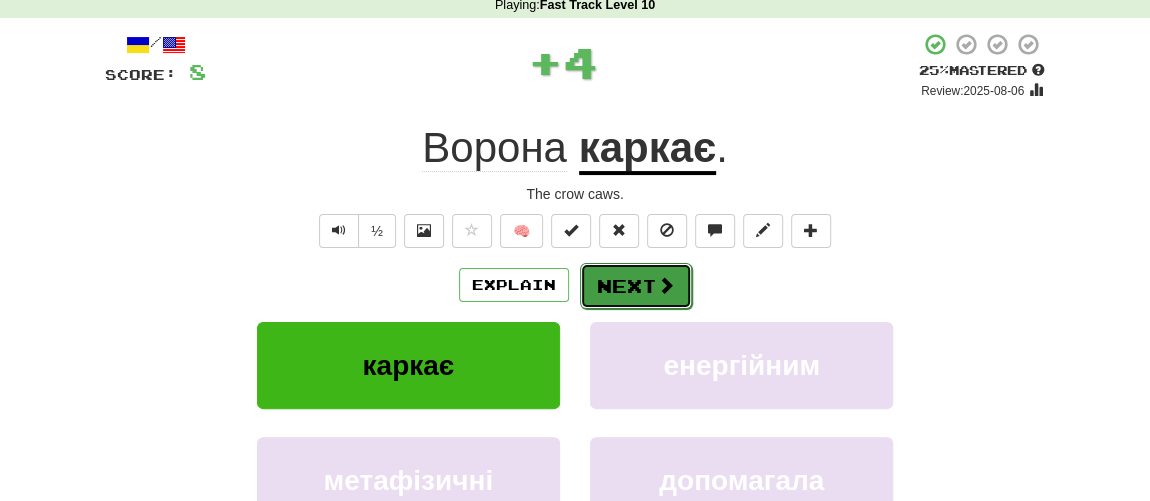 click on "Next" at bounding box center (636, 286) 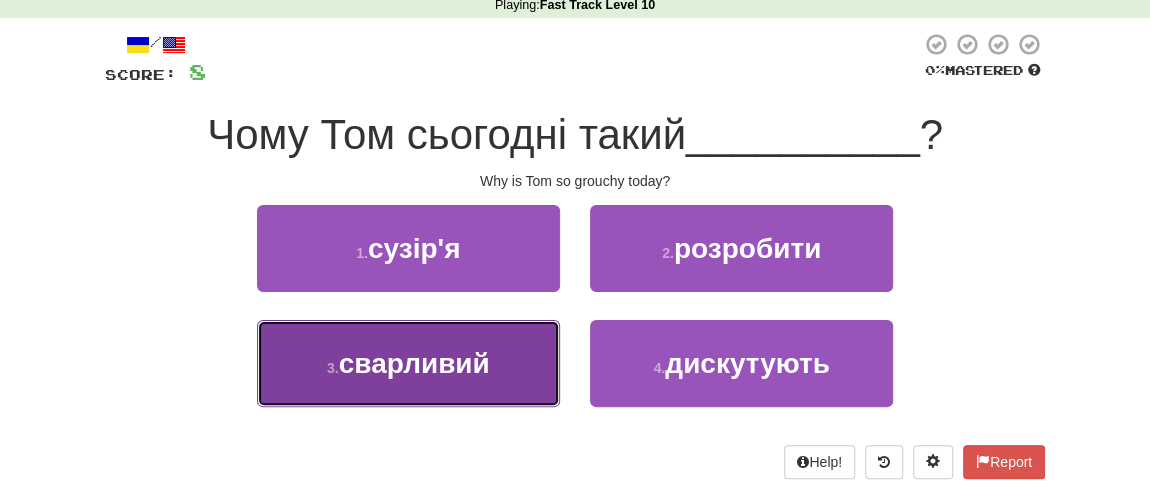 click on "сварливий" at bounding box center (414, 363) 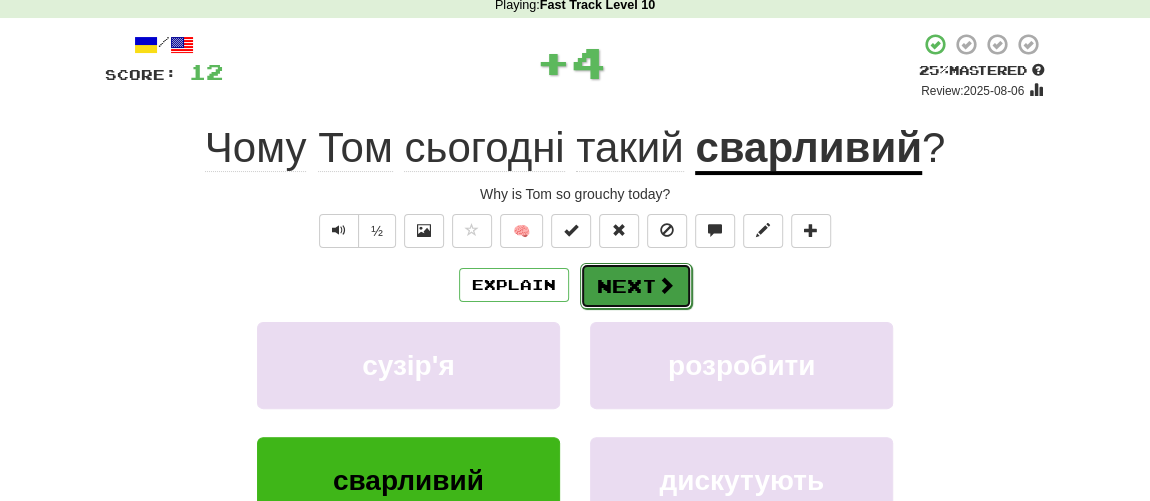 click on "Next" at bounding box center [636, 286] 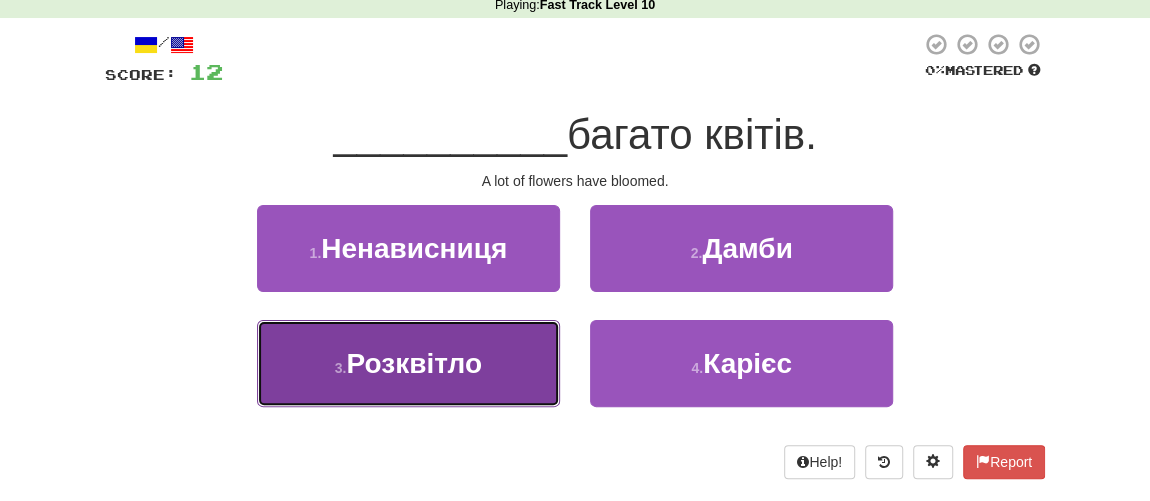 click on "3 .  Розквітло" at bounding box center (408, 363) 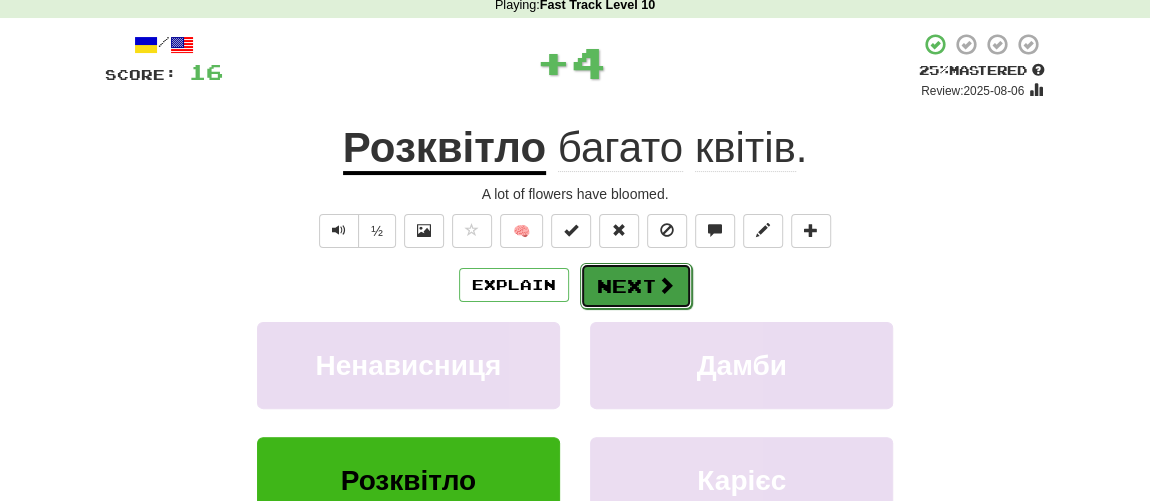 click on "Next" at bounding box center [636, 286] 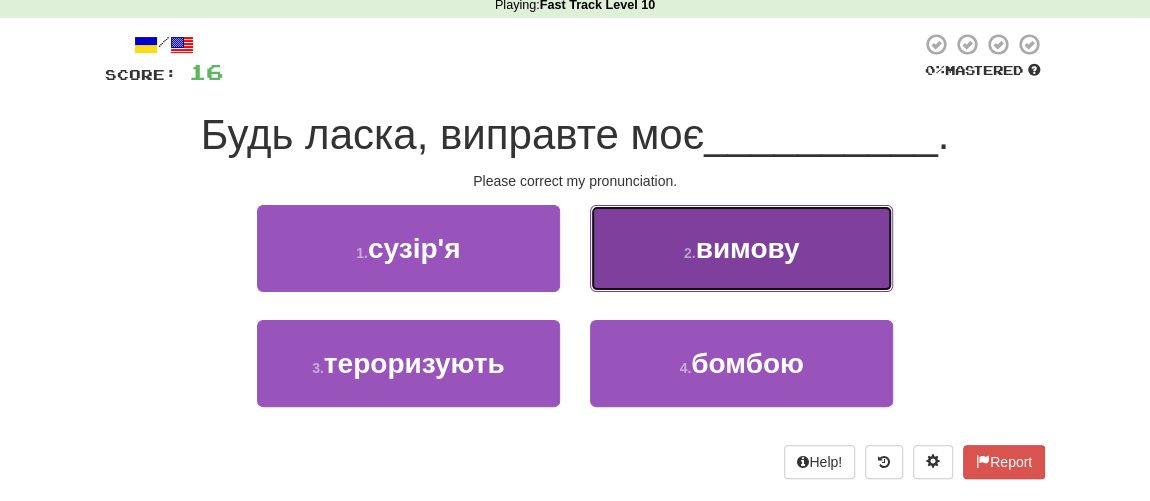 click on "2 ." at bounding box center [690, 253] 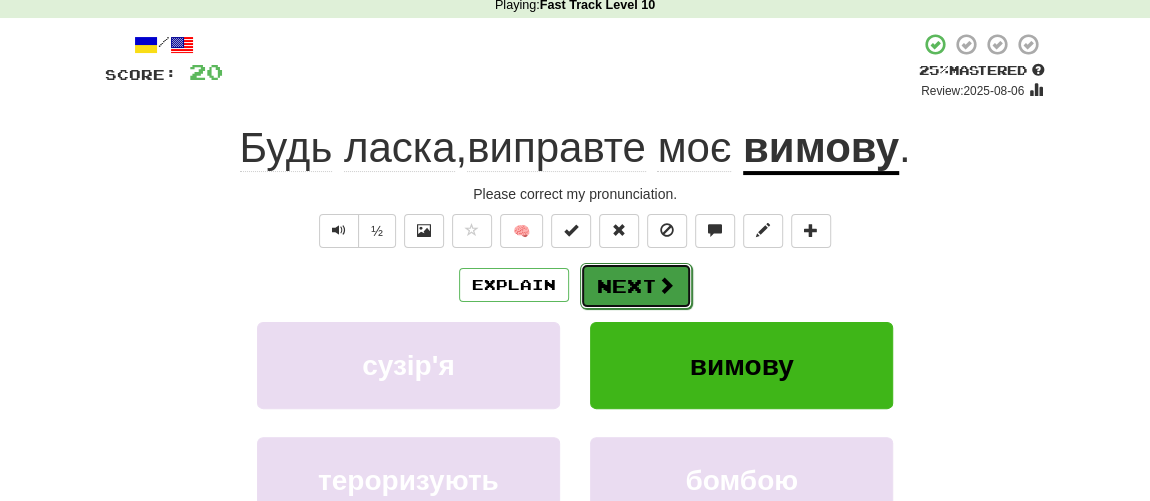 click on "Next" at bounding box center [636, 286] 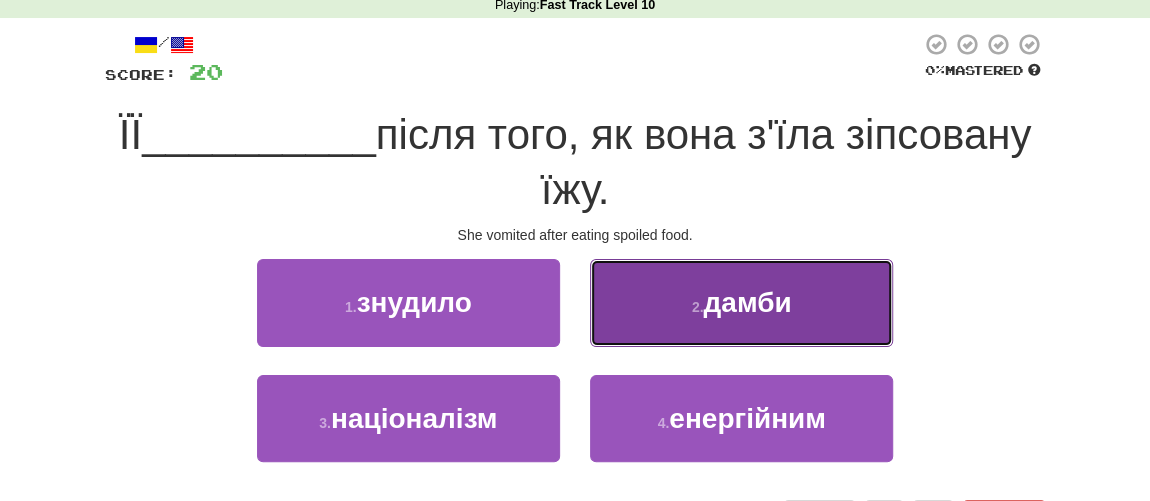 click on "2 ." at bounding box center [698, 307] 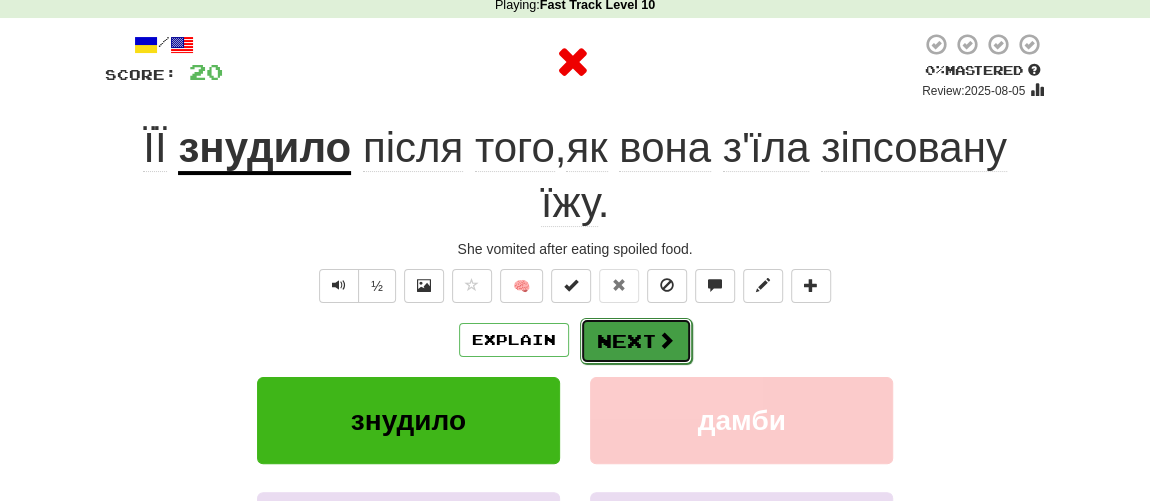 click on "Next" at bounding box center (636, 341) 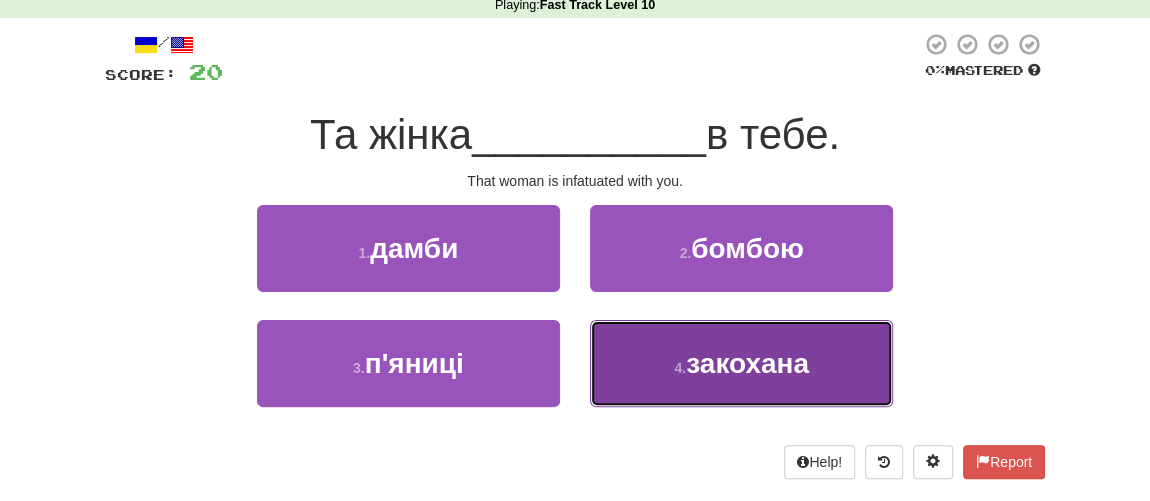 click on "4 .  закохана" at bounding box center (741, 363) 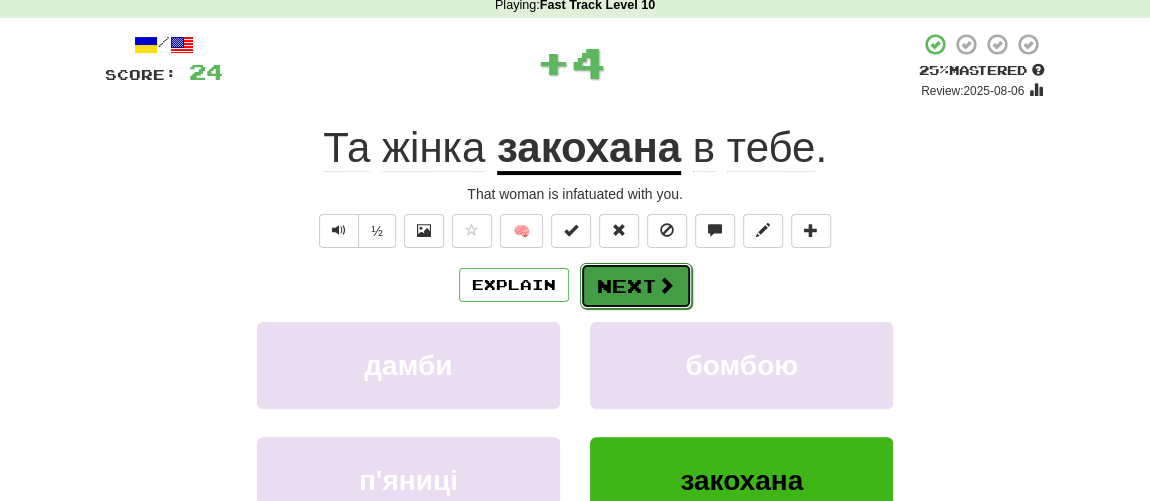 click on "Next" at bounding box center [636, 286] 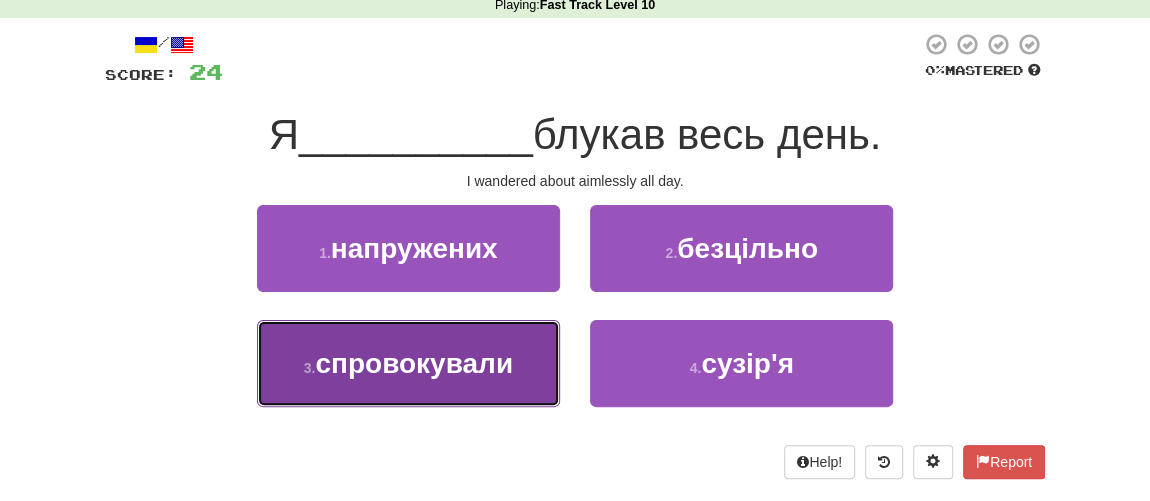 click on "3 .  спровокували" at bounding box center [408, 363] 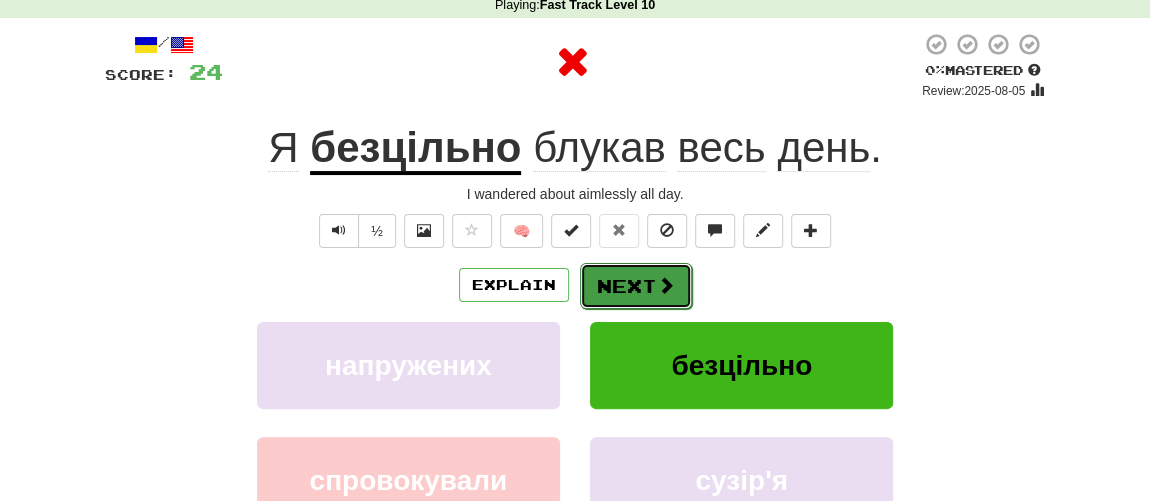 click on "Next" at bounding box center (636, 286) 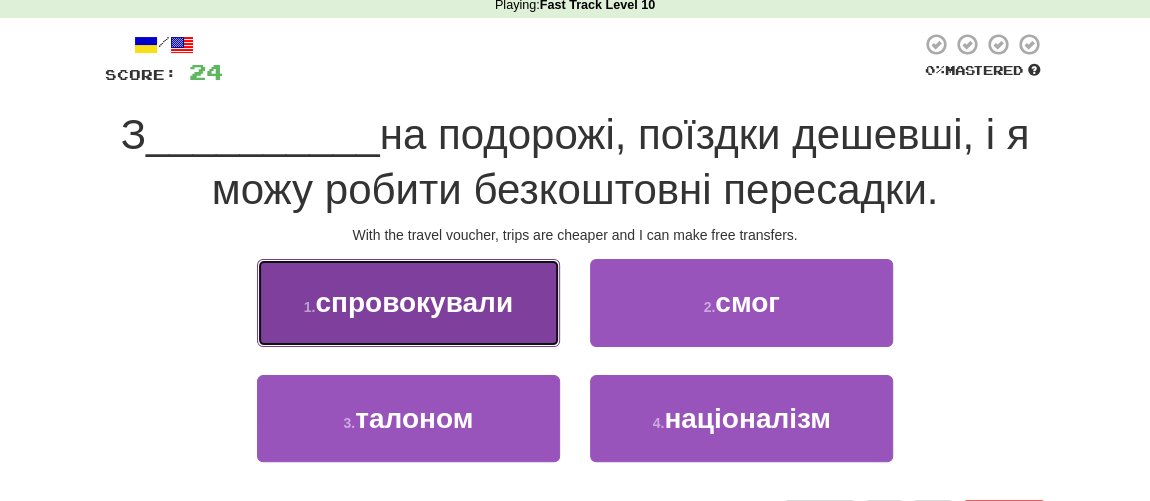 click on "спровокували" at bounding box center (414, 302) 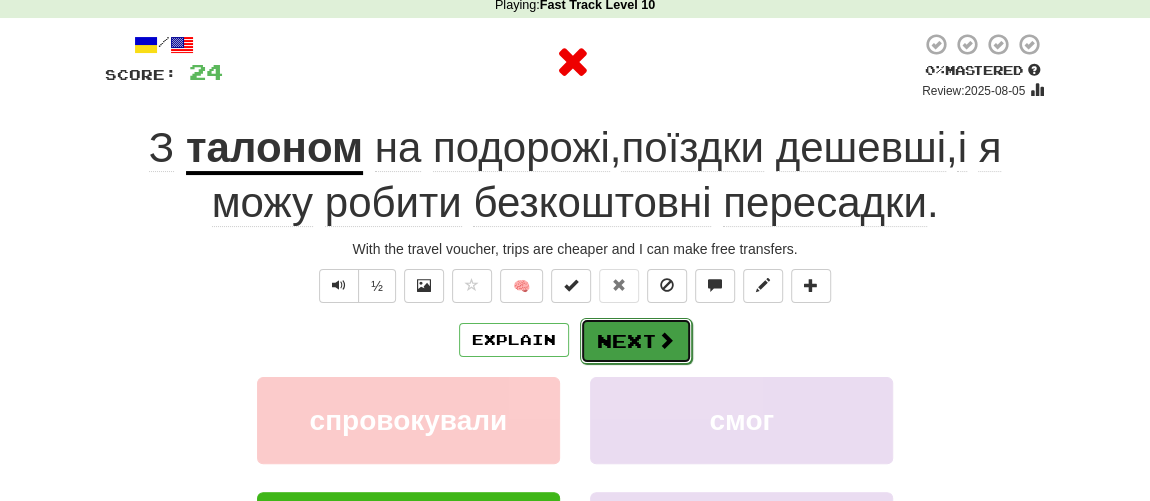 click on "Next" at bounding box center (636, 341) 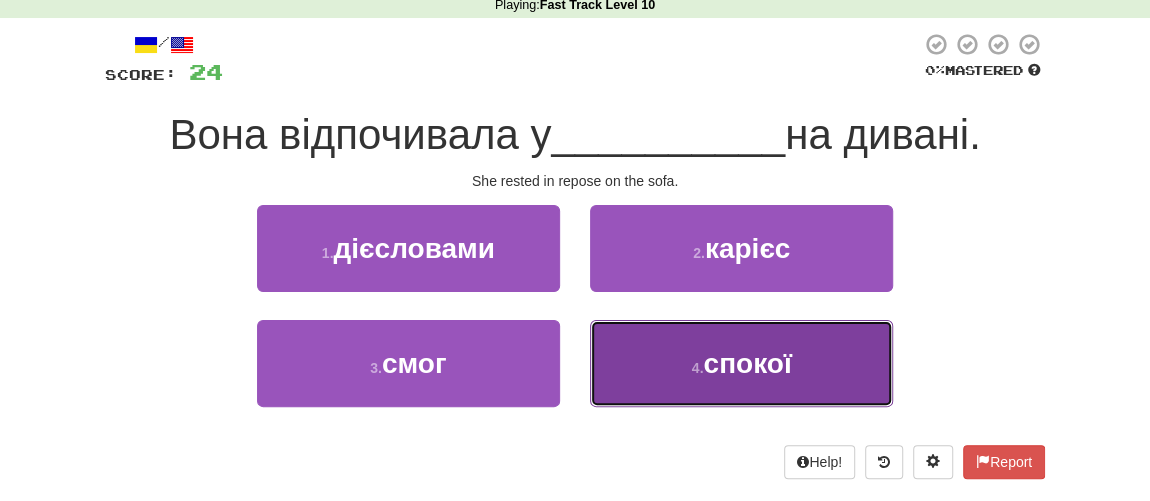 click on "спокої" at bounding box center [747, 363] 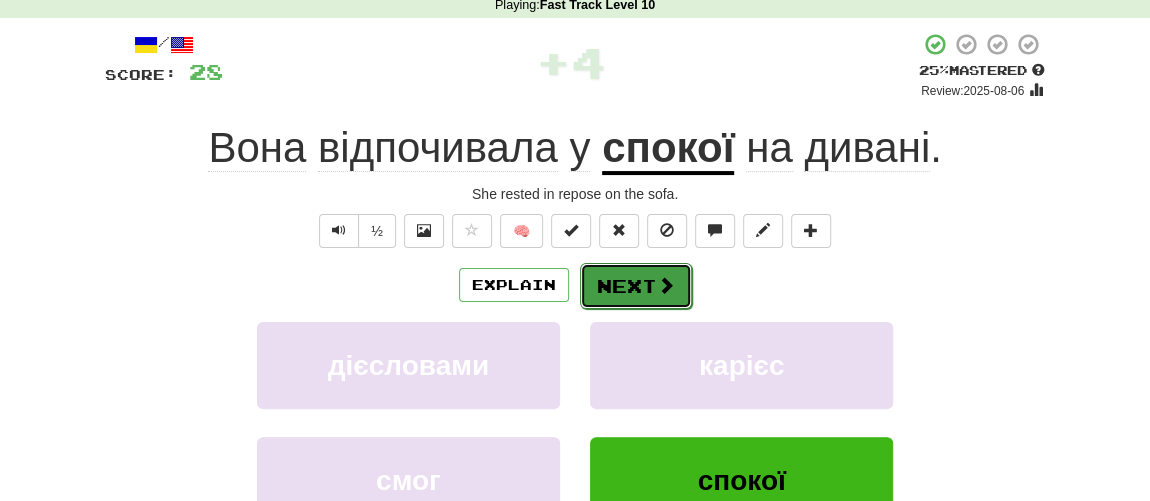 click on "Next" at bounding box center (636, 286) 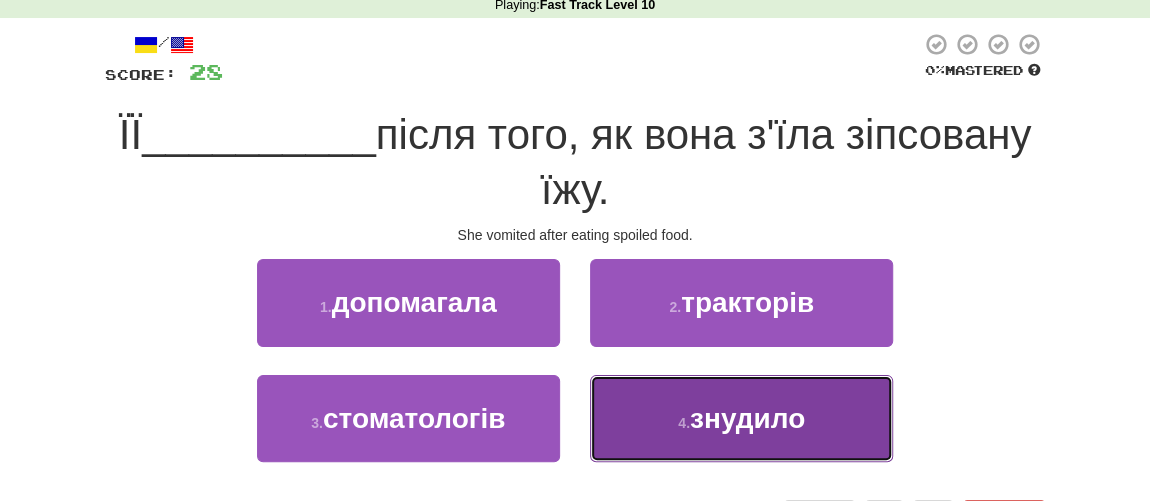 click on "знудило" at bounding box center (747, 418) 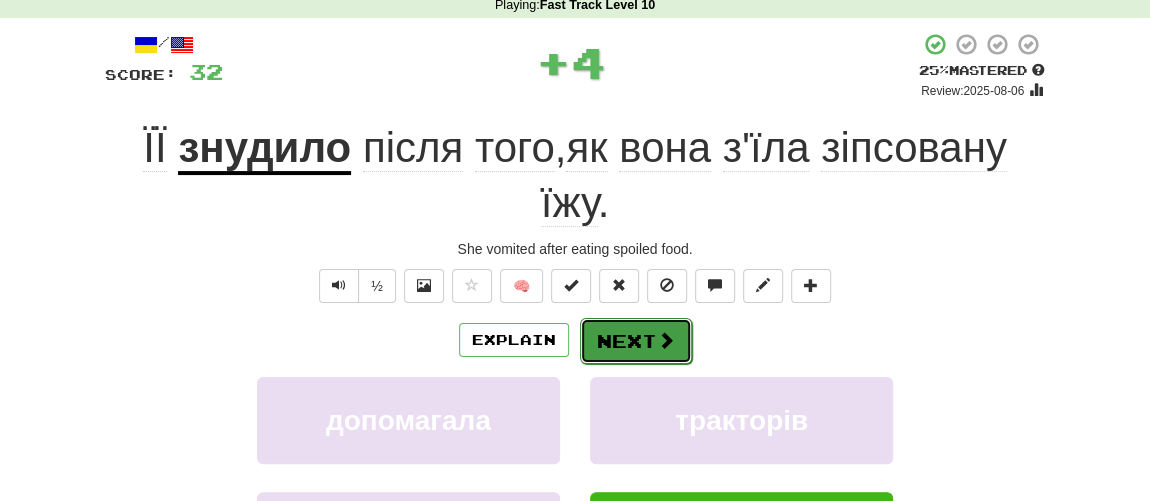 click on "Next" at bounding box center [636, 341] 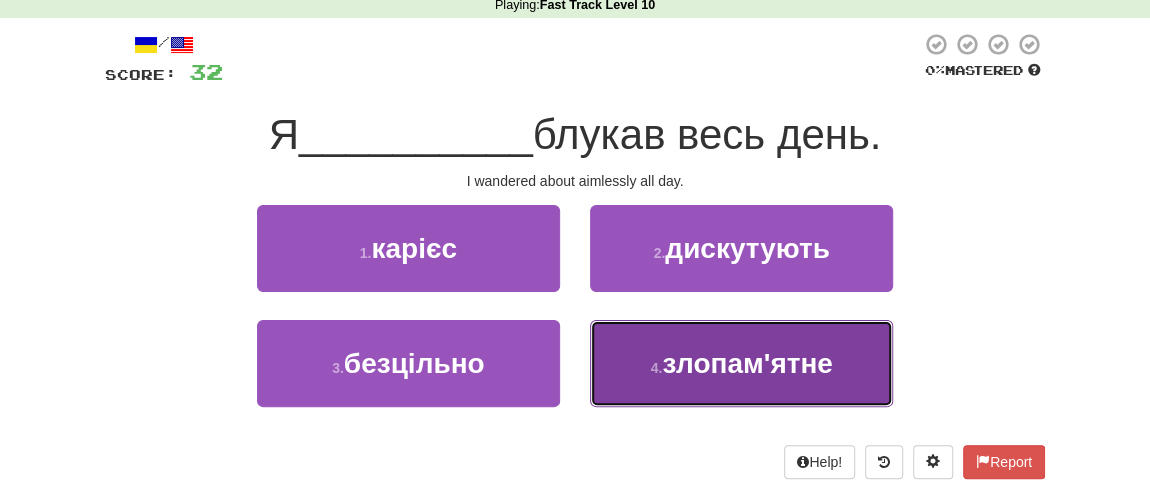 click on "злопам'ятне" at bounding box center [747, 363] 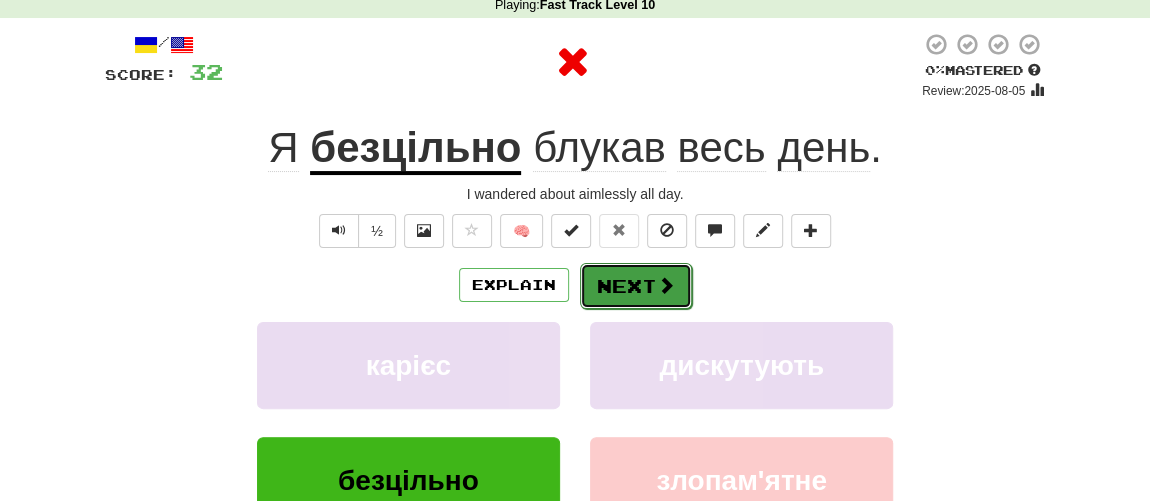 click on "Next" at bounding box center (636, 286) 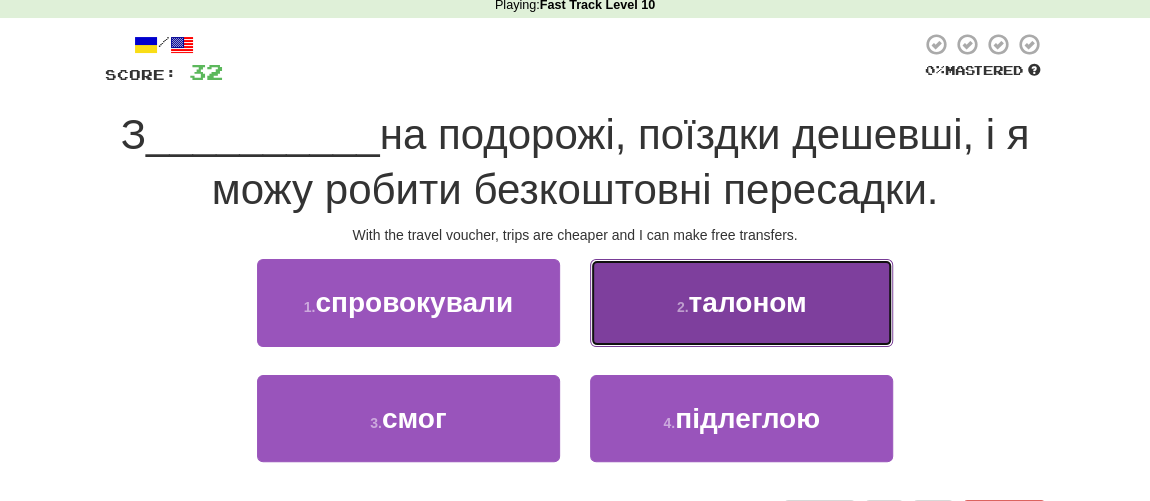 click on "талоном" at bounding box center [747, 302] 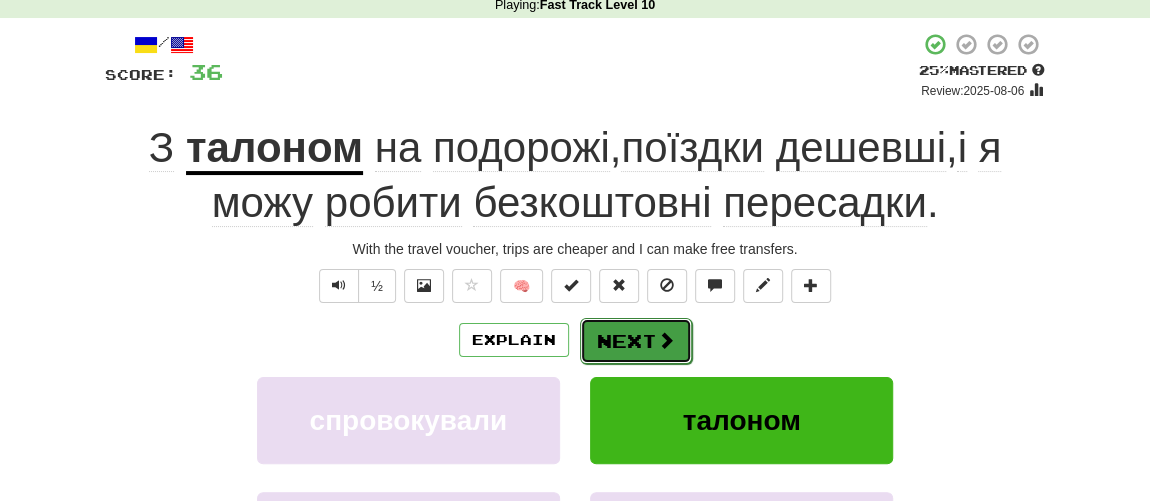 click on "Next" at bounding box center (636, 341) 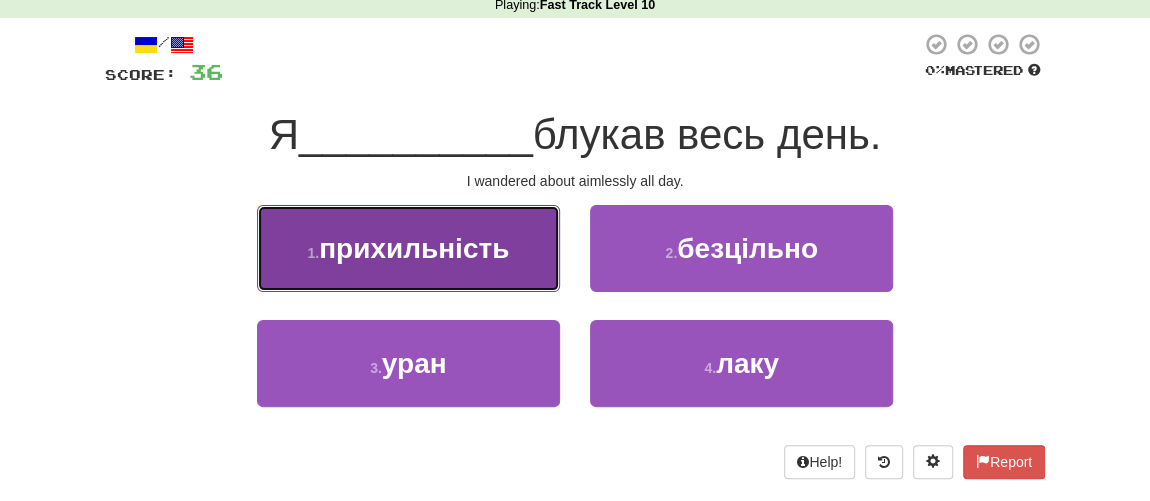 click on "прихильність" at bounding box center [414, 248] 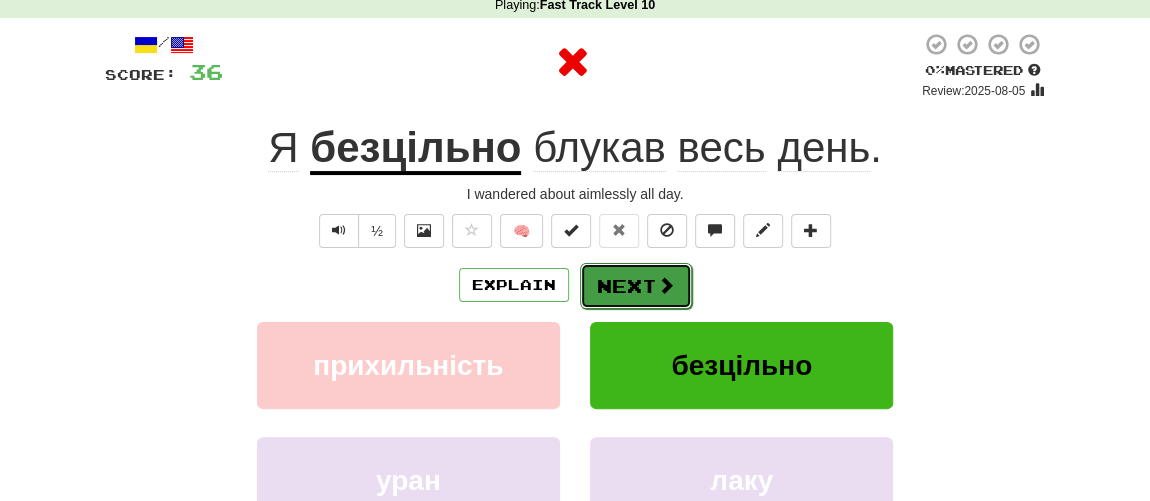 click on "Next" at bounding box center (636, 286) 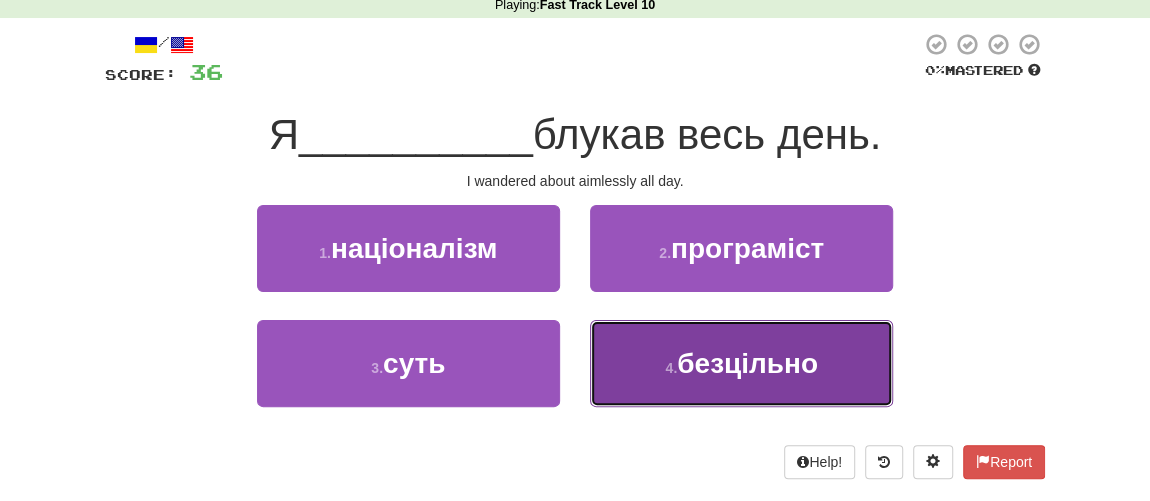 click on "безцільно" at bounding box center (747, 363) 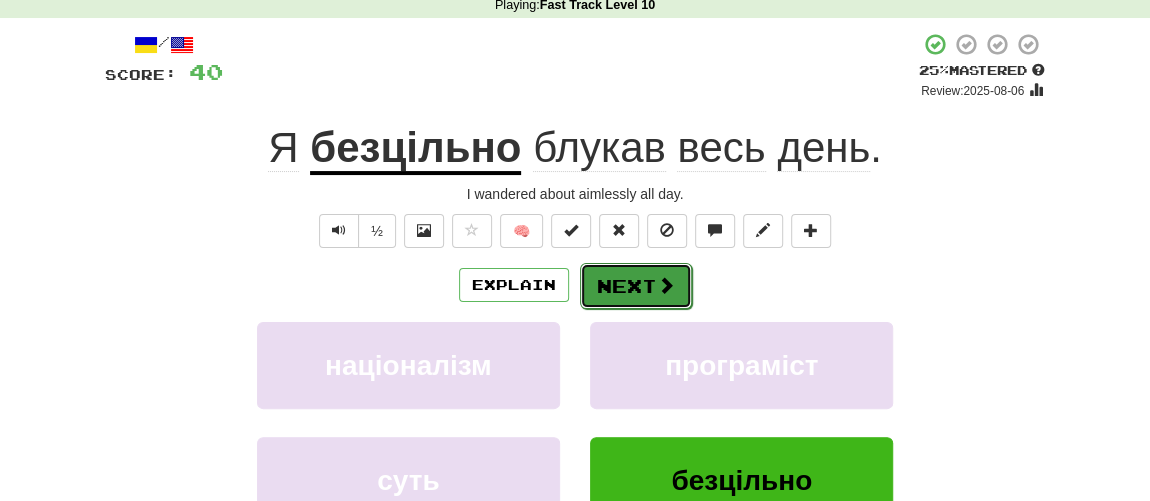 click on "Next" at bounding box center [636, 286] 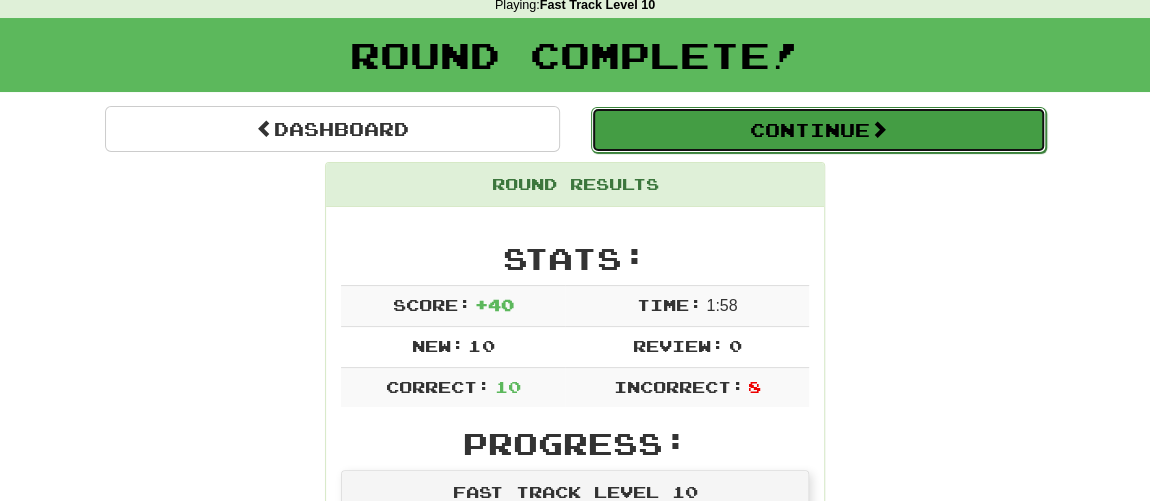 click on "Continue" at bounding box center [818, 130] 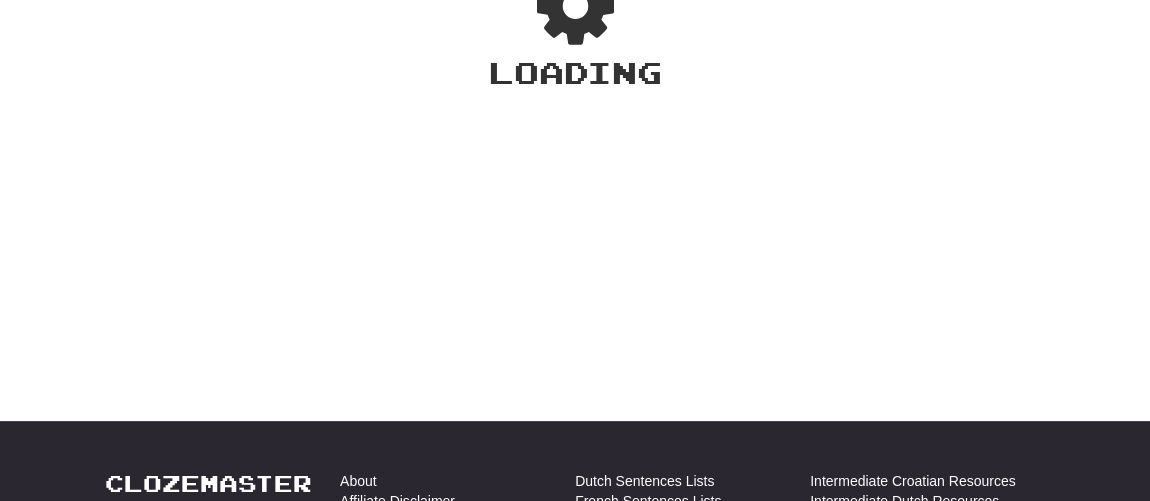 scroll, scrollTop: 90, scrollLeft: 0, axis: vertical 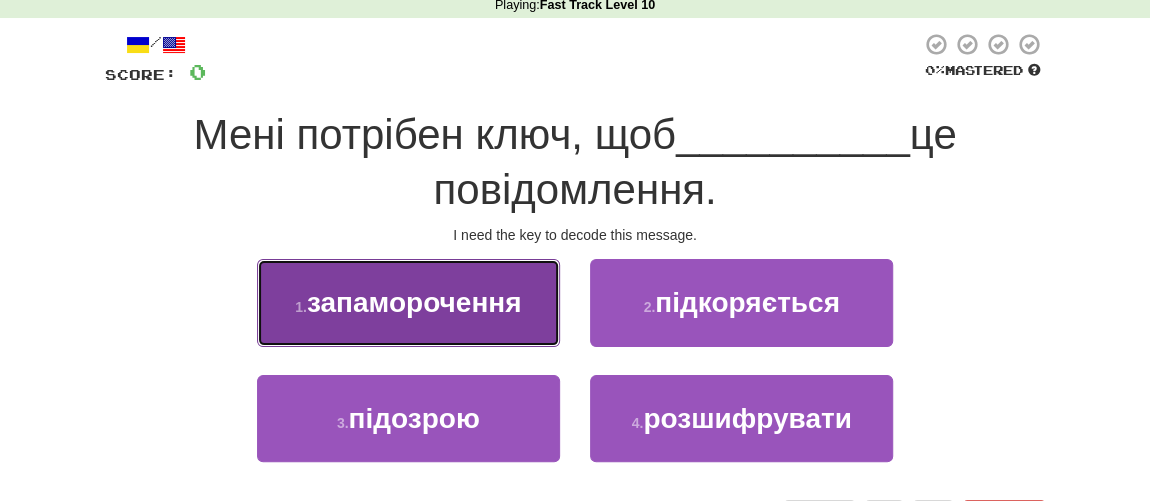 click on "запаморочення" at bounding box center (414, 302) 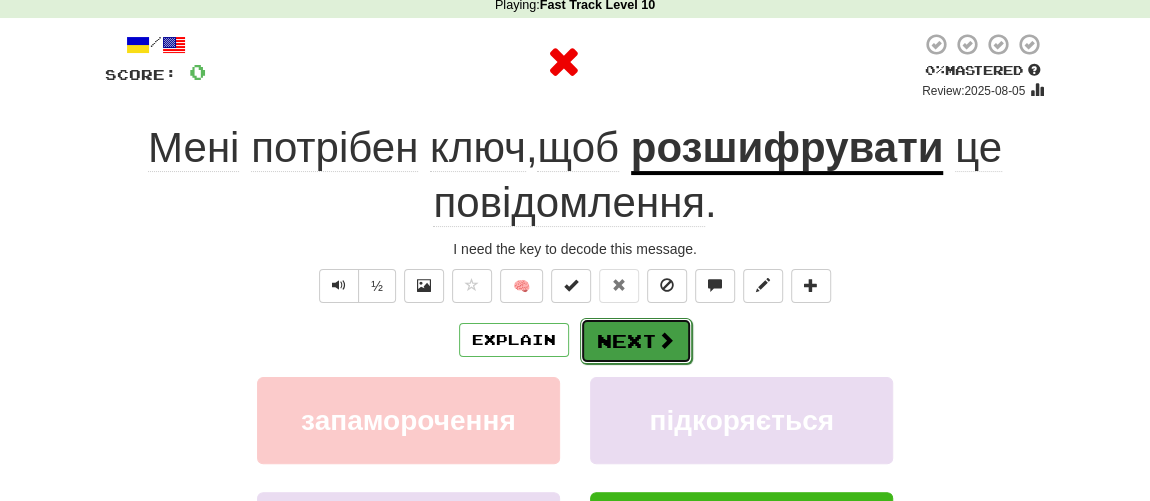 click on "Next" at bounding box center [636, 341] 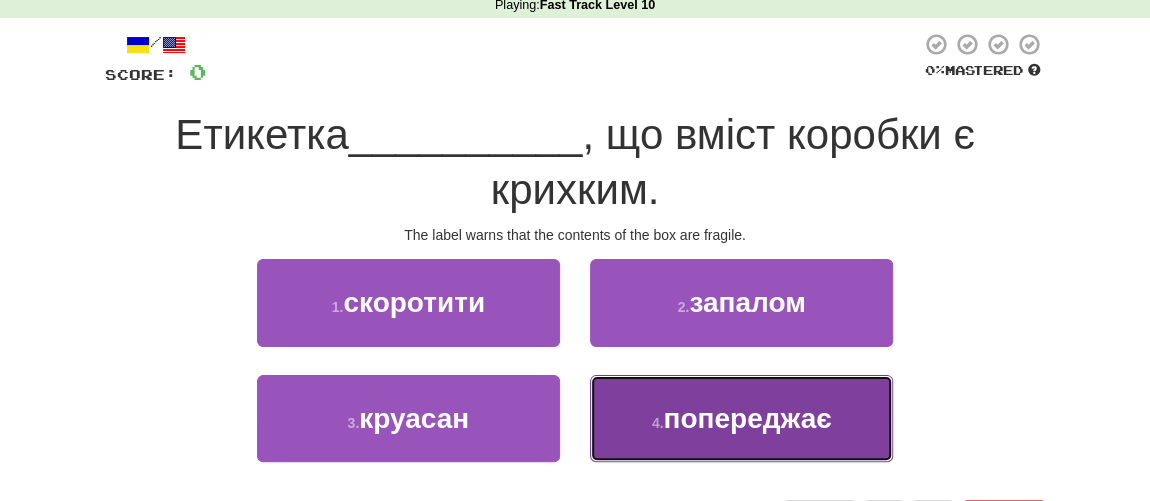 click on "попереджає" at bounding box center [747, 418] 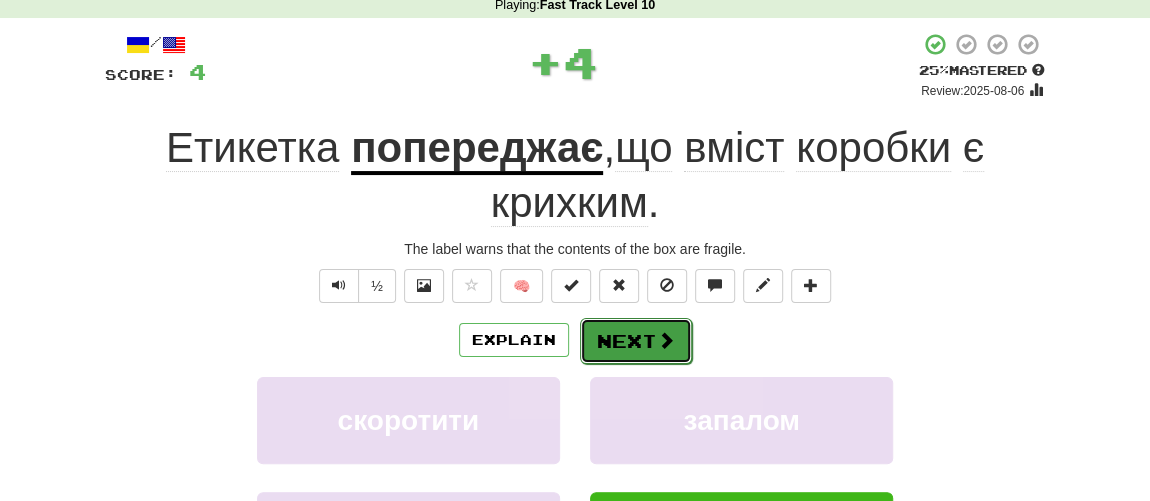 click on "Next" at bounding box center (636, 341) 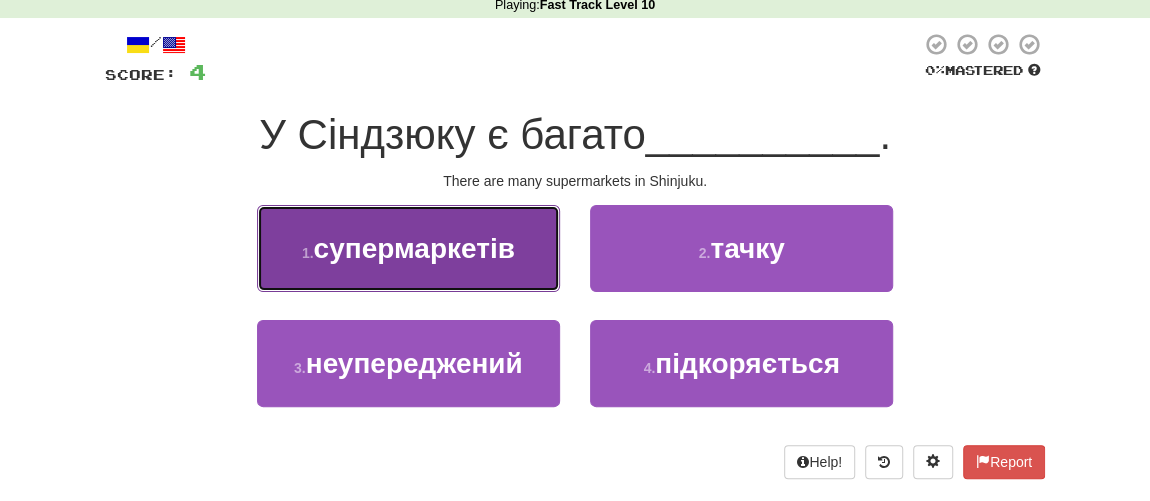 click on "супермаркетів" at bounding box center (414, 248) 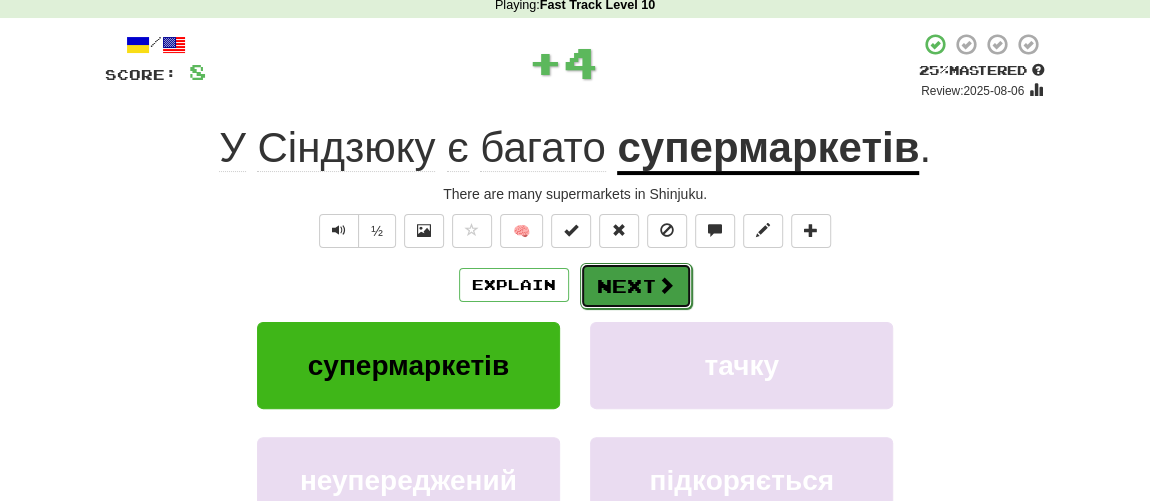 click on "Next" at bounding box center (636, 286) 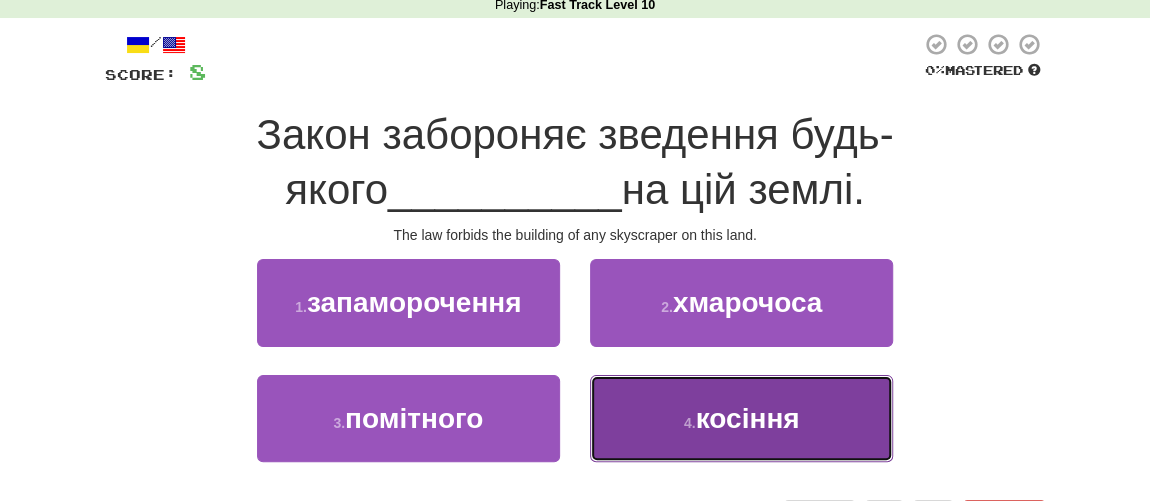 click on "4 .  косіння" at bounding box center (741, 418) 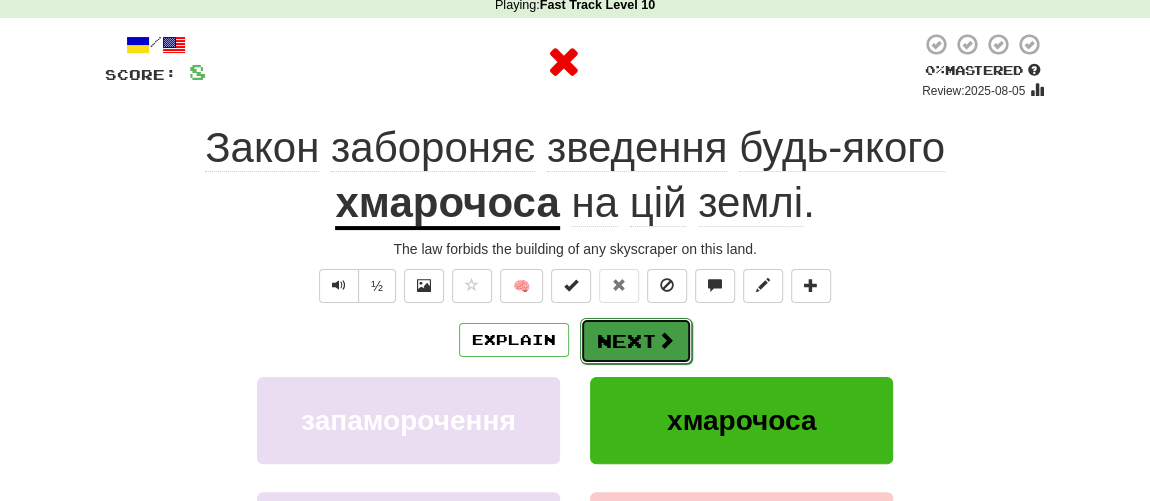 click on "Next" at bounding box center (636, 341) 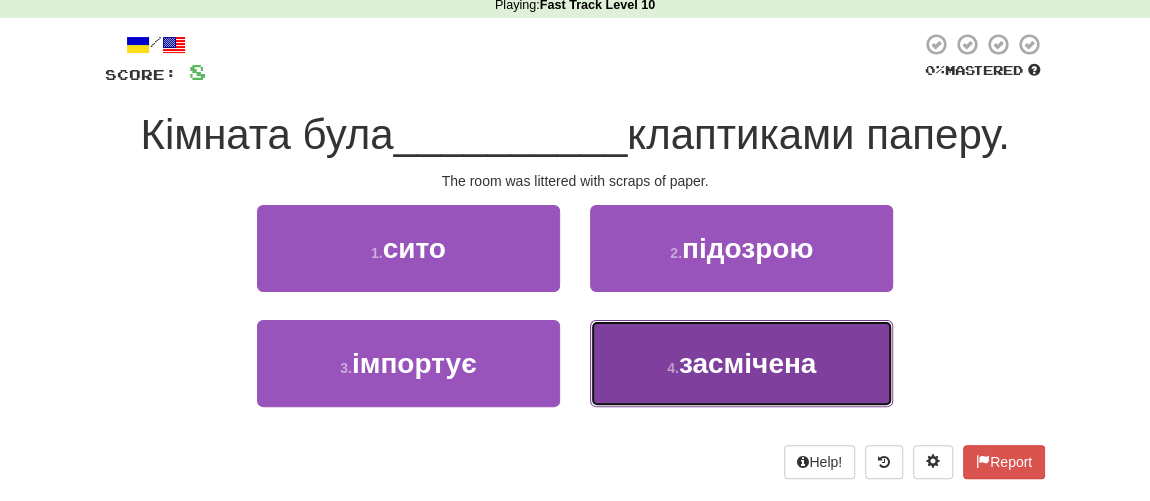click on "4 .  засмічена" at bounding box center (741, 363) 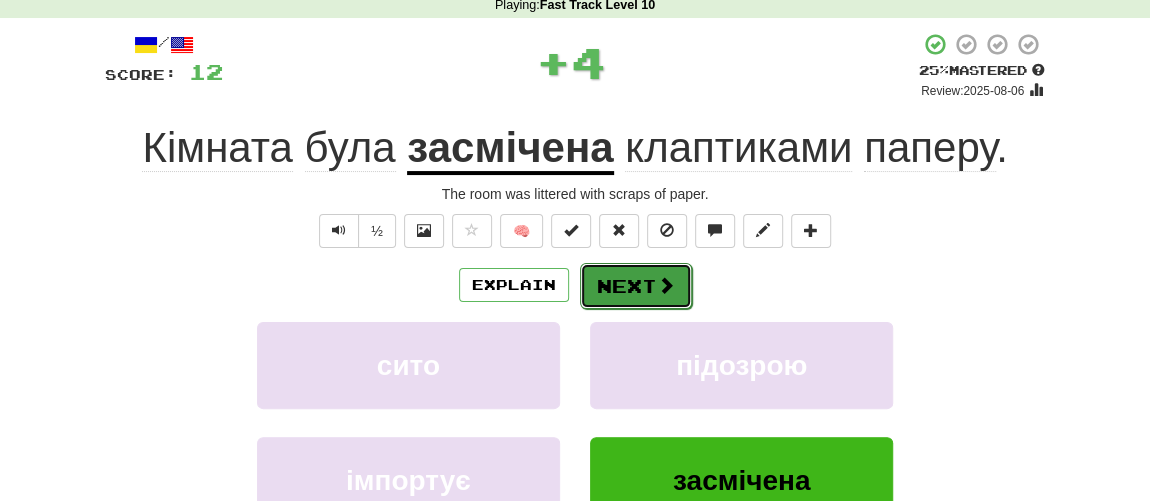 click on "Next" at bounding box center [636, 286] 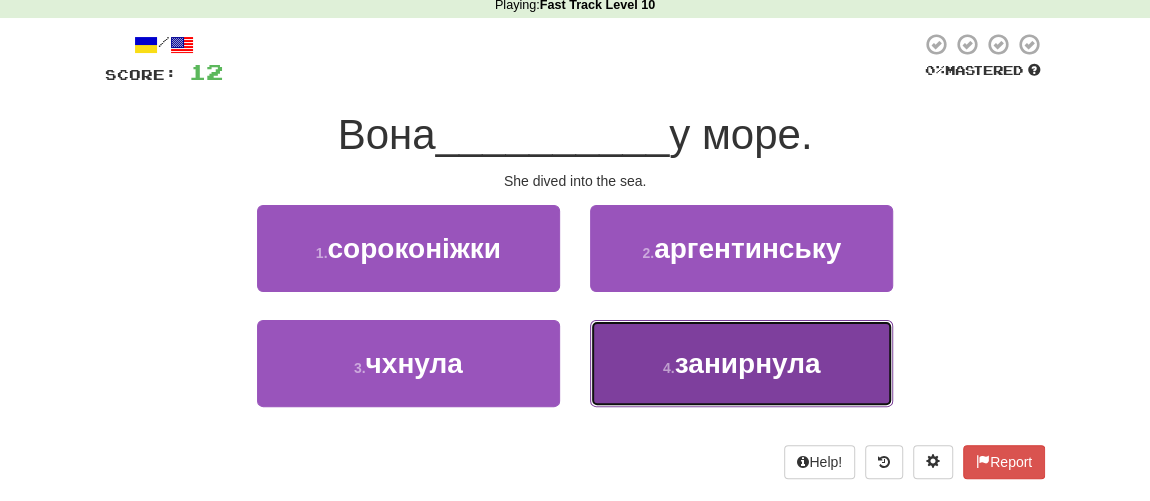 click on "занирнула" at bounding box center (748, 363) 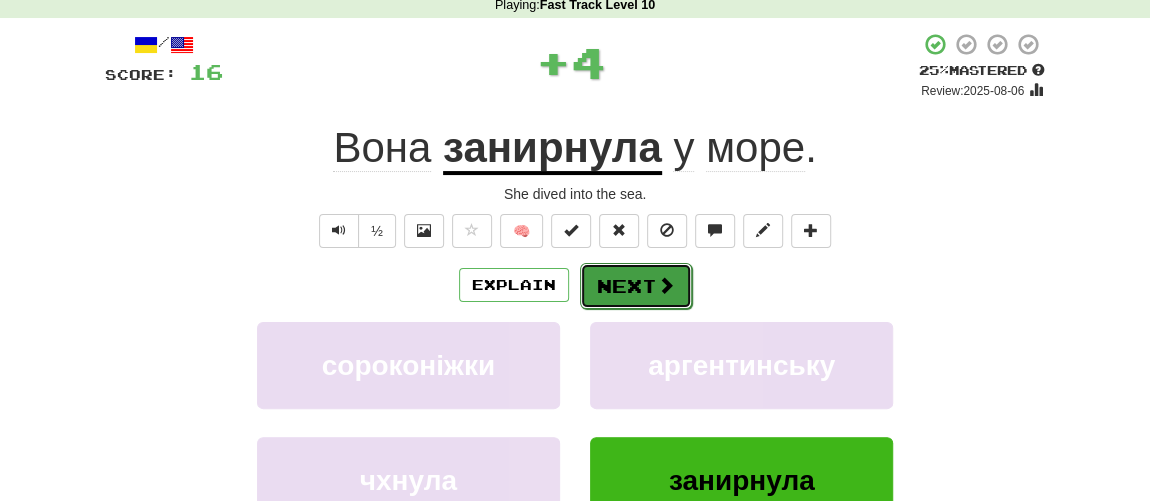 click on "Next" at bounding box center [636, 286] 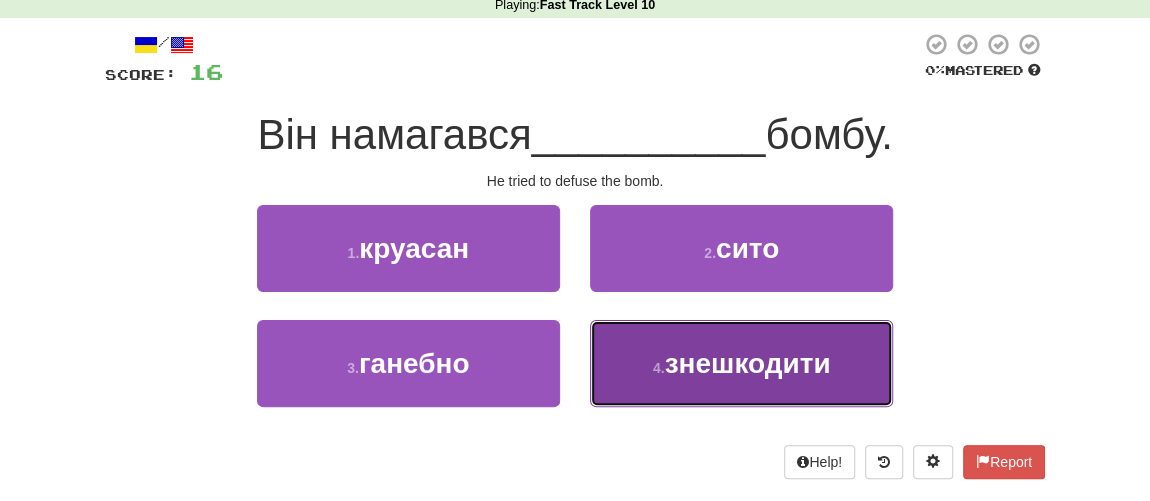 click on "знешкодити" at bounding box center (747, 363) 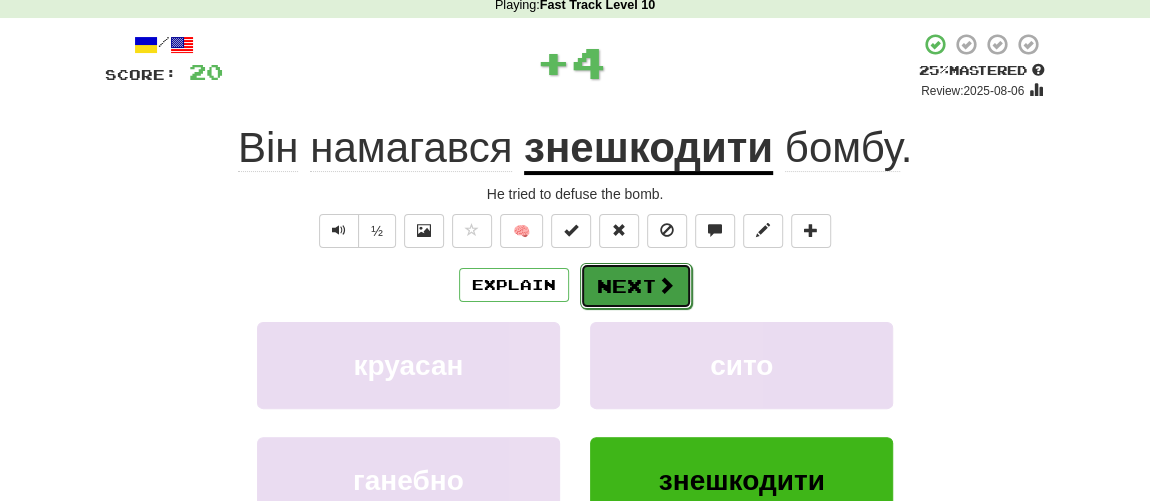 click on "Next" at bounding box center [636, 286] 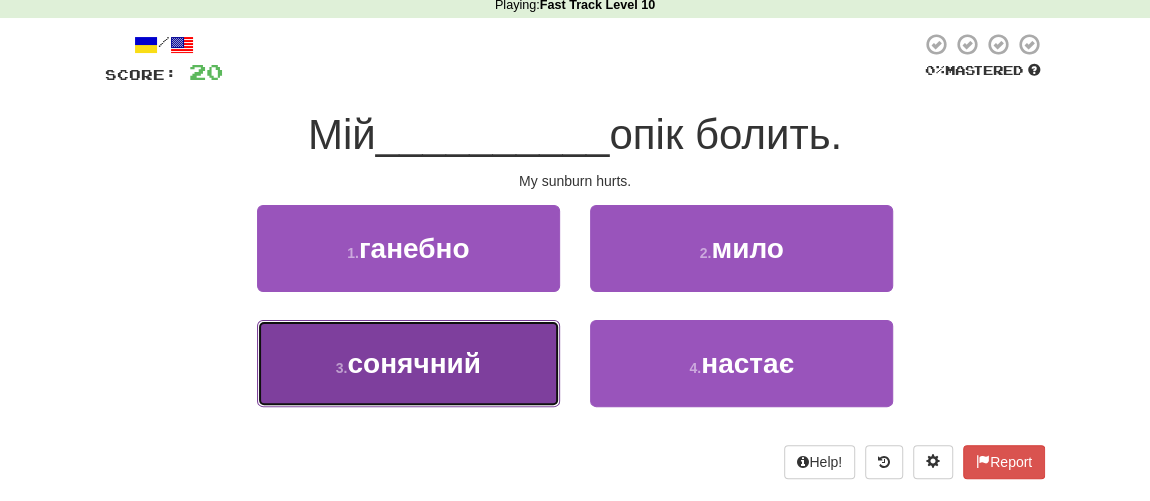 click on "сонячний" at bounding box center (414, 363) 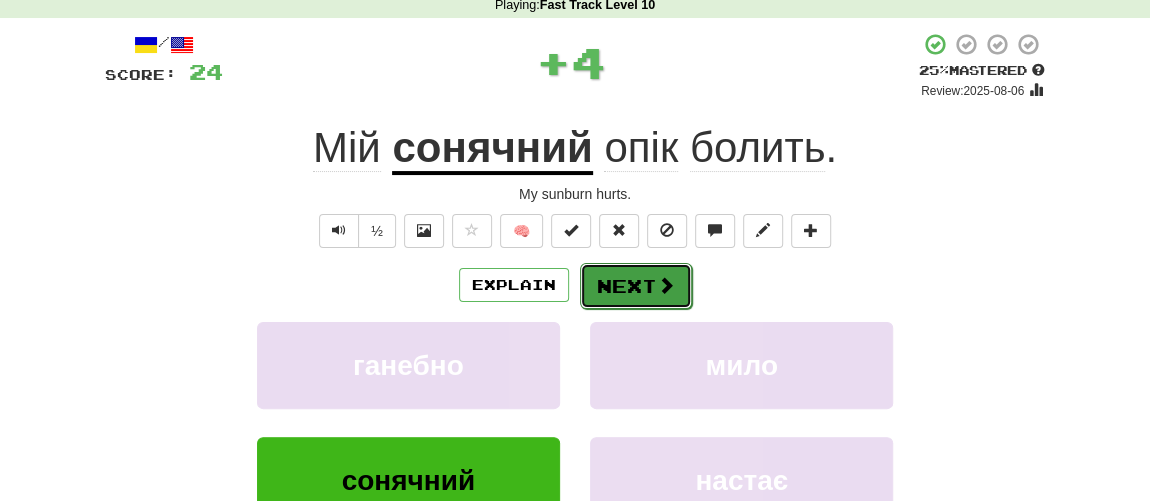 click on "Next" at bounding box center (636, 286) 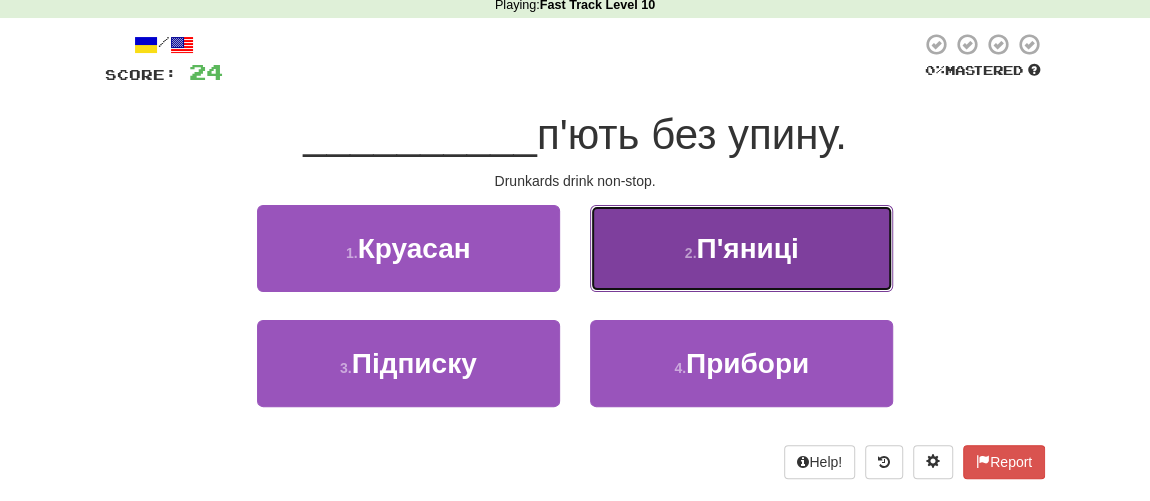 click on "П'яниці" at bounding box center [747, 248] 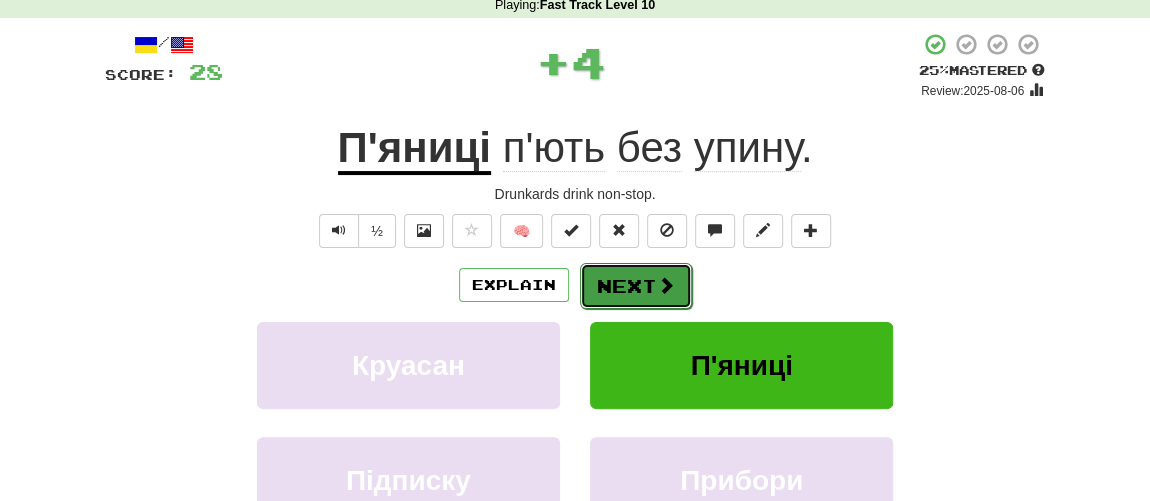 click on "Next" at bounding box center [636, 286] 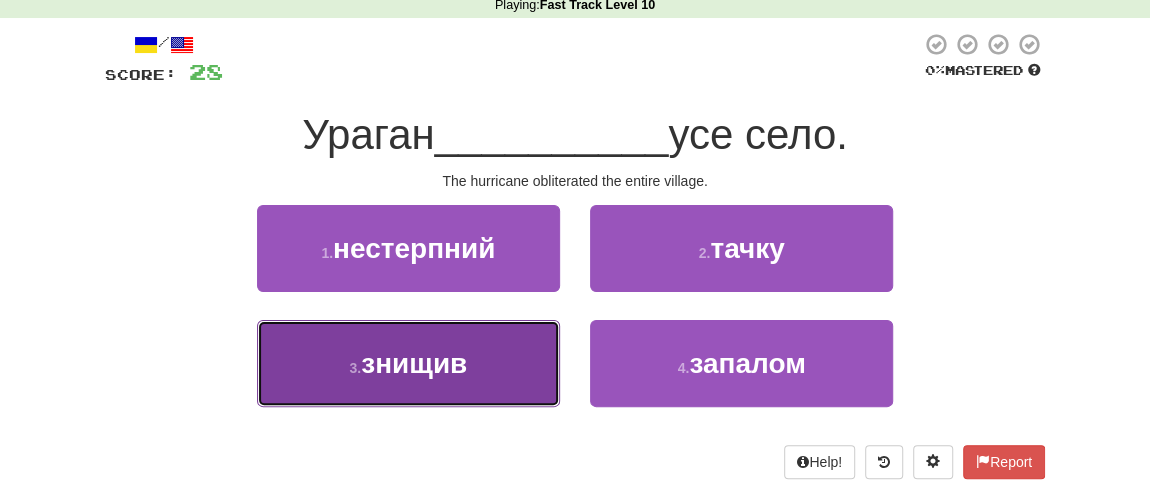 click on "3 .  знищив" at bounding box center (408, 363) 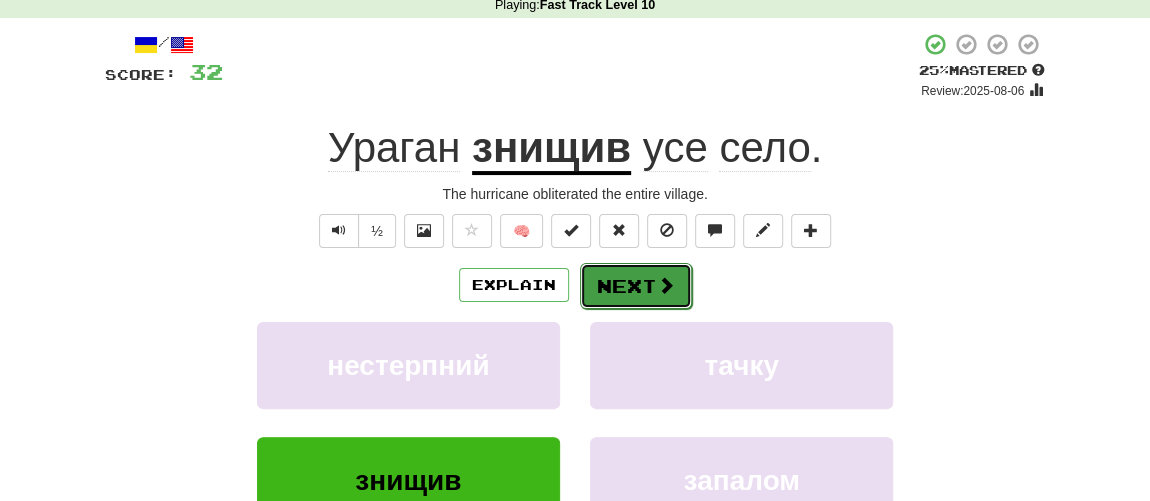 click on "Next" at bounding box center [636, 286] 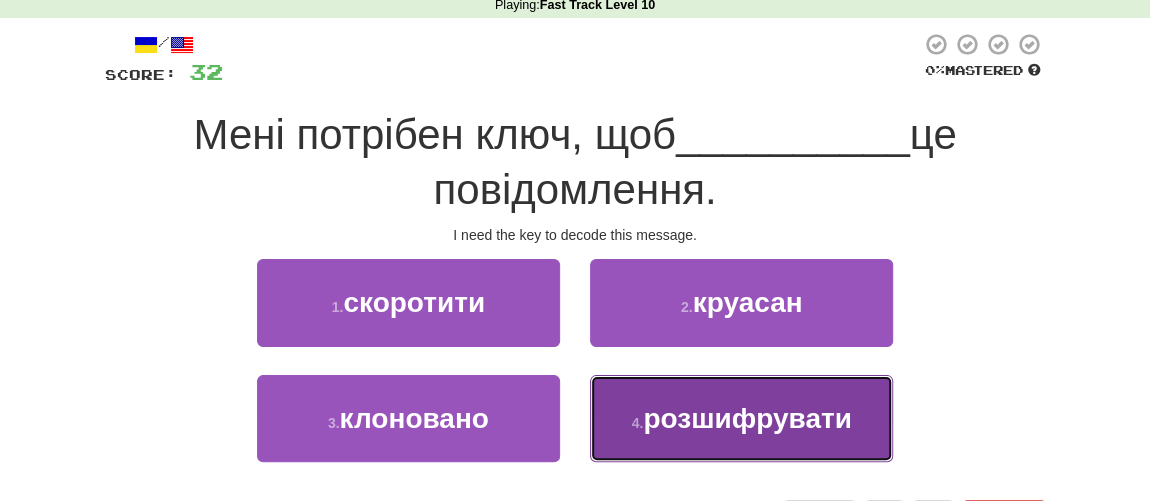 click on "розшифрувати" at bounding box center (747, 418) 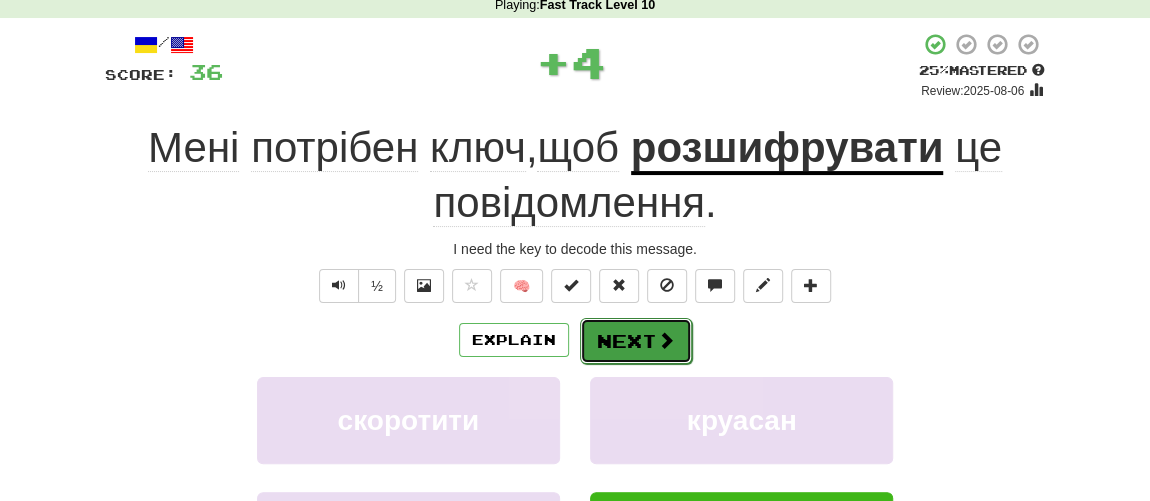 click on "Next" at bounding box center (636, 341) 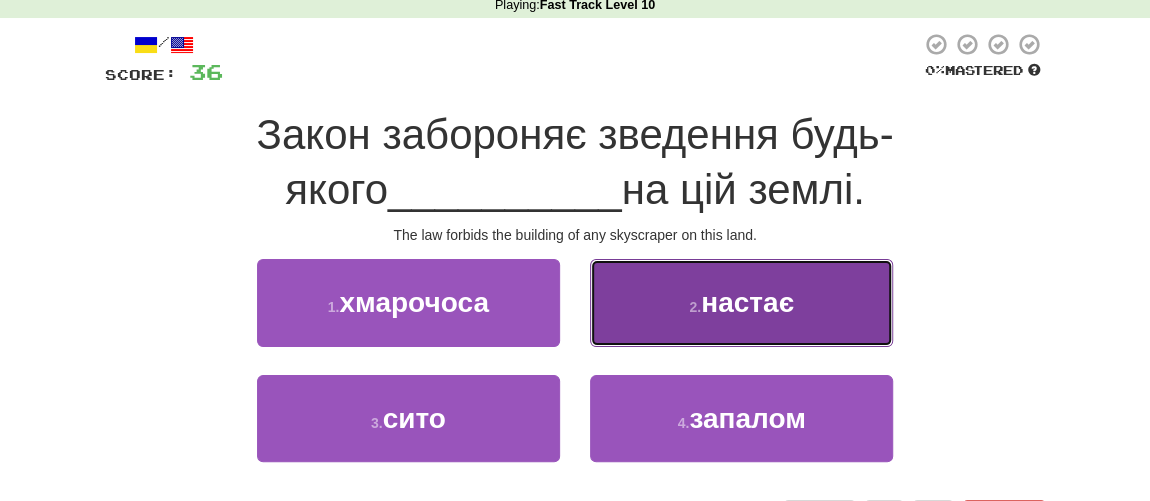 click on "2 .  настає" at bounding box center [741, 302] 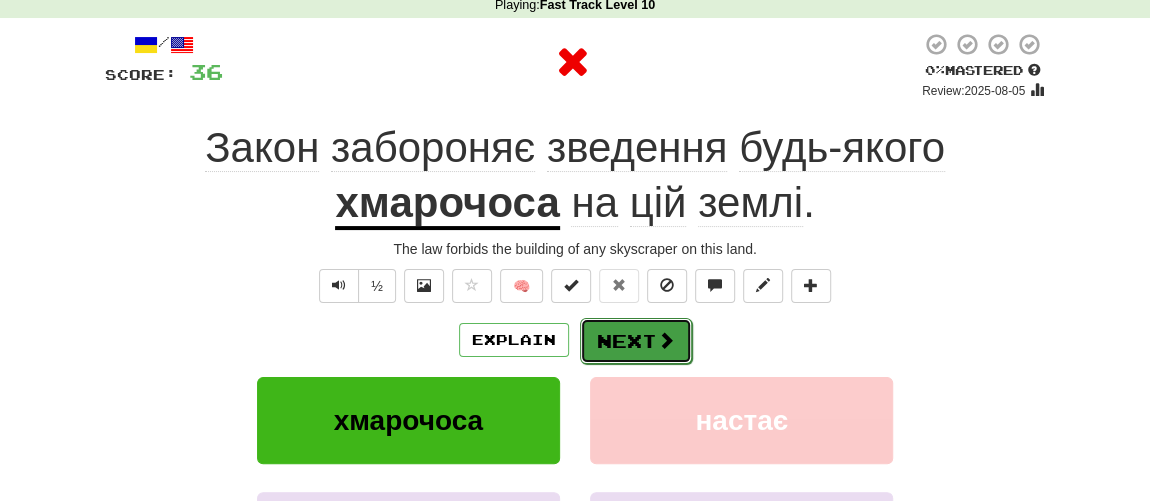 click on "Next" at bounding box center (636, 341) 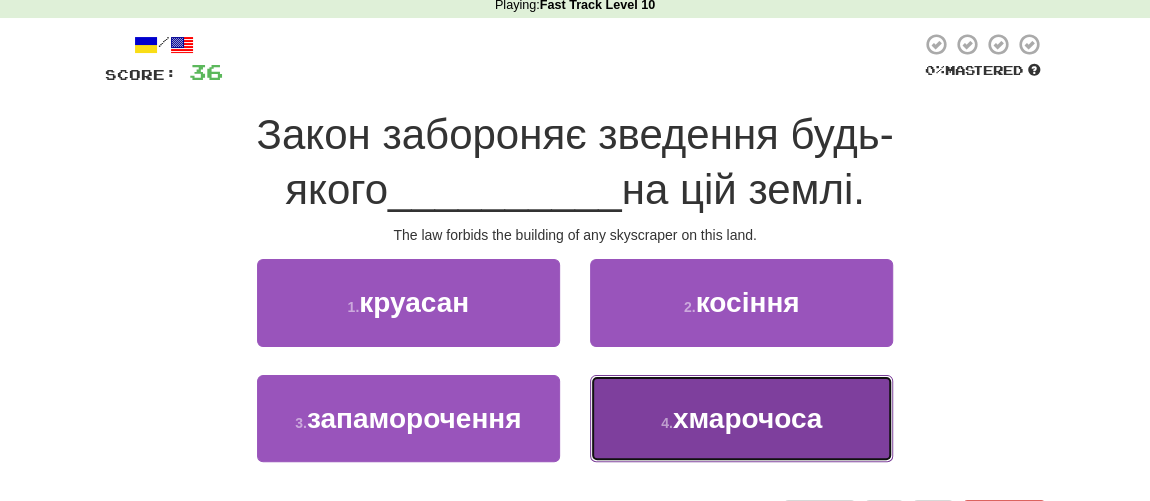 click on "хмарочоса" at bounding box center (747, 418) 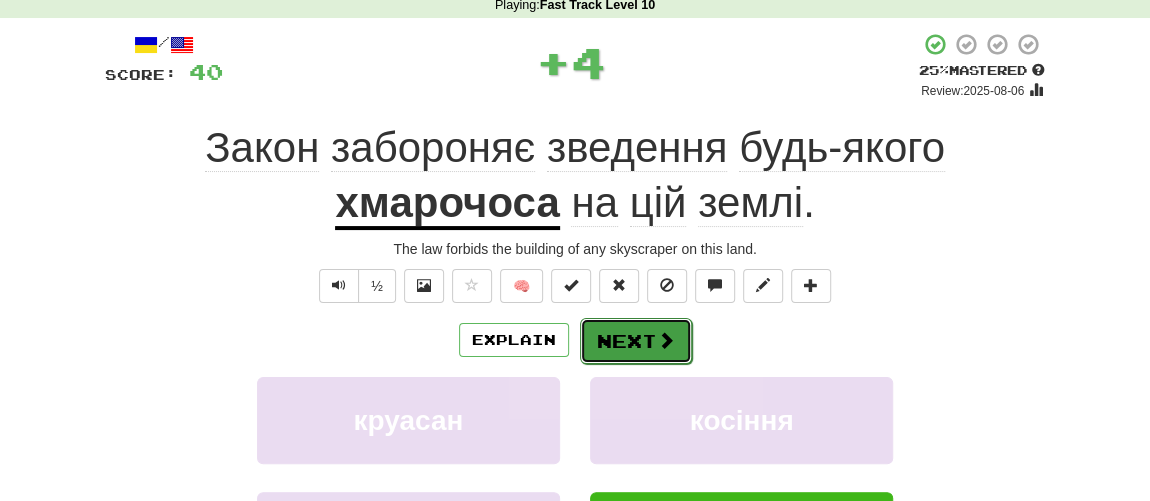 click on "Next" at bounding box center (636, 341) 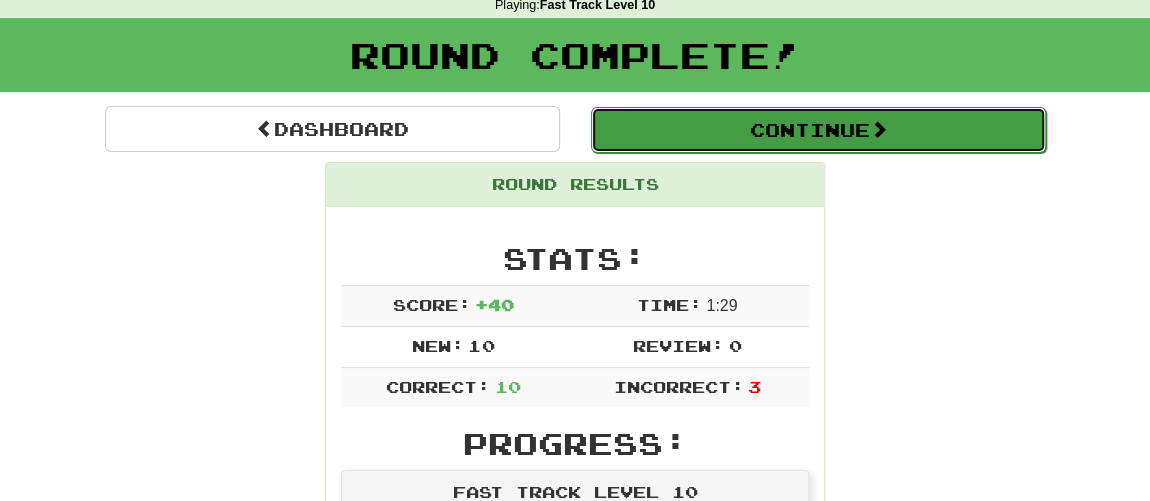 click on "Continue" at bounding box center (818, 130) 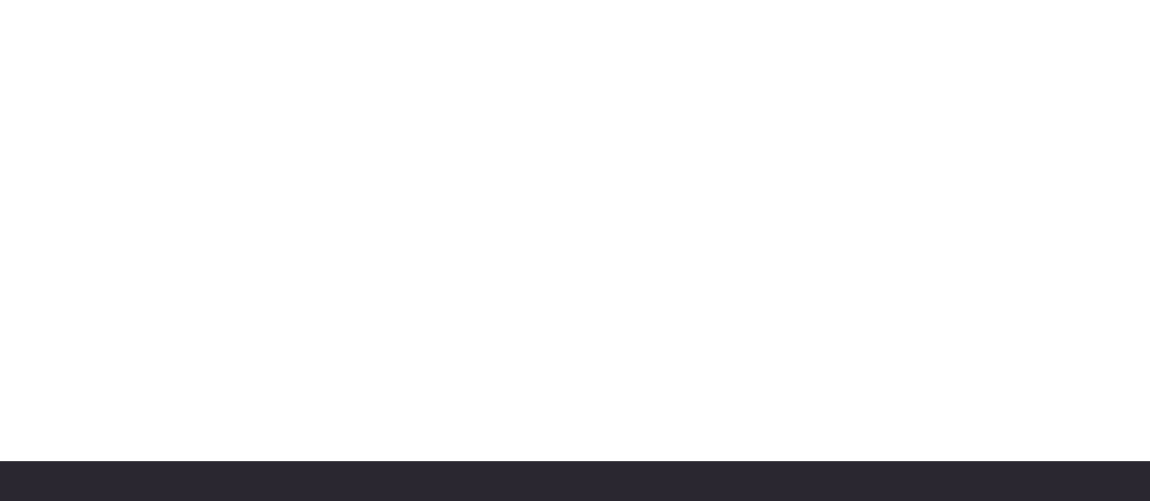 scroll, scrollTop: 90, scrollLeft: 0, axis: vertical 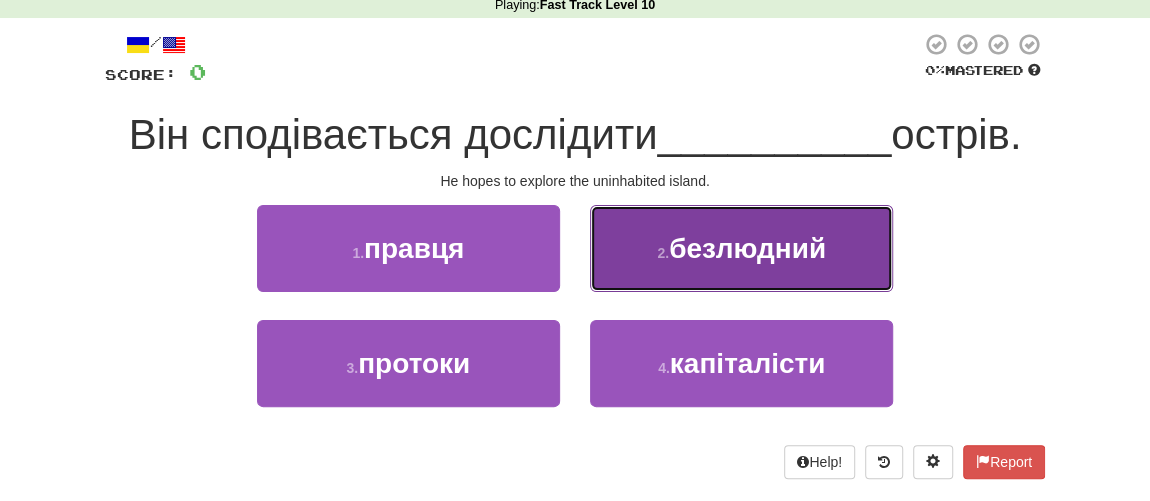 click on "безлюдний" at bounding box center (747, 248) 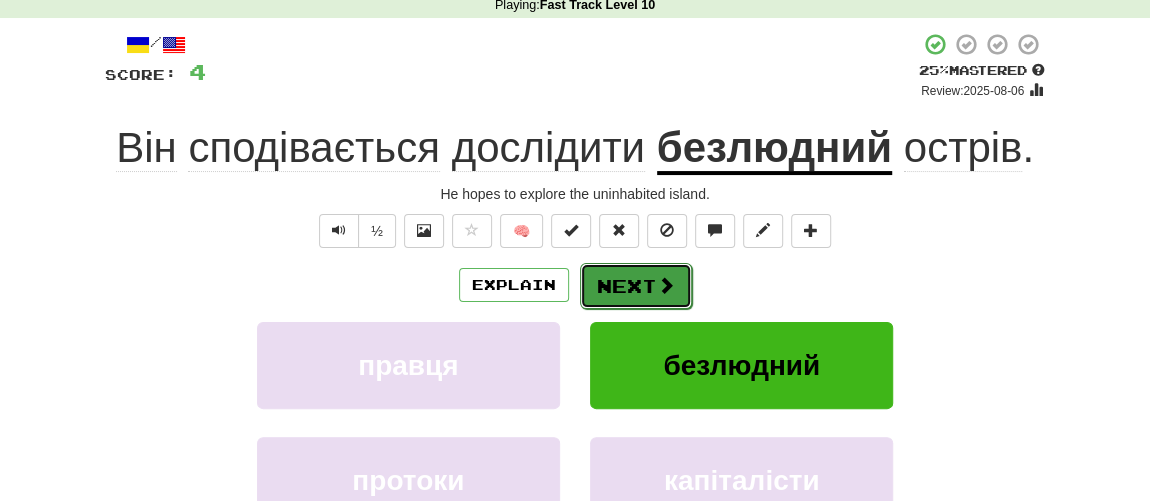 click on "Next" at bounding box center (636, 286) 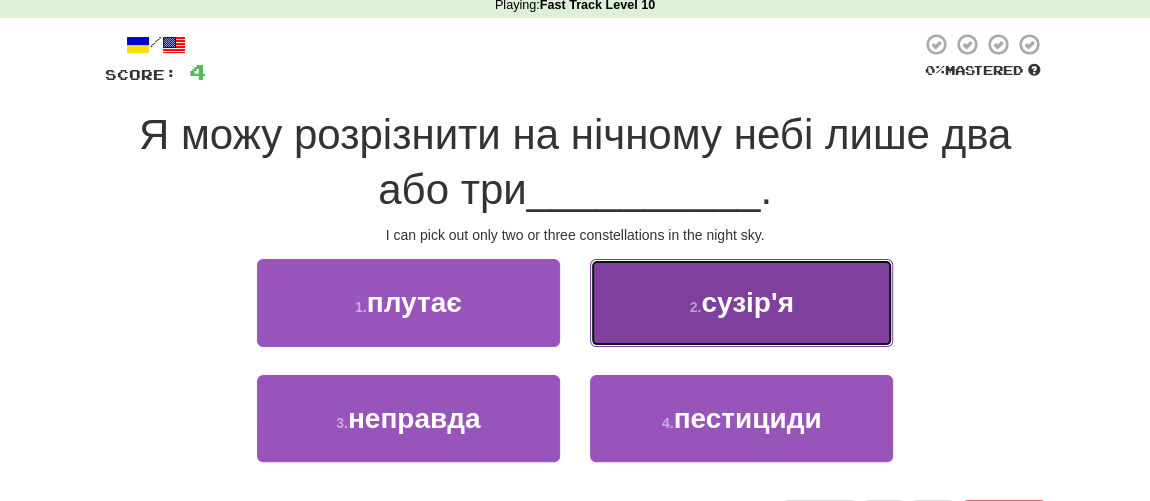click on "сузір'я" at bounding box center (747, 302) 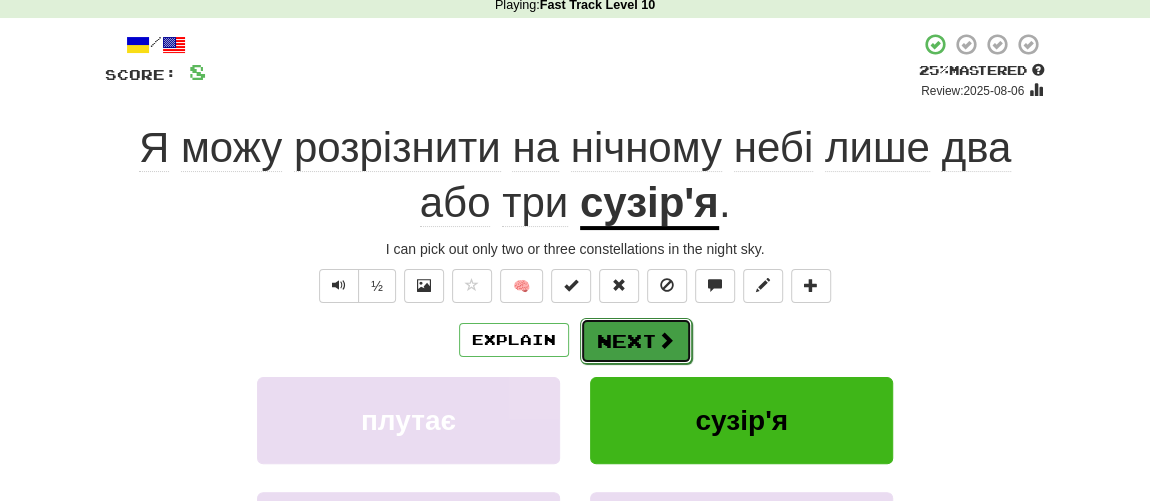 click on "Next" at bounding box center (636, 341) 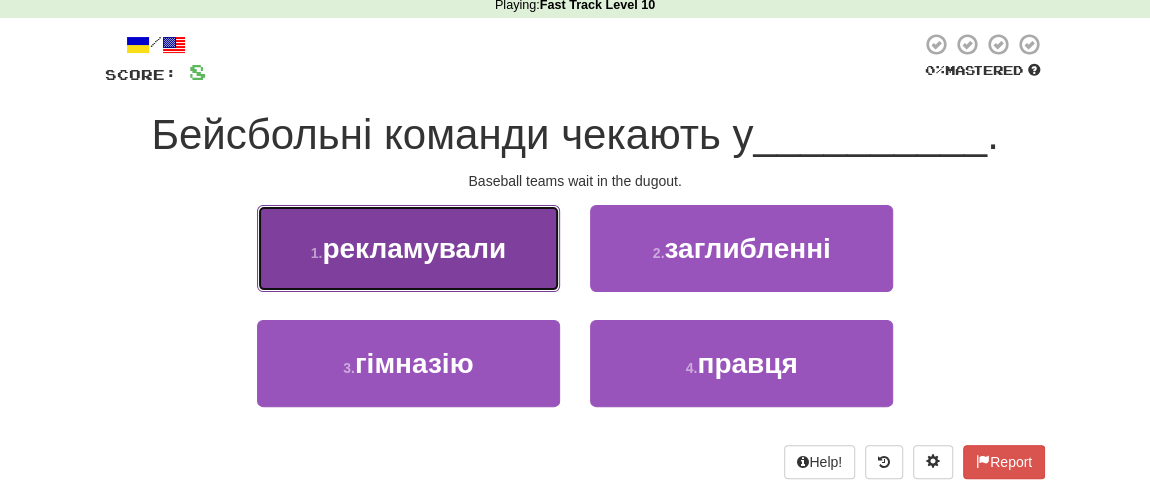 click on "рекламували" at bounding box center [414, 248] 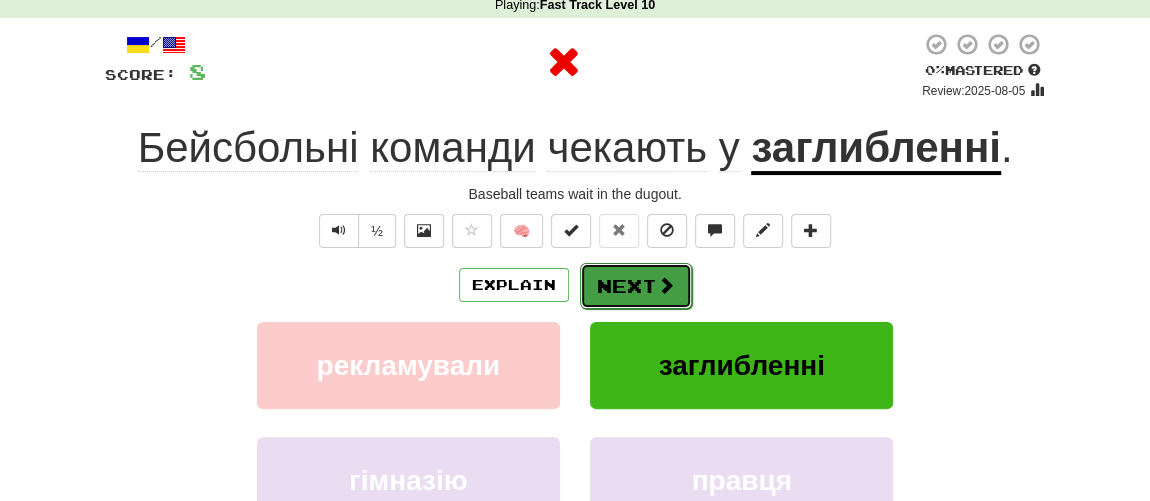 click on "Next" at bounding box center [636, 286] 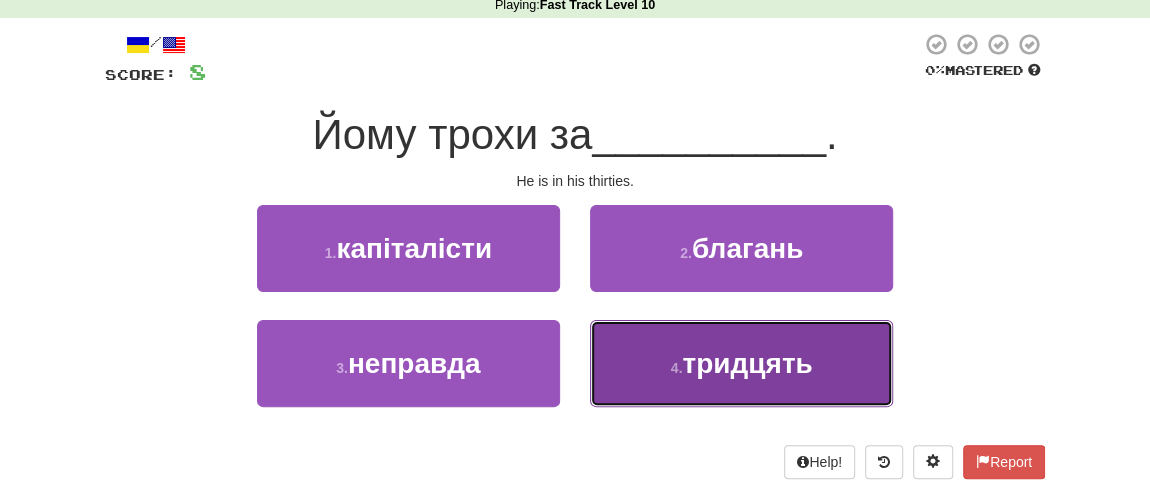 click on "4 .  тридцять" at bounding box center (741, 363) 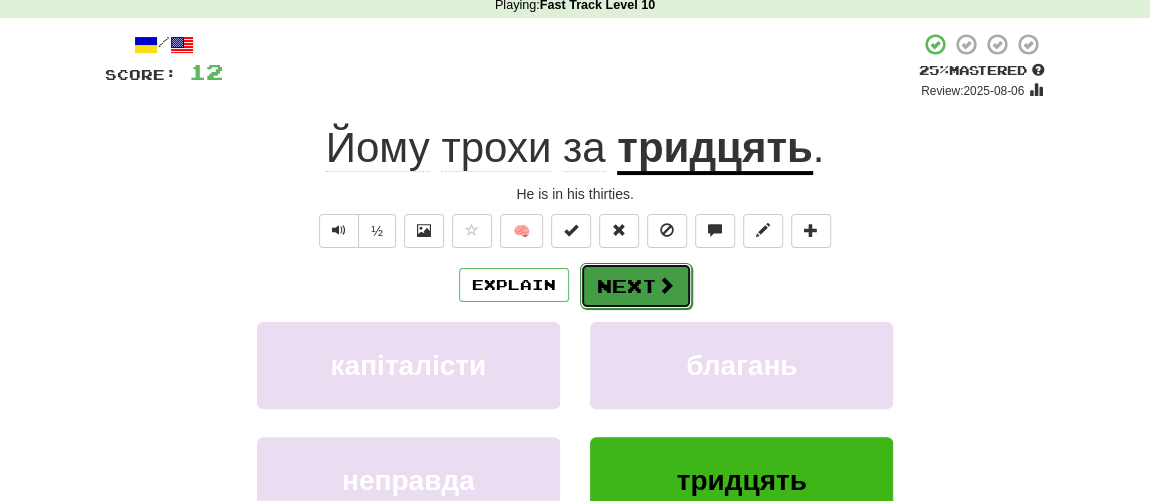 click on "Next" at bounding box center [636, 286] 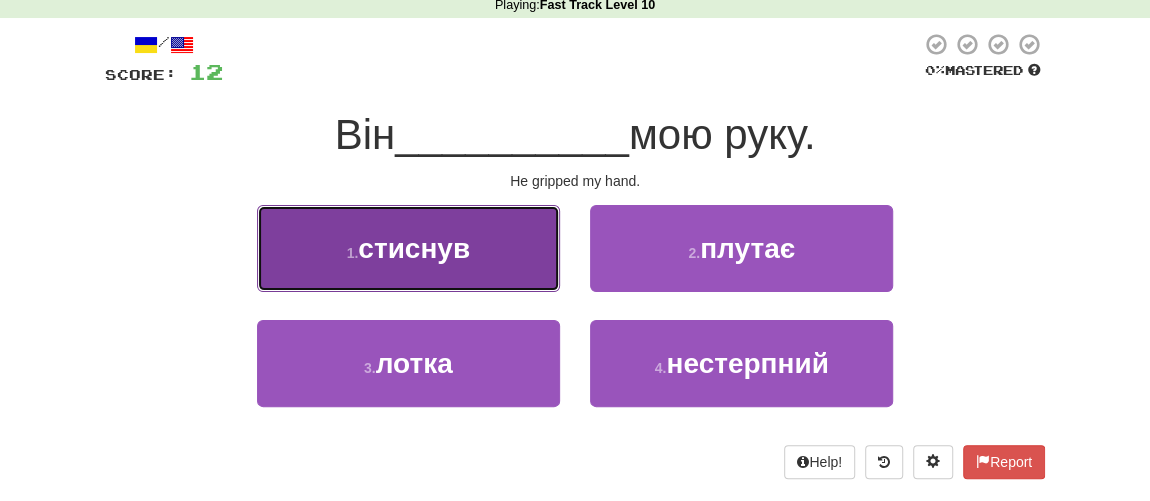 click on "стиснув" at bounding box center [414, 248] 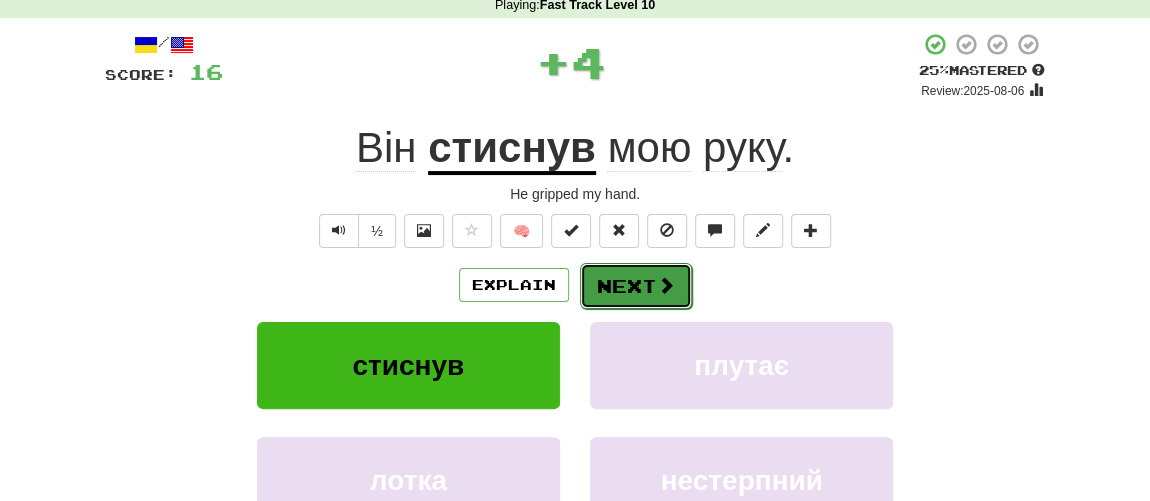 click on "Next" at bounding box center [636, 286] 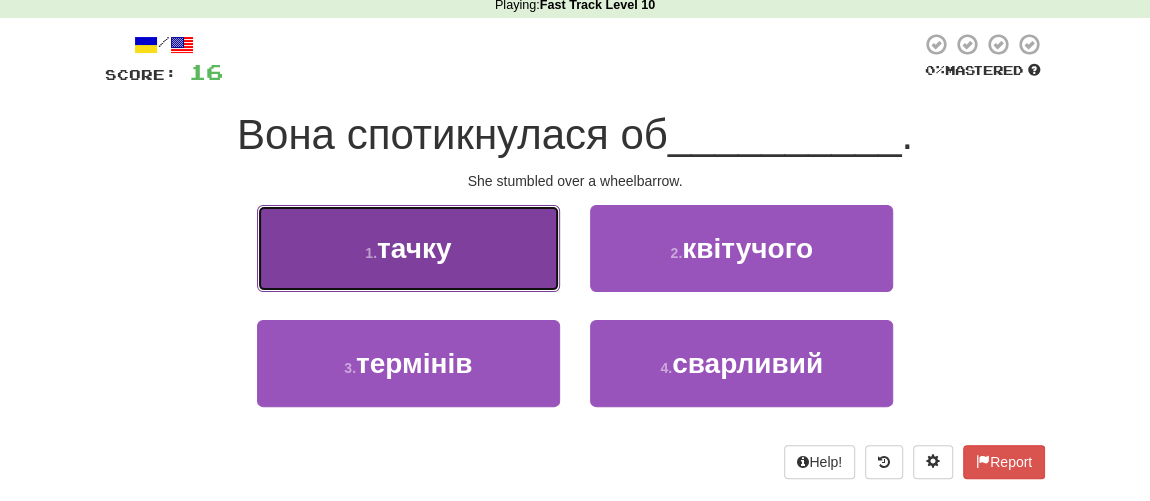 click on "тачку" at bounding box center (414, 248) 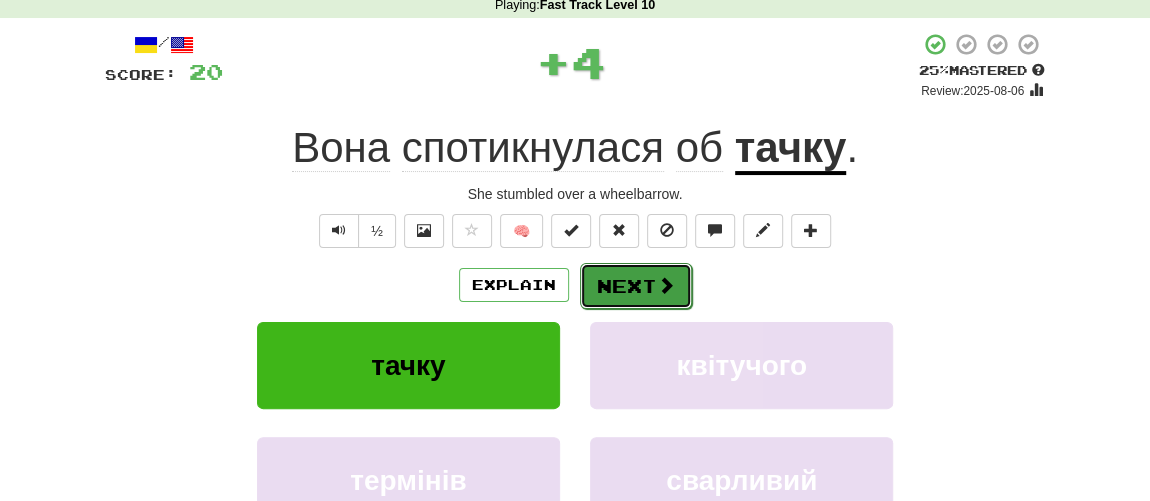 click on "Next" at bounding box center [636, 286] 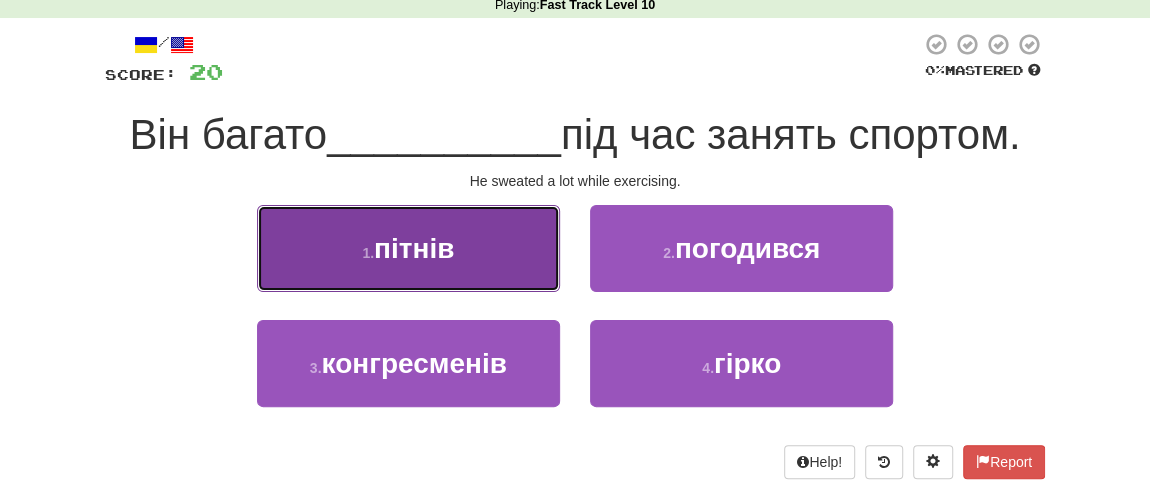 click on "пітнів" at bounding box center [414, 248] 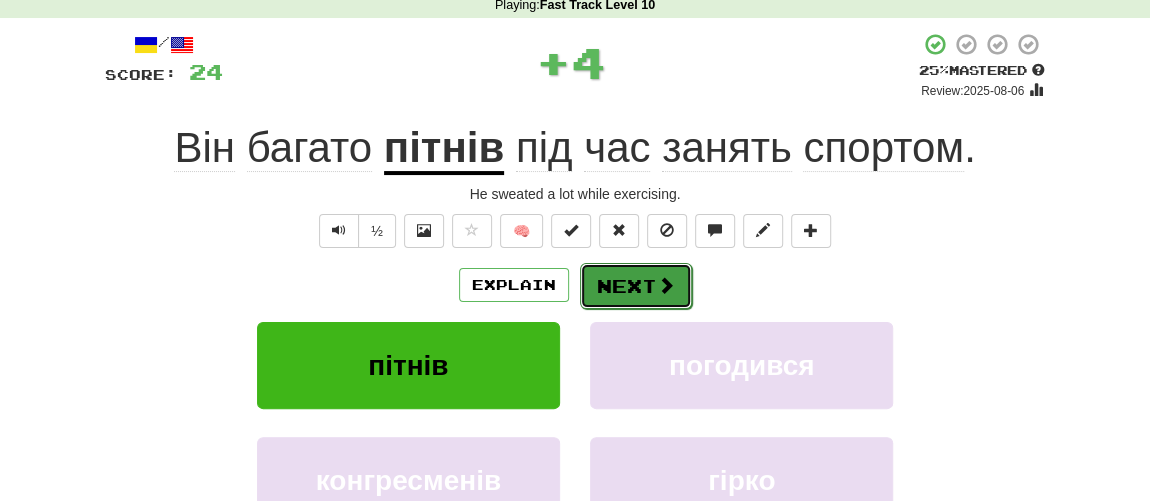 click on "Next" at bounding box center (636, 286) 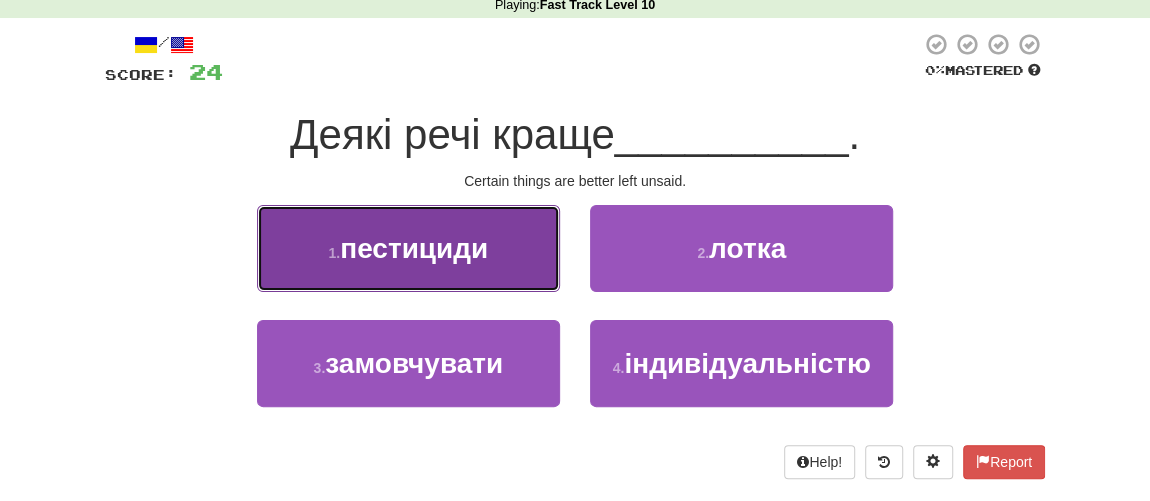 click on "пестициди" at bounding box center [414, 248] 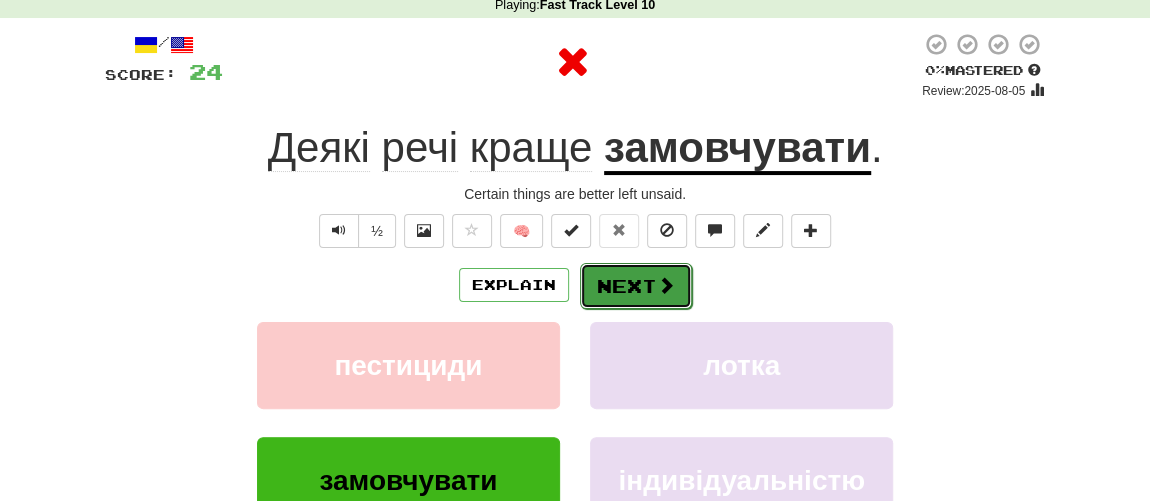 click on "Next" at bounding box center [636, 286] 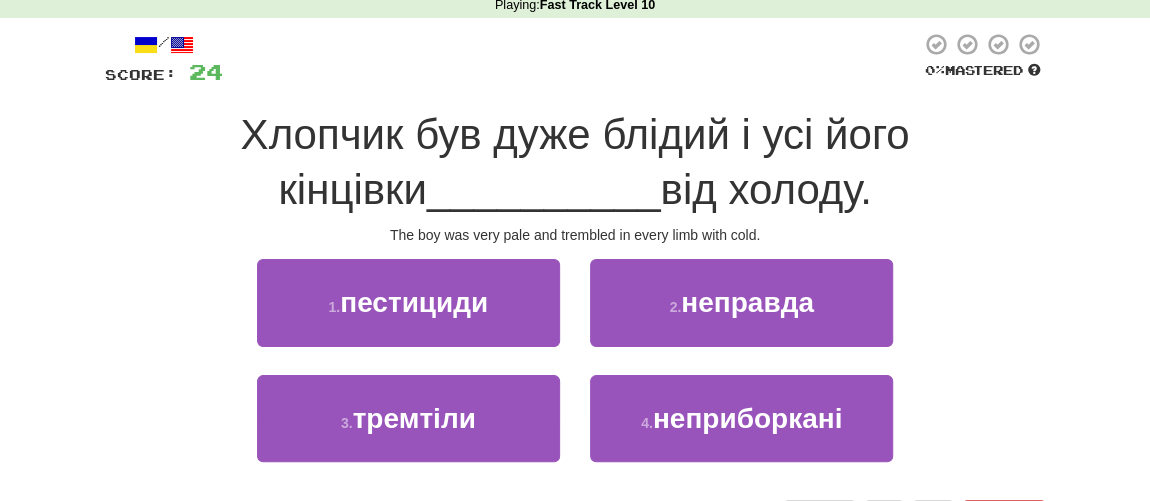 scroll, scrollTop: 181, scrollLeft: 0, axis: vertical 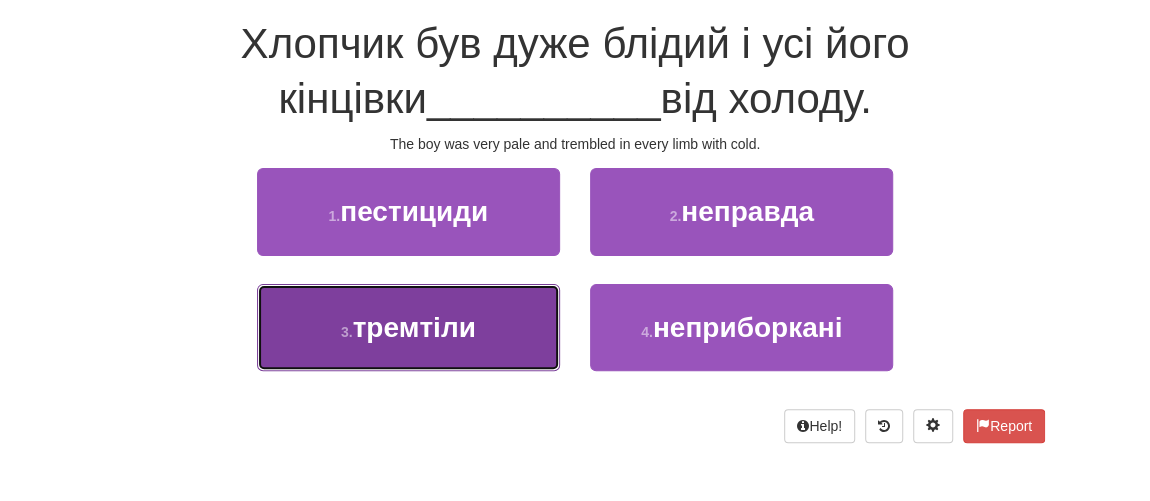 click on "тремтіли" at bounding box center [414, 327] 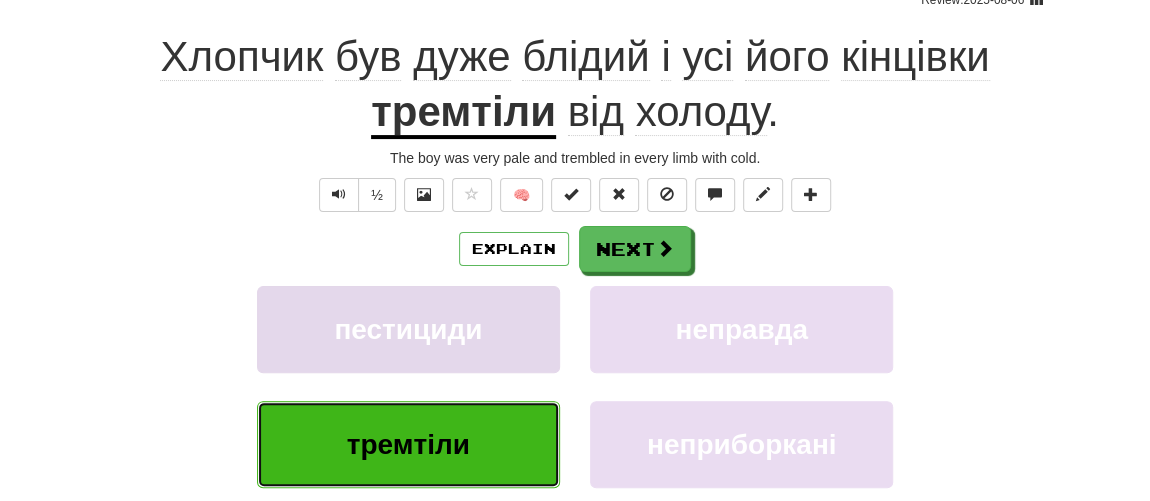 scroll, scrollTop: 195, scrollLeft: 0, axis: vertical 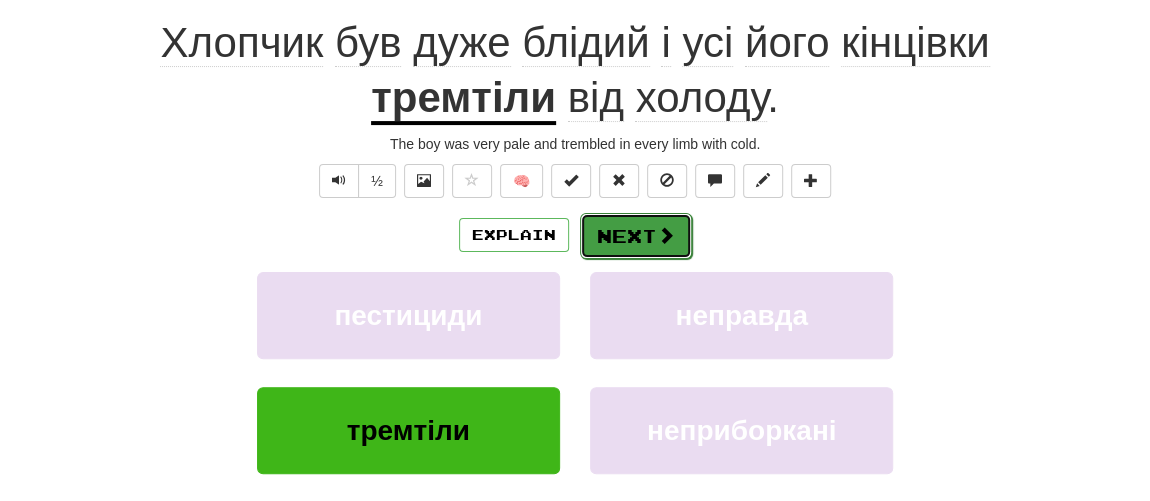 click on "Next" at bounding box center [636, 236] 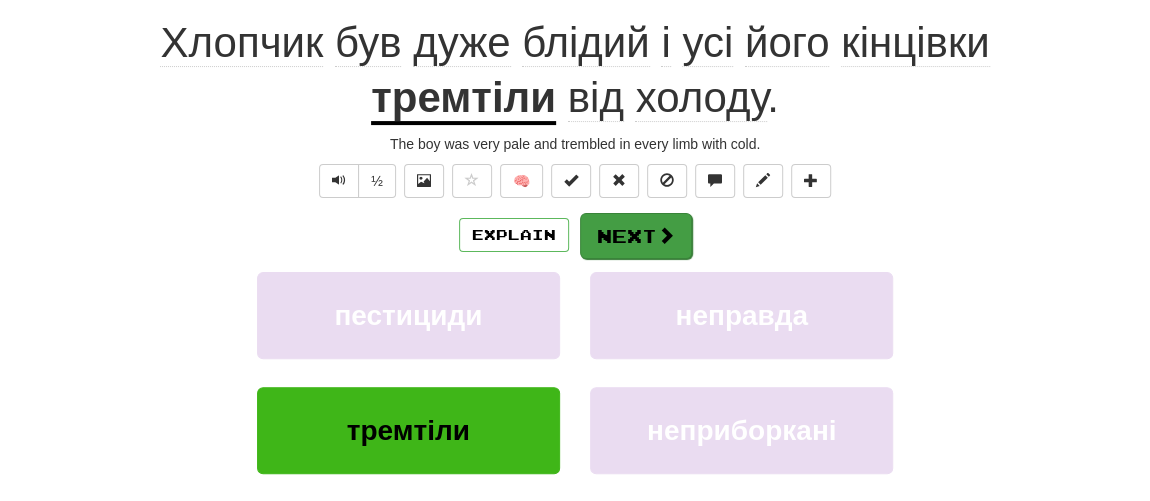 scroll, scrollTop: 181, scrollLeft: 0, axis: vertical 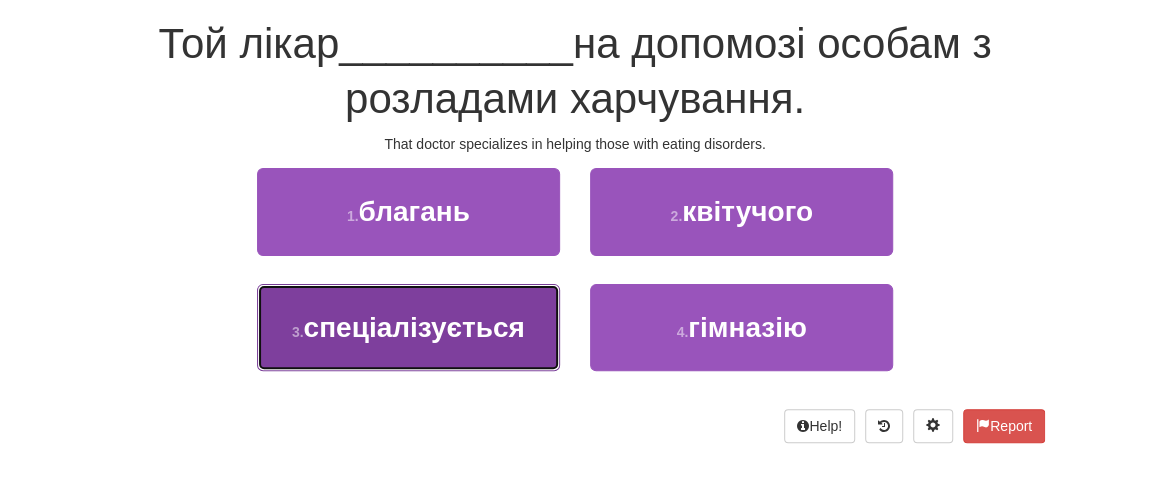 click on "3 .  спеціалізується" at bounding box center [408, 327] 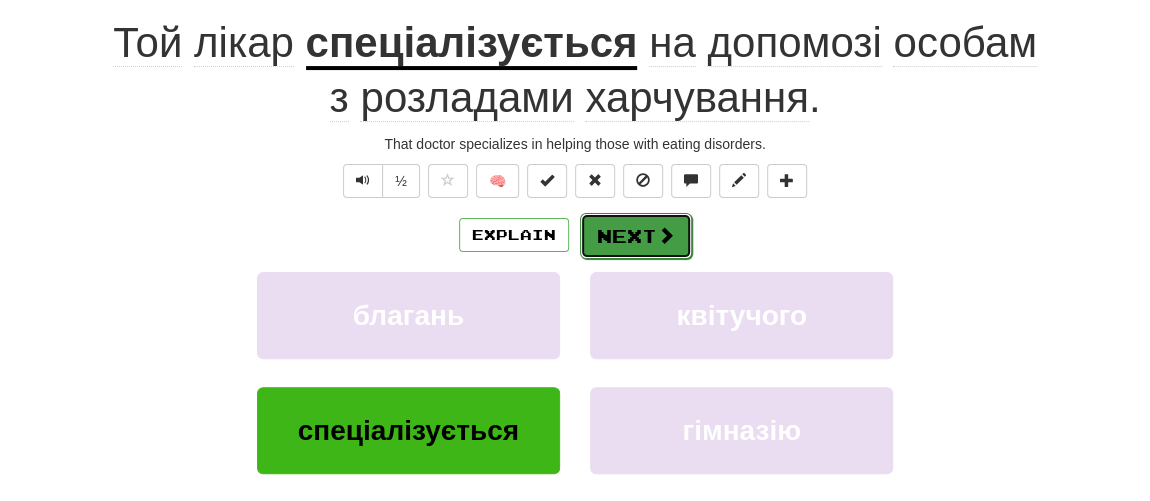 click on "Next" at bounding box center (636, 236) 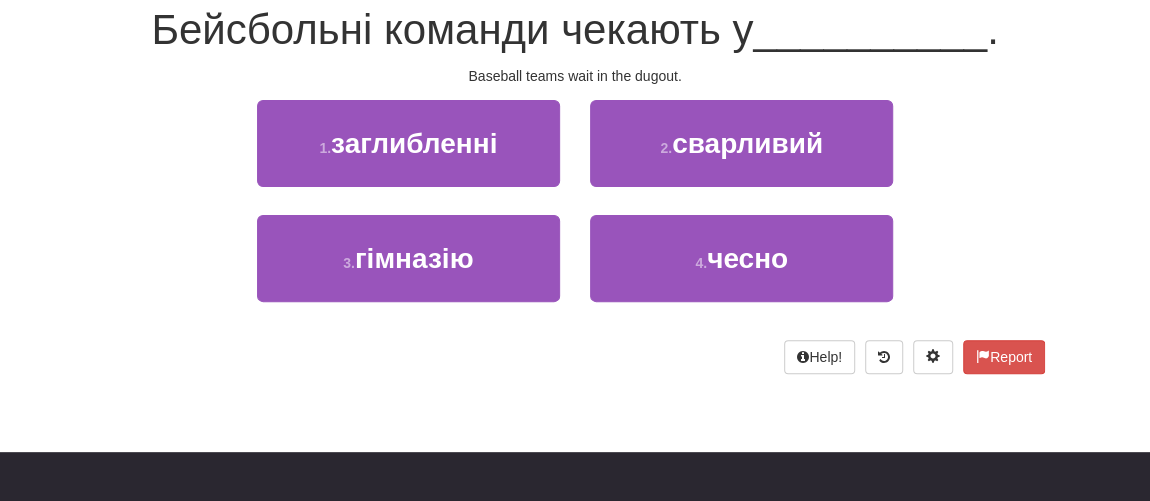 scroll, scrollTop: 181, scrollLeft: 0, axis: vertical 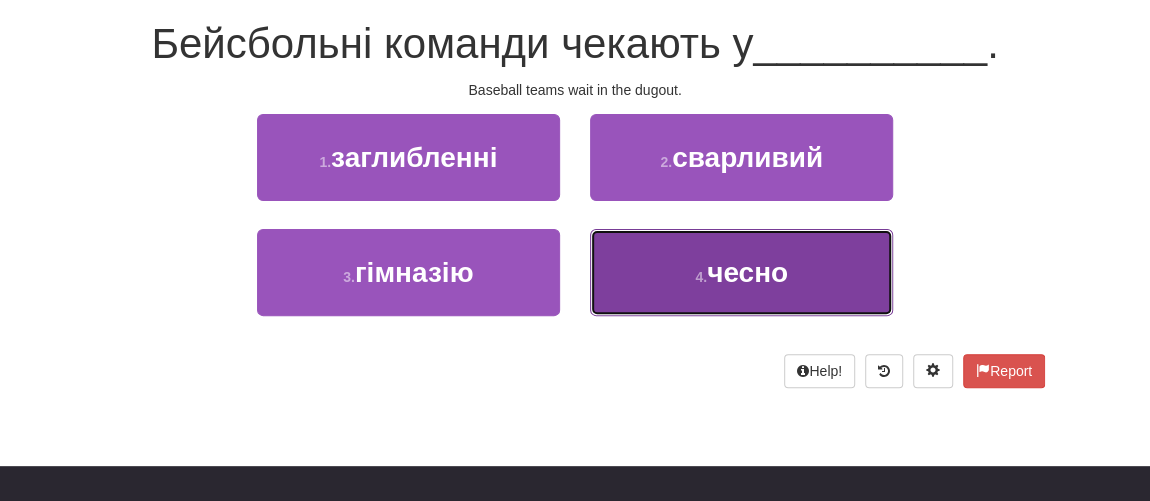 click on "4 .  чесно" at bounding box center [741, 272] 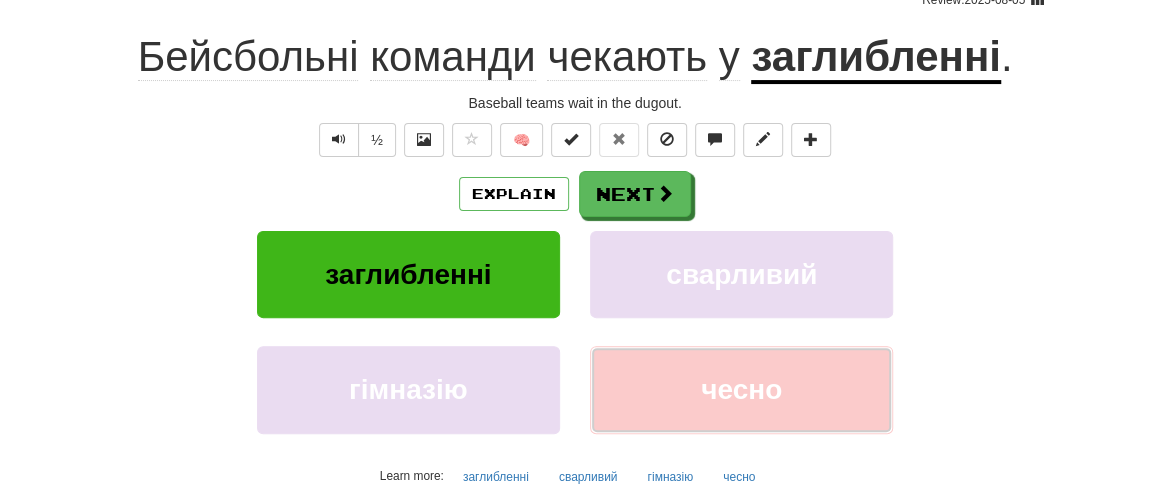 scroll, scrollTop: 195, scrollLeft: 0, axis: vertical 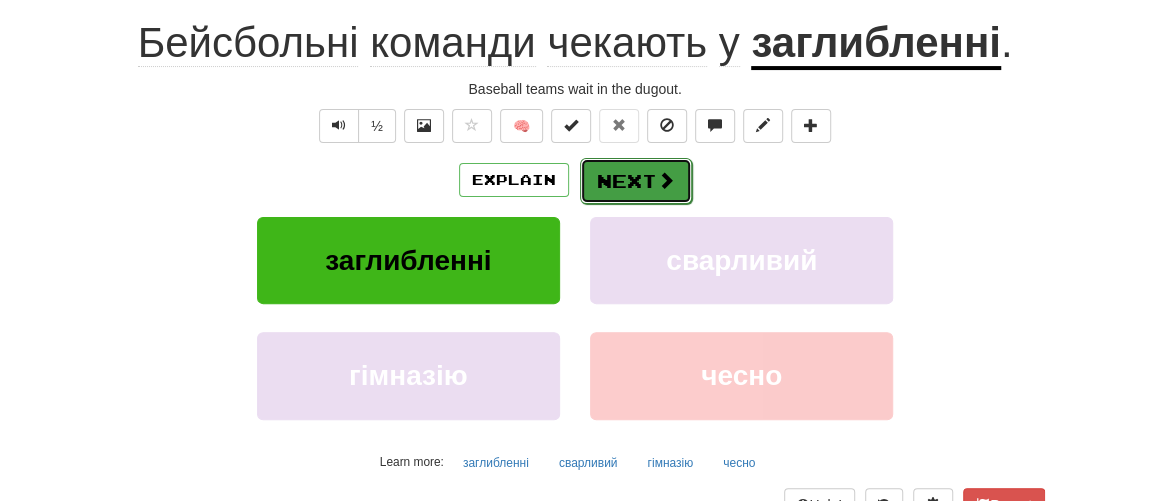 click on "Next" at bounding box center [636, 181] 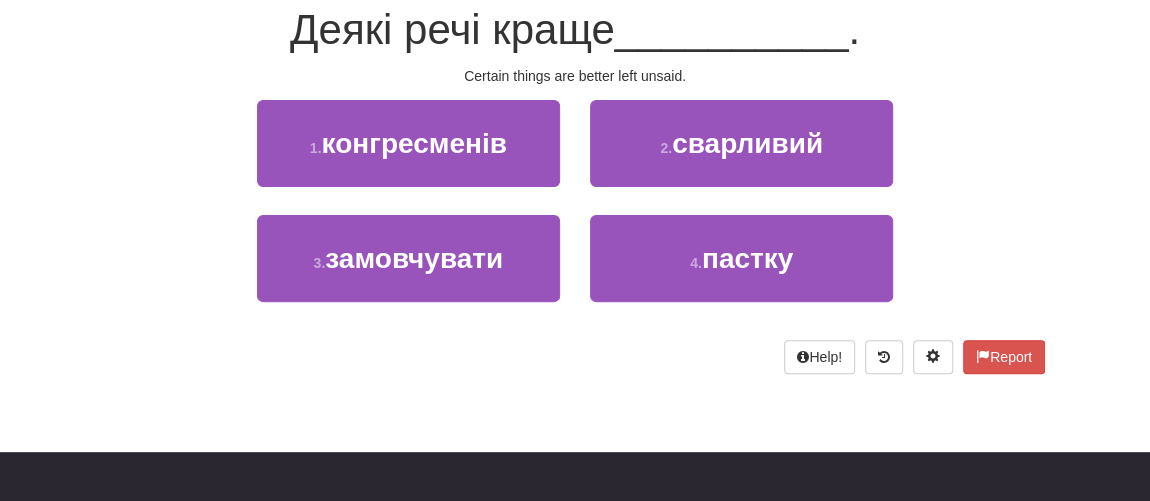 scroll, scrollTop: 181, scrollLeft: 0, axis: vertical 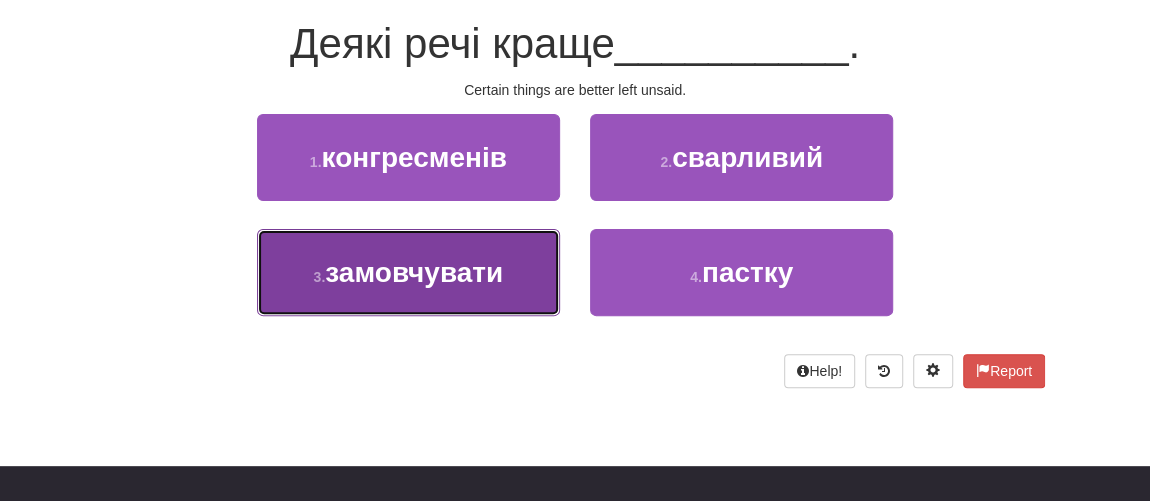 click on "замовчувати" at bounding box center [414, 272] 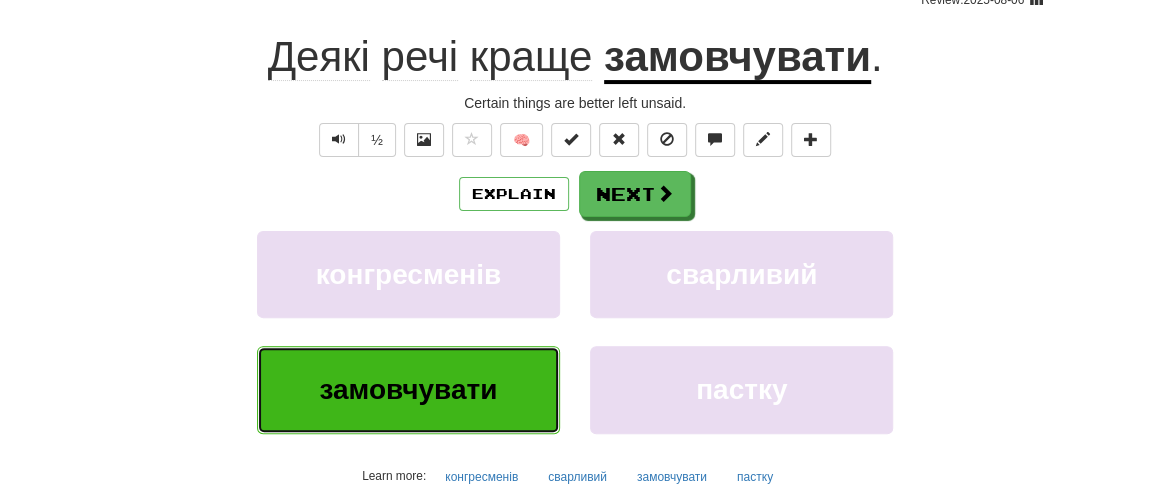 scroll, scrollTop: 195, scrollLeft: 0, axis: vertical 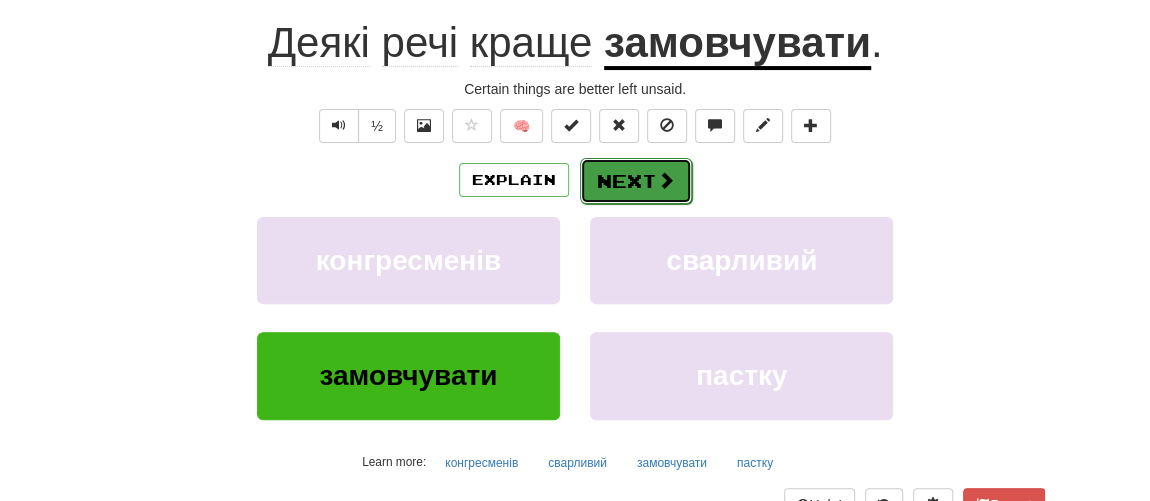 click on "Next" at bounding box center (636, 181) 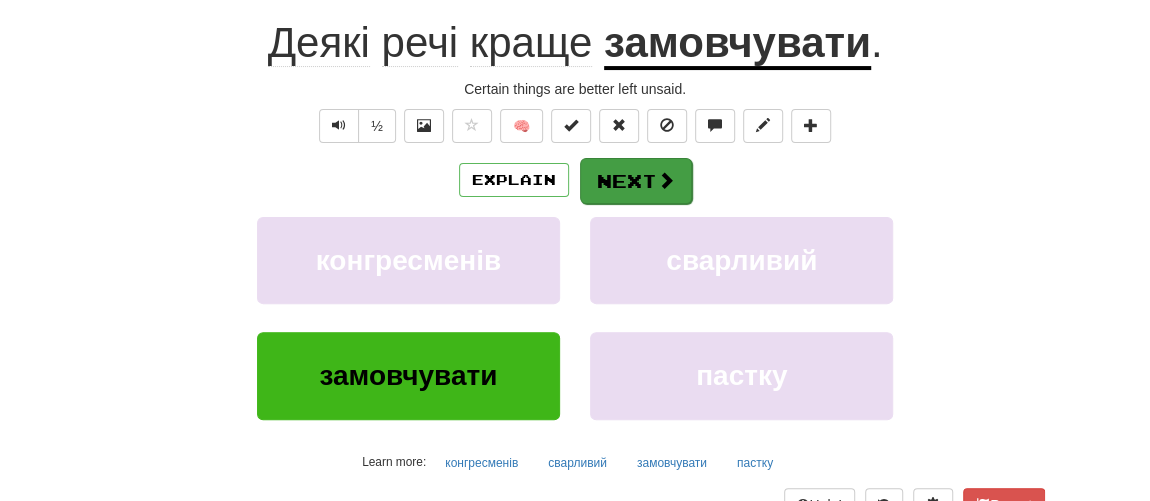 scroll, scrollTop: 181, scrollLeft: 0, axis: vertical 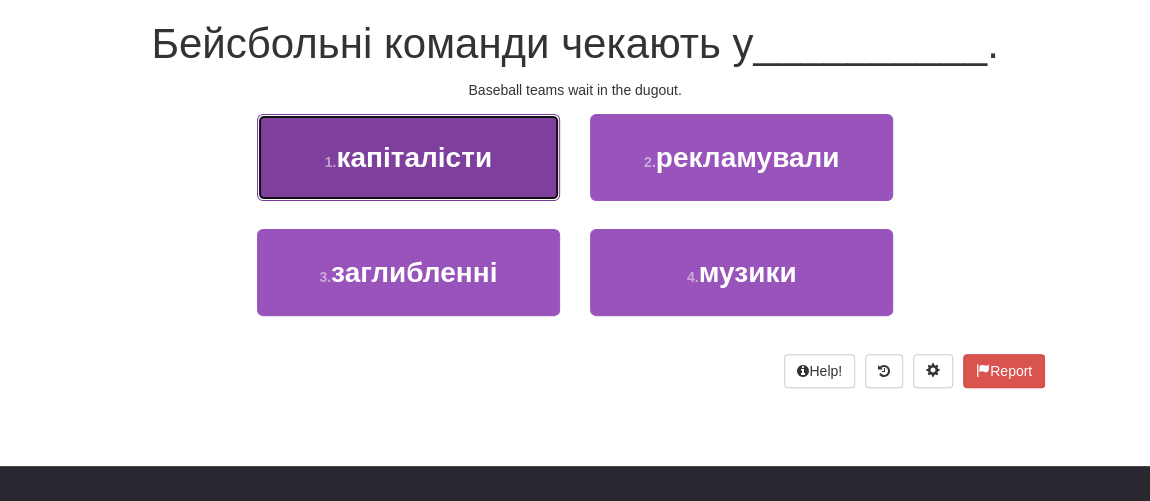 click on "капіталісти" at bounding box center [414, 157] 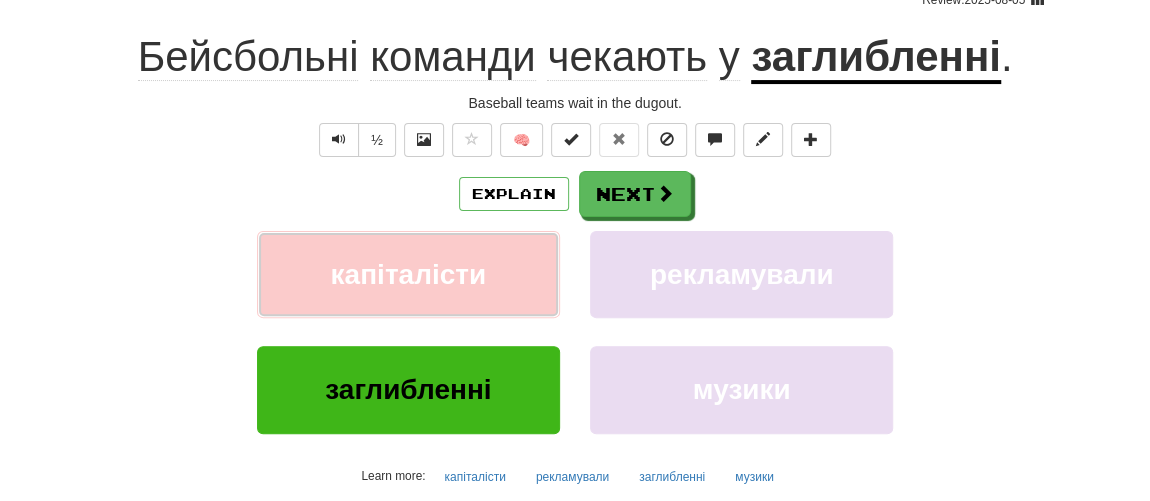 scroll, scrollTop: 195, scrollLeft: 0, axis: vertical 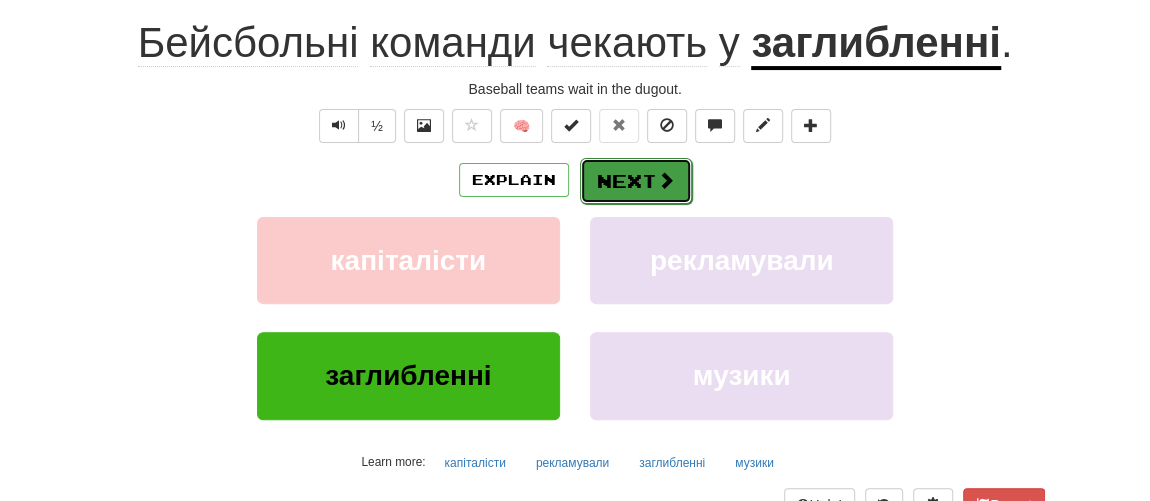 click on "Next" at bounding box center (636, 181) 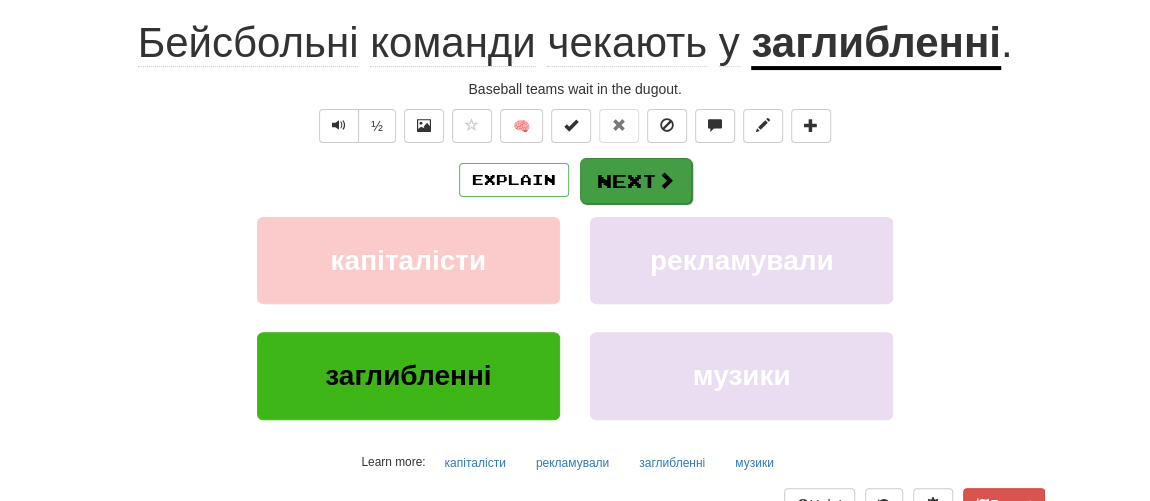 scroll, scrollTop: 181, scrollLeft: 0, axis: vertical 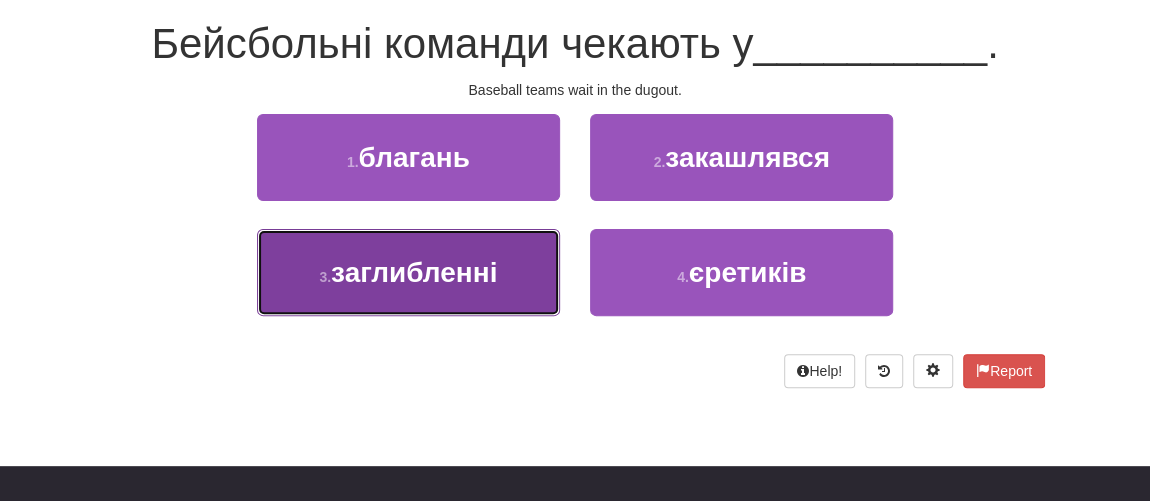 click on "заглибленні" at bounding box center [414, 272] 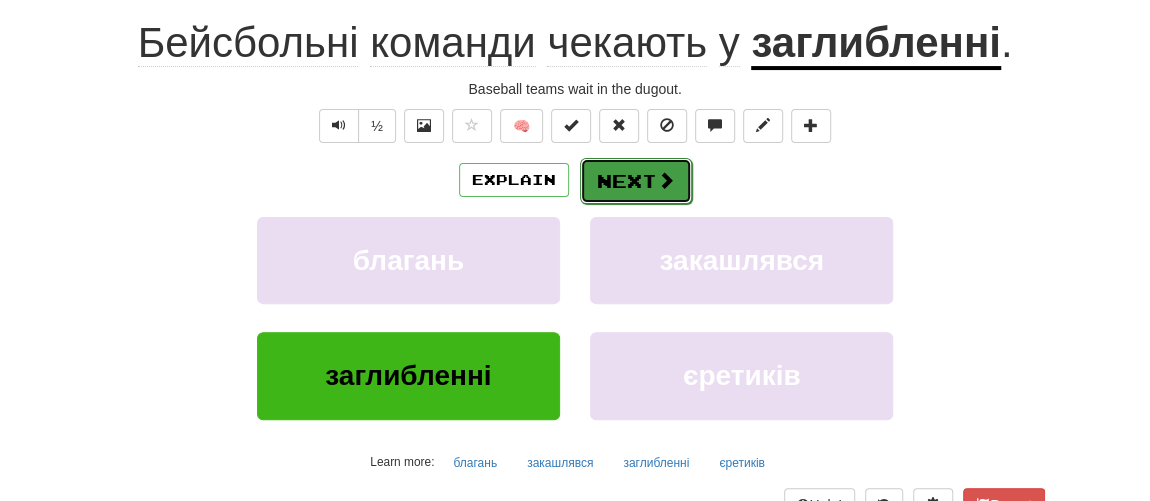 click on "Next" at bounding box center (636, 181) 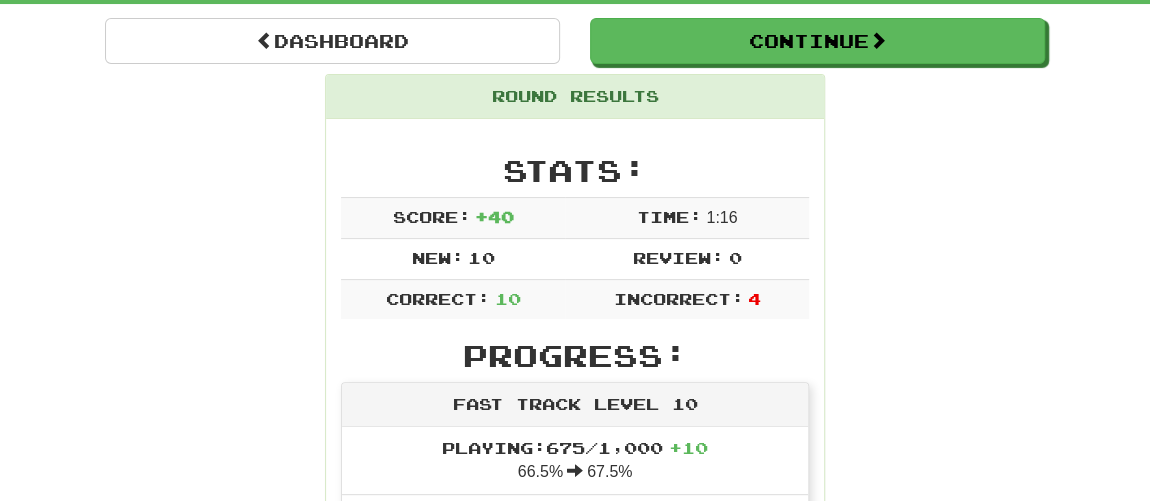 scroll, scrollTop: 9, scrollLeft: 0, axis: vertical 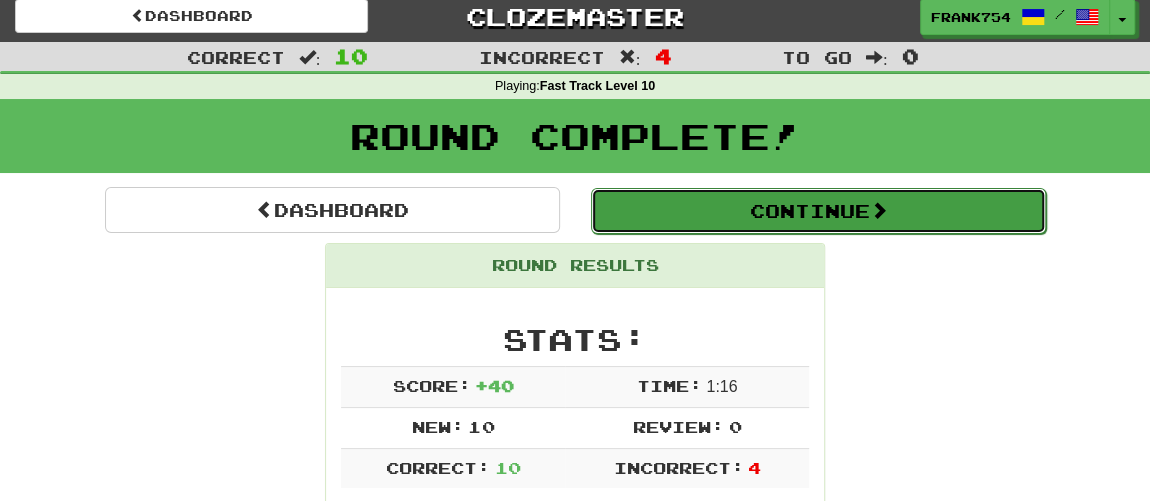 click on "Continue" at bounding box center [818, 211] 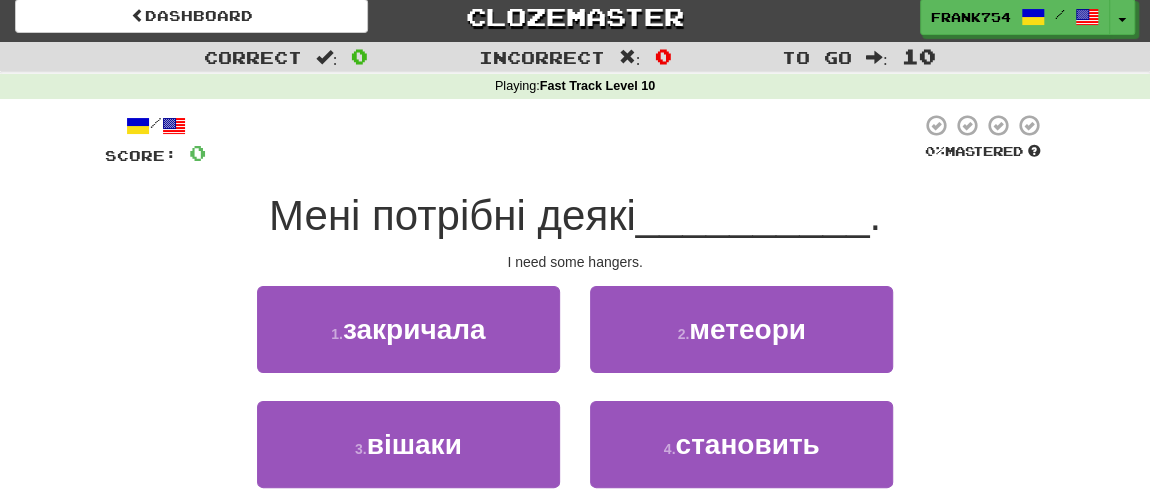 scroll, scrollTop: 100, scrollLeft: 0, axis: vertical 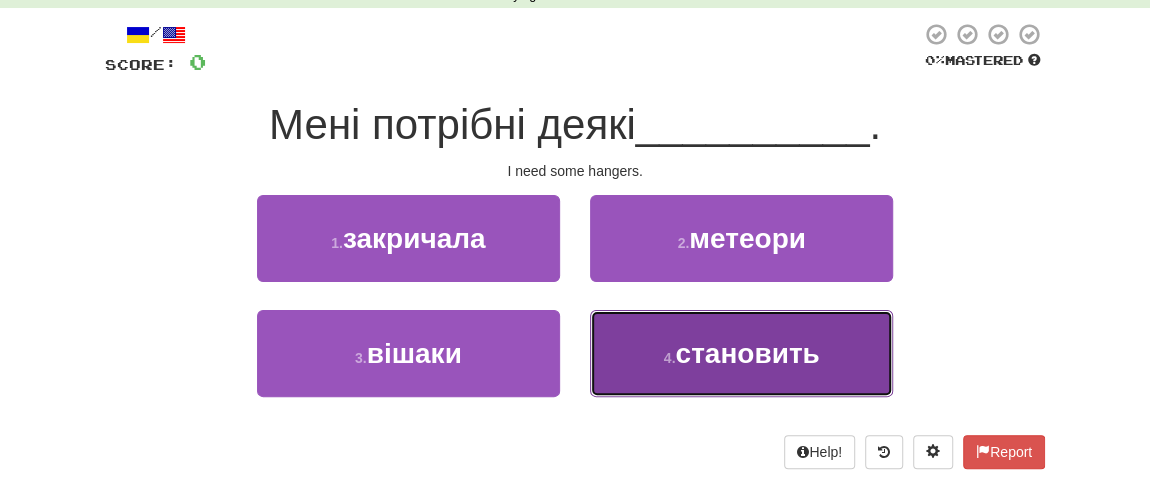 click on "становить" at bounding box center (747, 353) 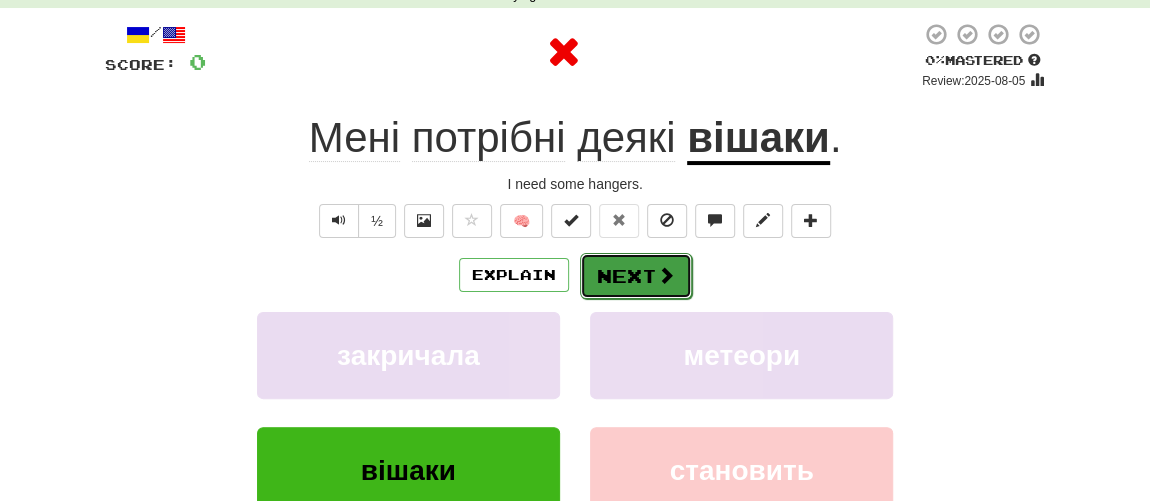 click on "Next" at bounding box center [636, 276] 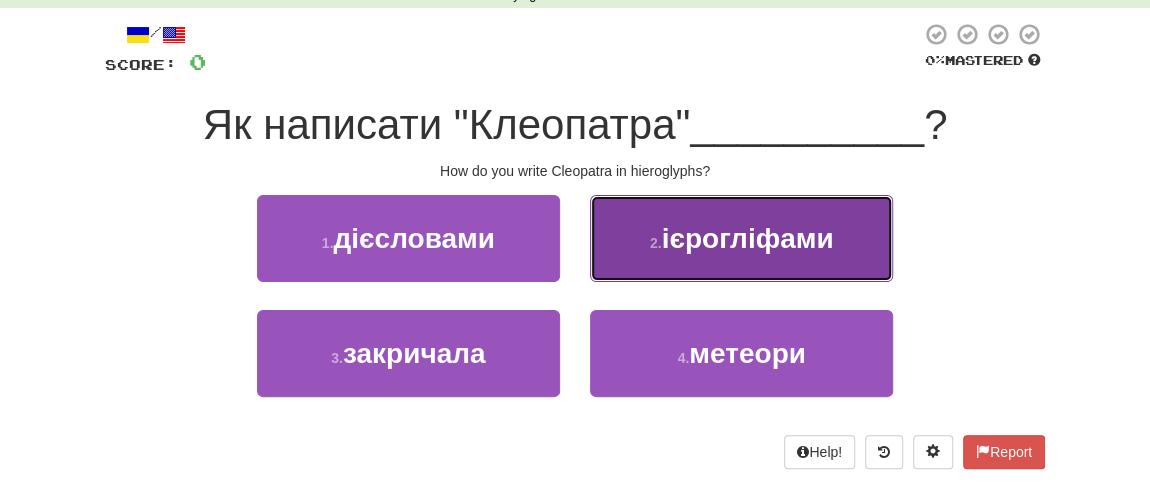 click on "2 .  ієрогліфами" at bounding box center (741, 238) 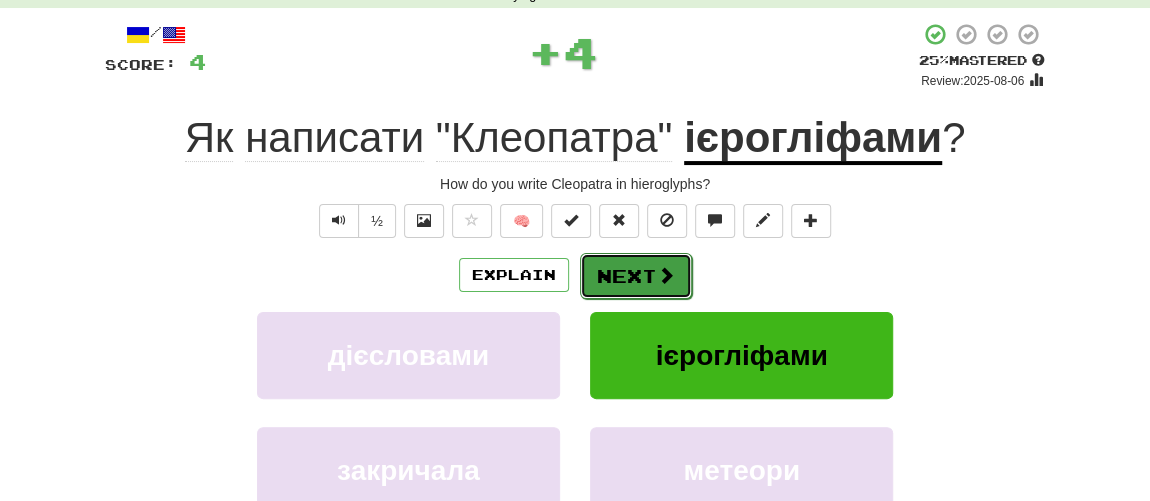 click on "Next" at bounding box center (636, 276) 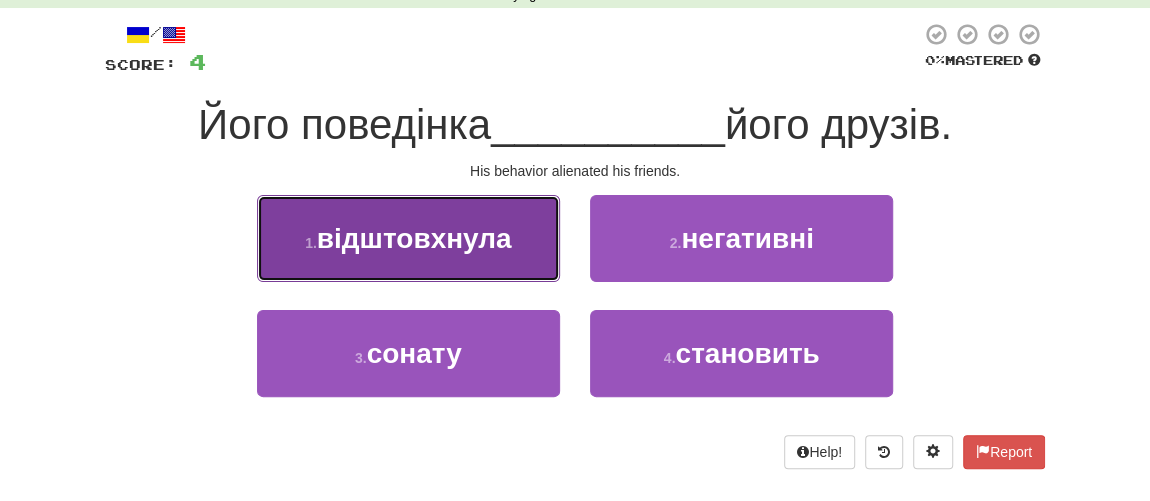 click on "відштовхнула" at bounding box center [414, 238] 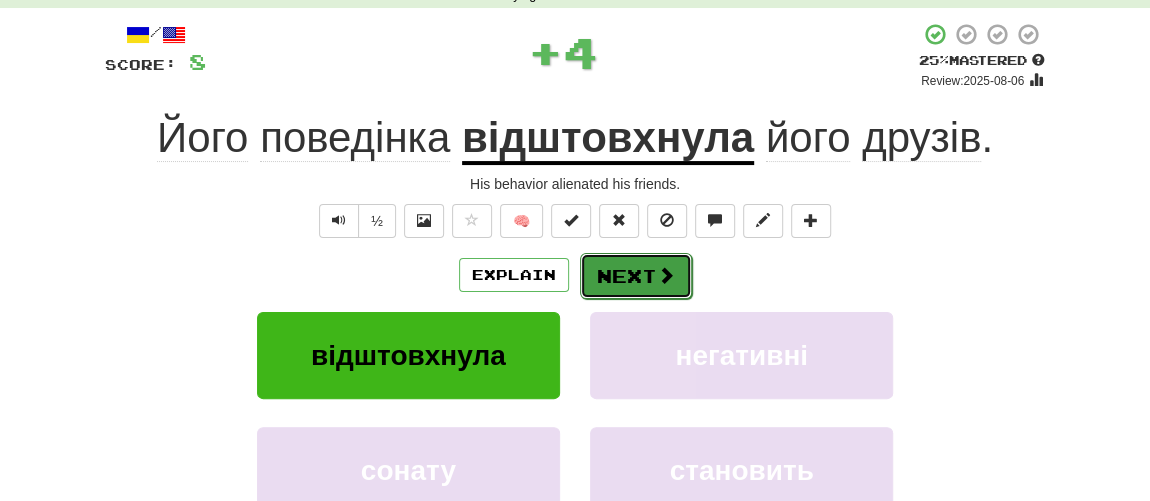 click on "Next" at bounding box center (636, 276) 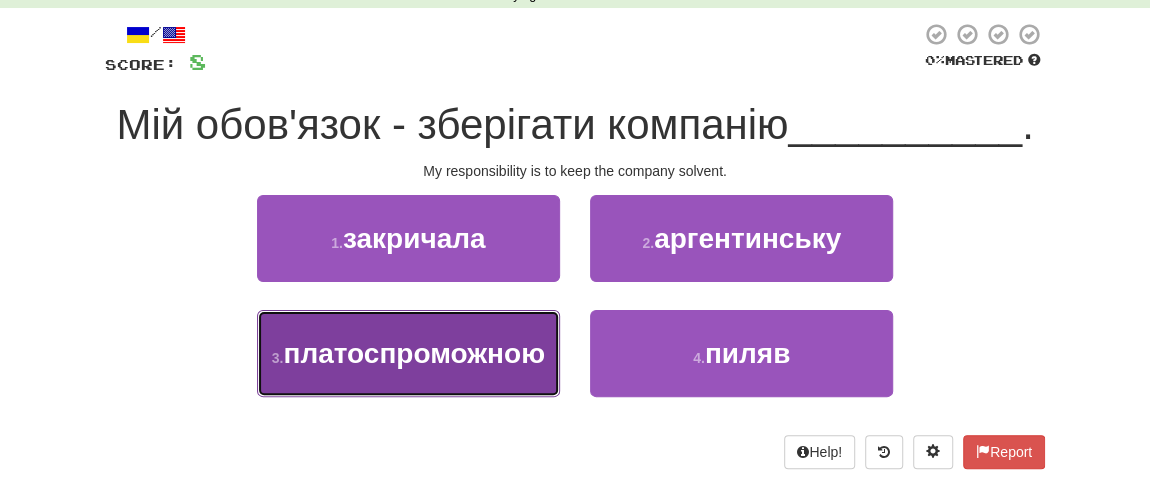 click on "платоспроможною" at bounding box center (414, 353) 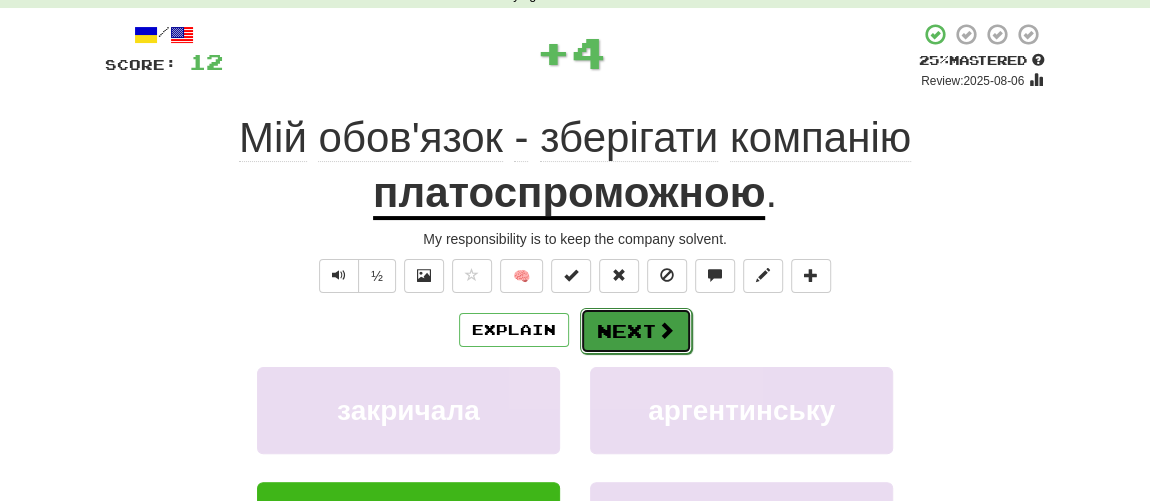 click on "Next" at bounding box center (636, 331) 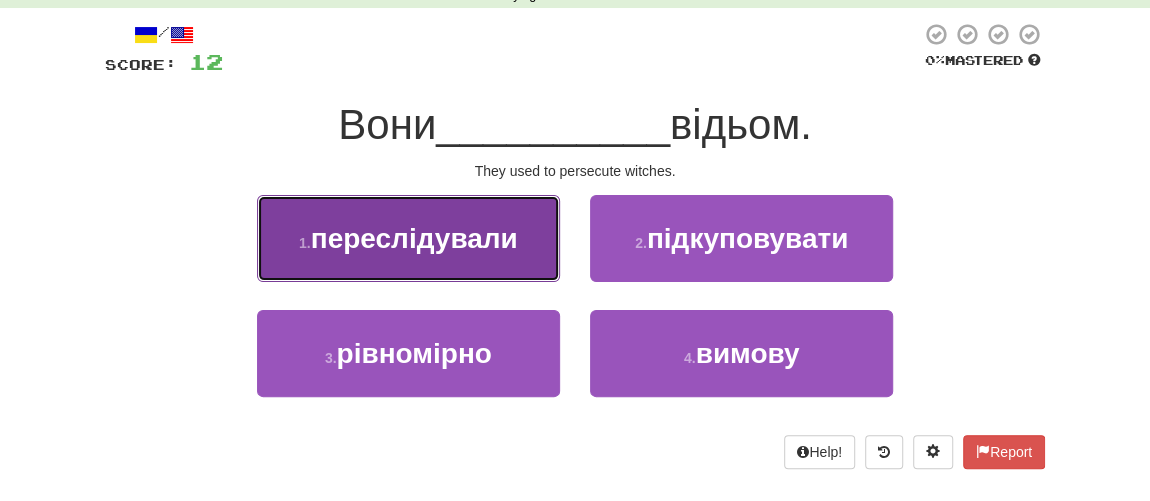 click on "1 .  переслідували" at bounding box center (408, 238) 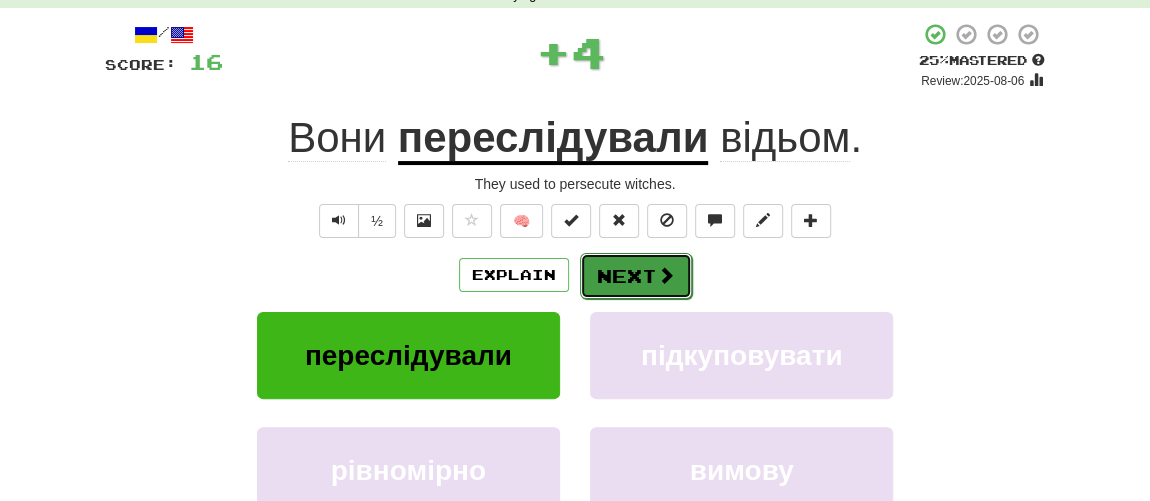 click on "Next" at bounding box center (636, 276) 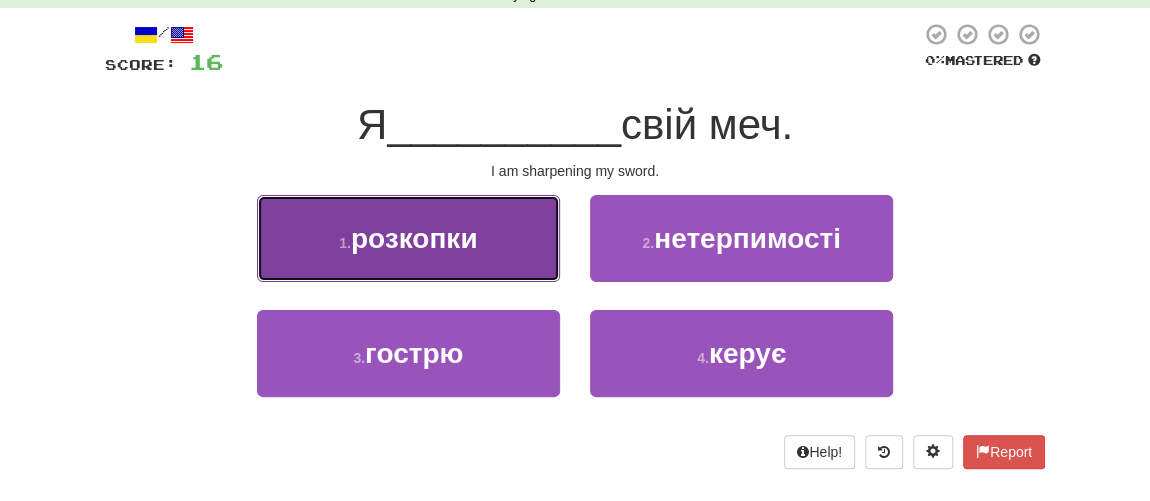 click on "розкопки" at bounding box center (414, 238) 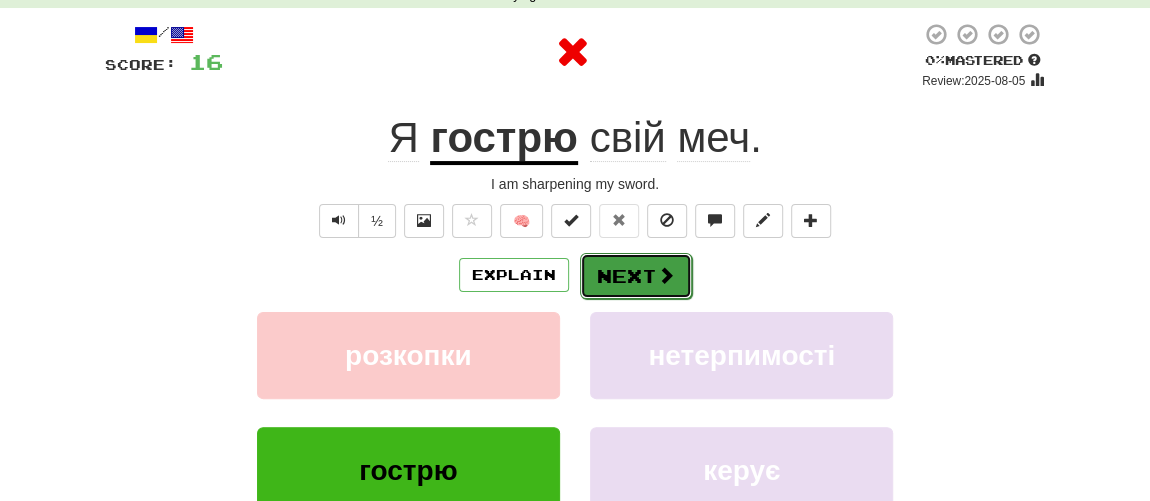 click on "Next" at bounding box center (636, 276) 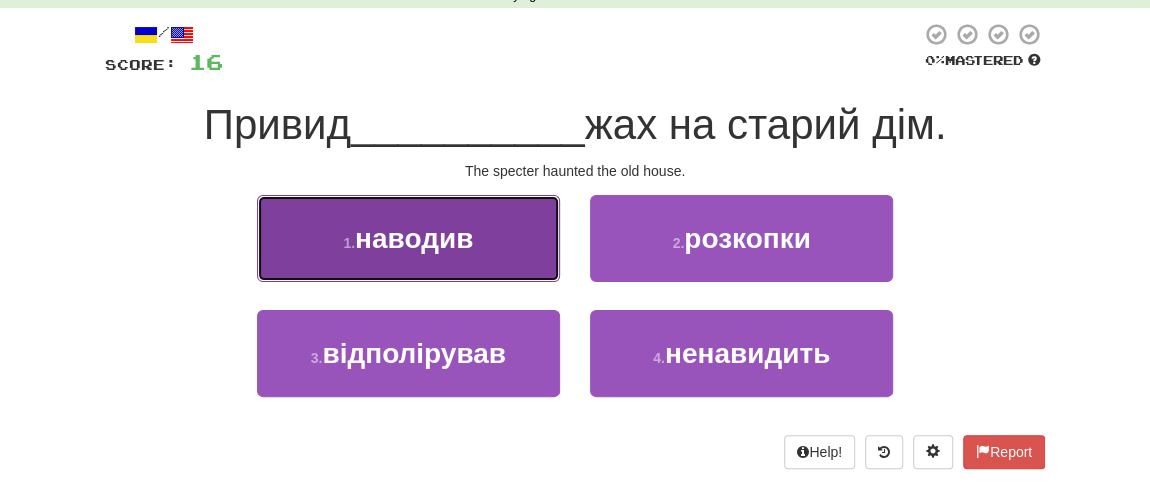 click on "наводив" at bounding box center (414, 238) 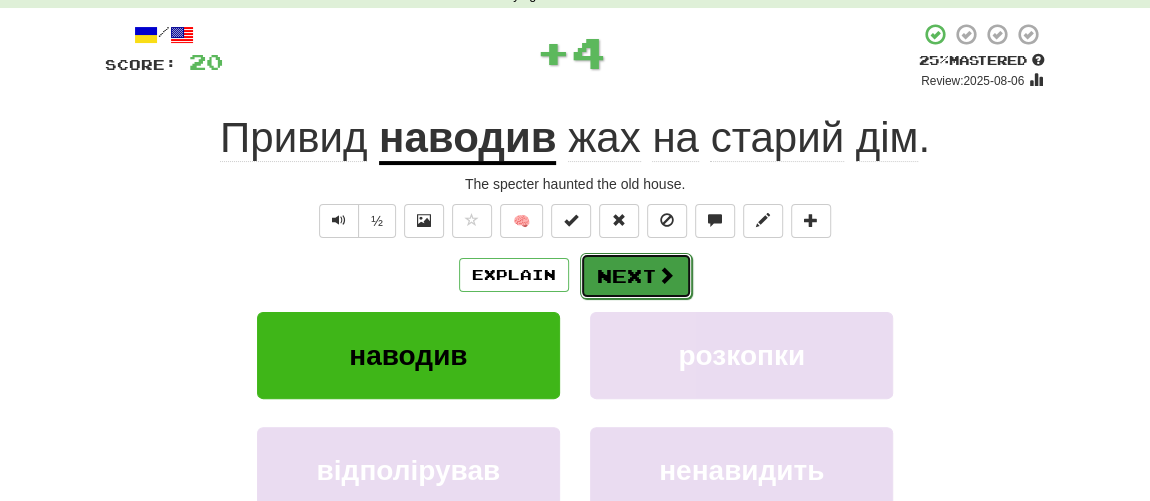 click on "Next" at bounding box center [636, 276] 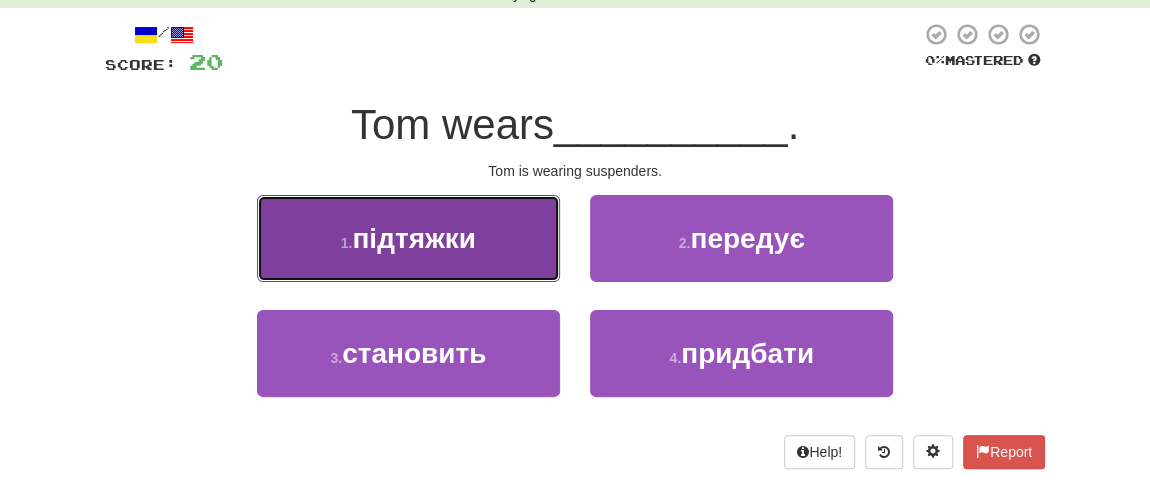 click on "підтяжки" at bounding box center [414, 238] 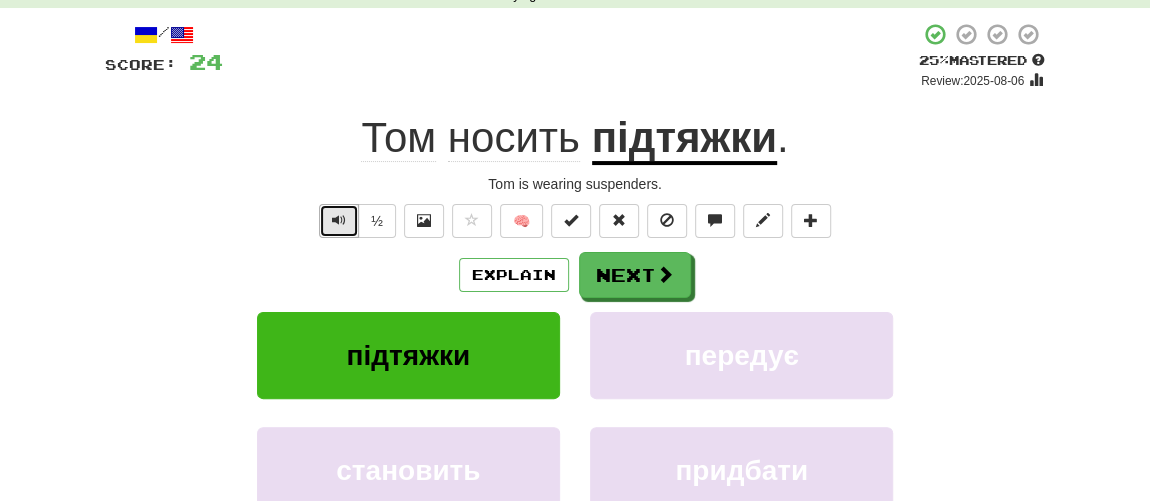 click at bounding box center [339, 220] 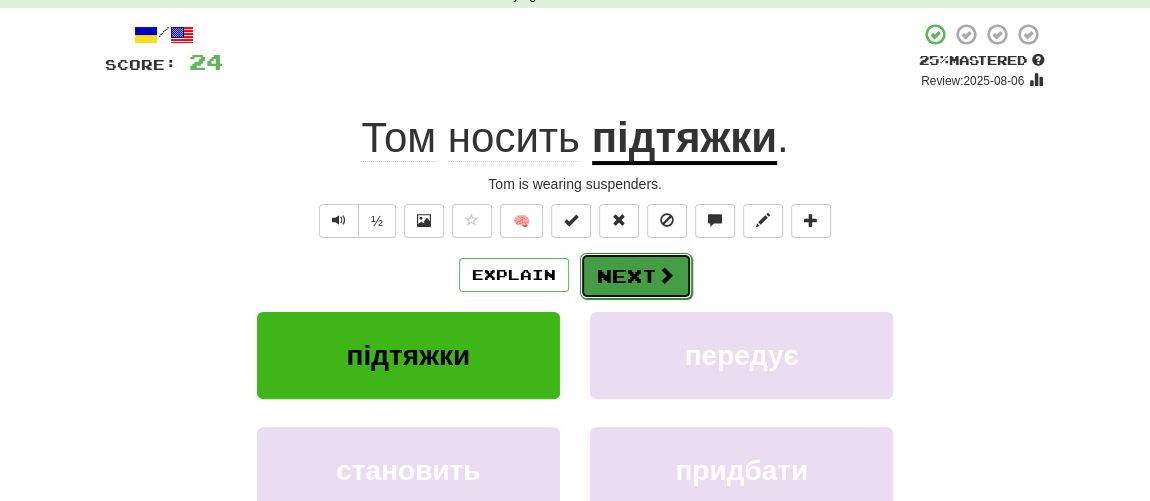click on "Next" at bounding box center (636, 276) 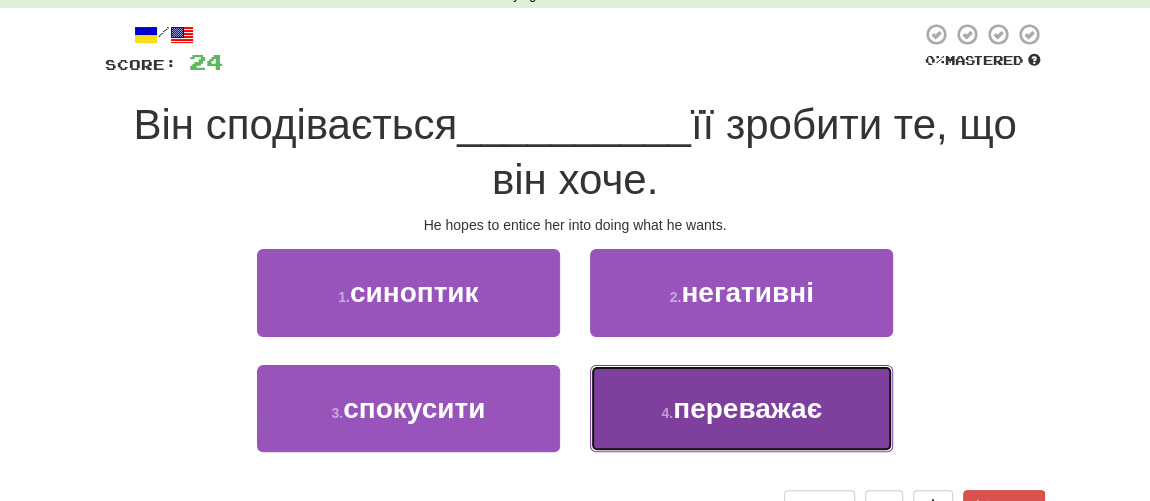 click on "4 .  переважає" at bounding box center (741, 408) 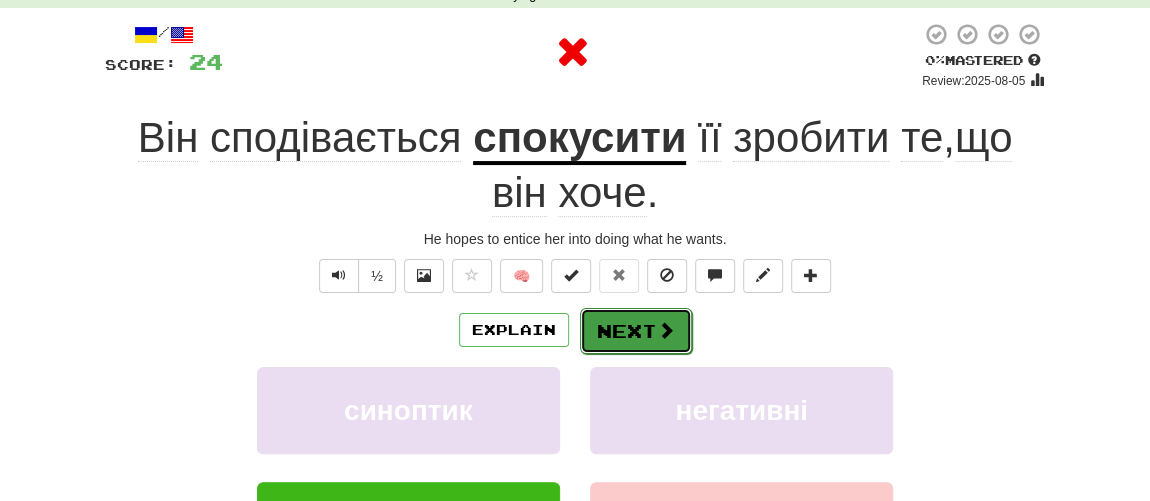 click on "Next" at bounding box center [636, 331] 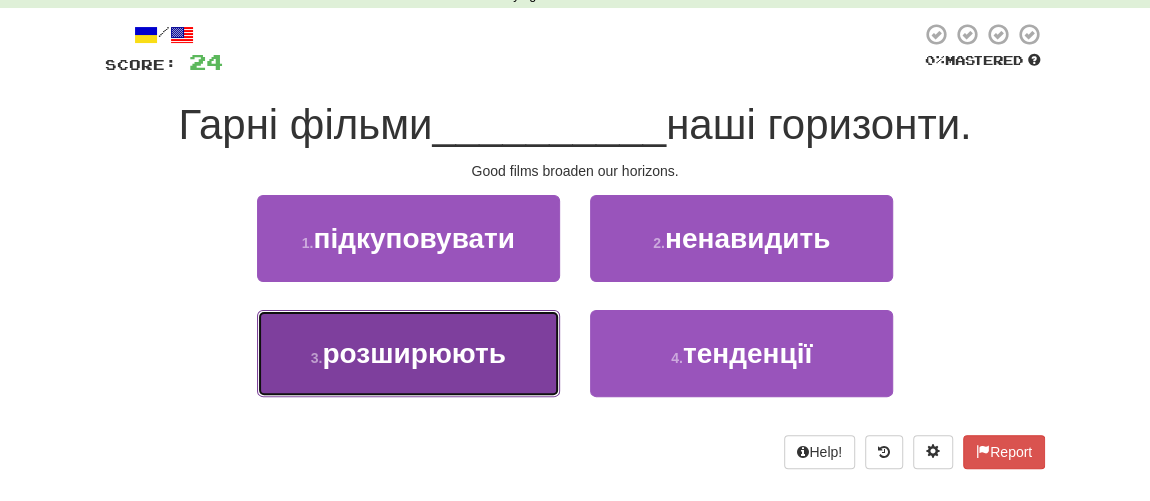 click on "розширюють" at bounding box center [413, 353] 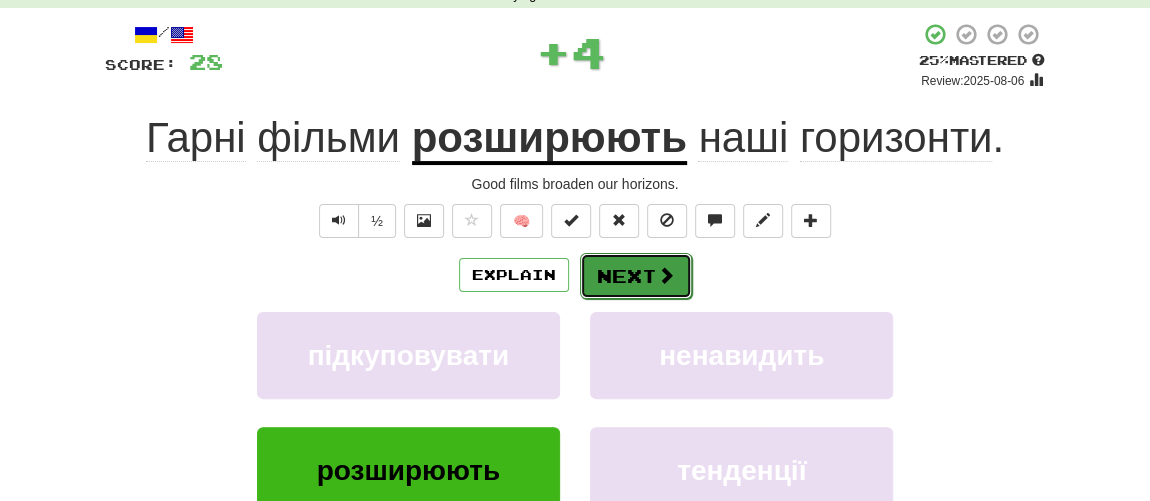 click on "Next" at bounding box center (636, 276) 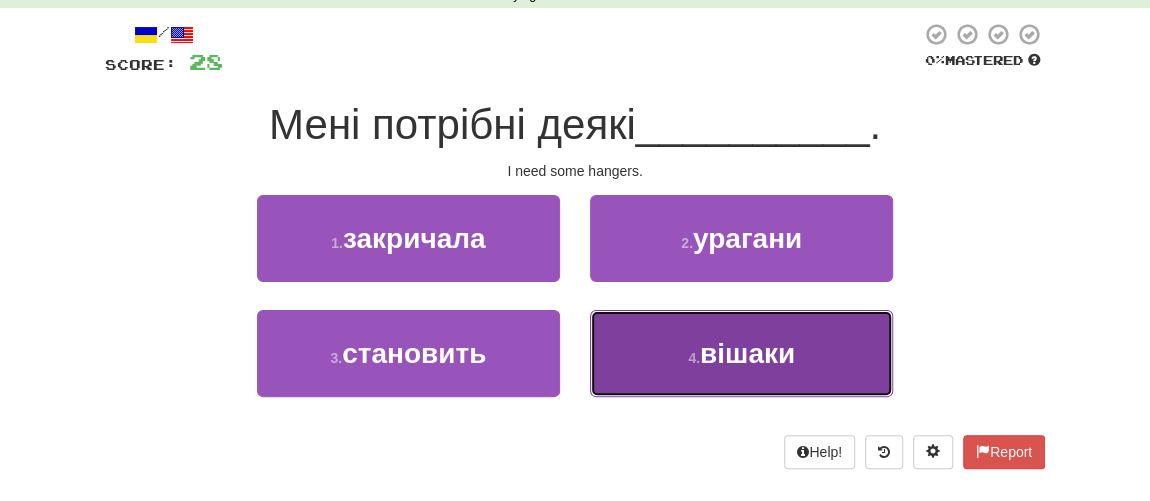click on "вішаки" at bounding box center (747, 353) 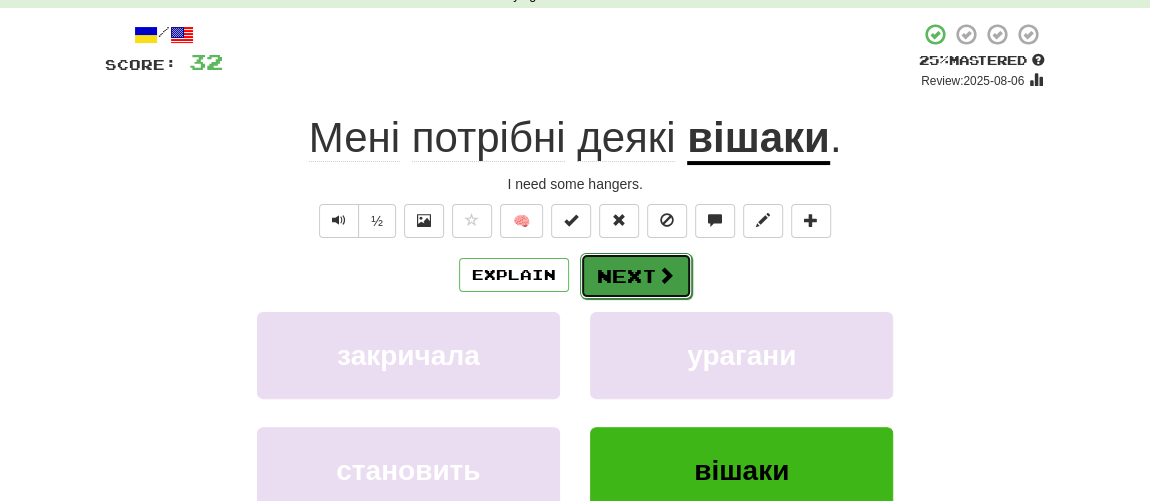 click on "Next" at bounding box center (636, 276) 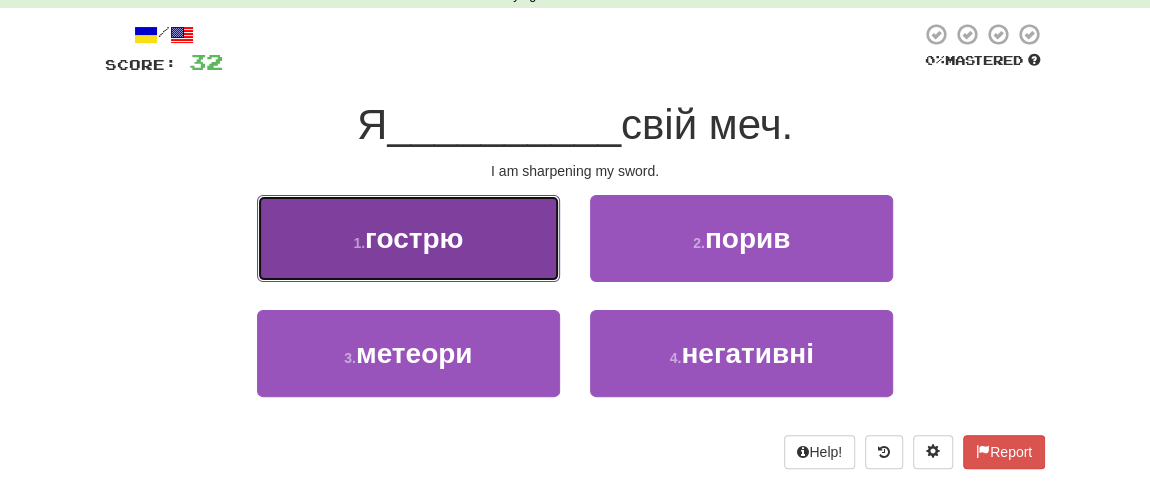 click on "гострю" at bounding box center (414, 238) 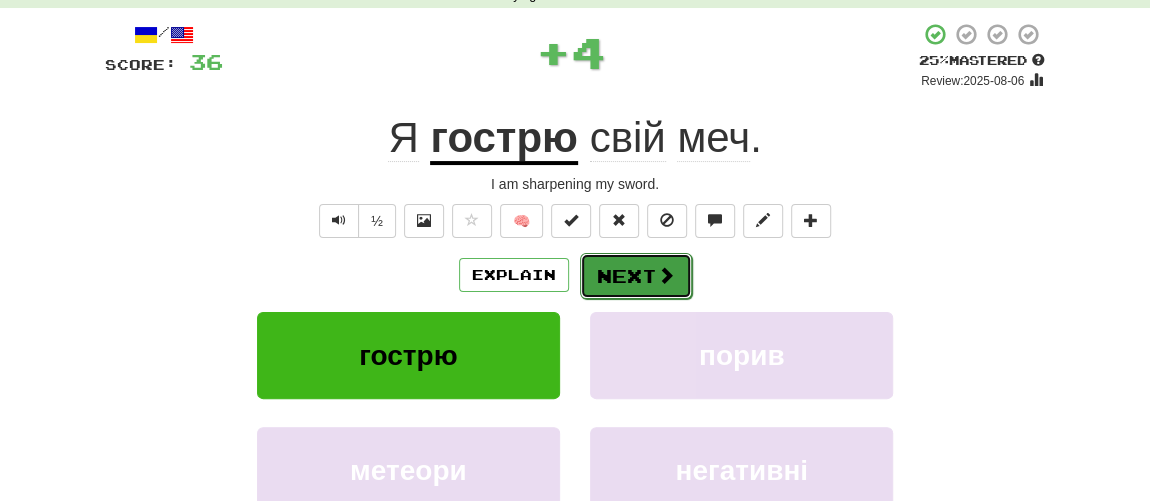 click on "Next" at bounding box center [636, 276] 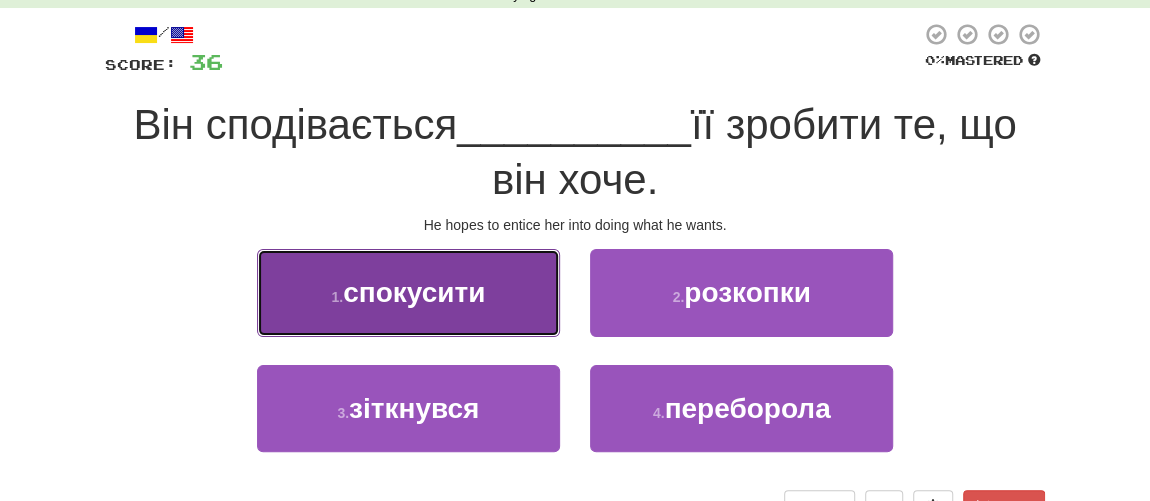 click on "спокусити" at bounding box center [414, 292] 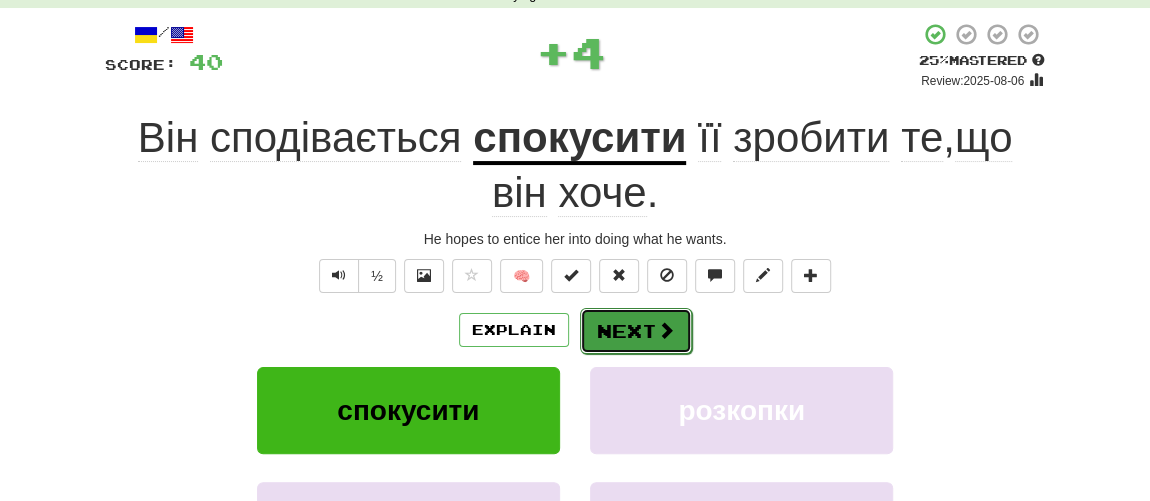 click on "Next" at bounding box center (636, 331) 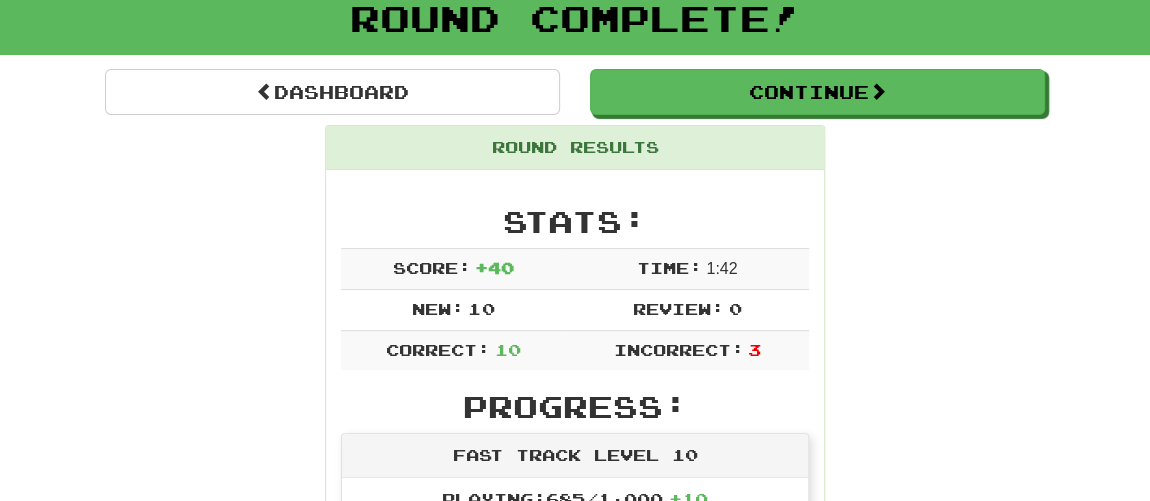 scroll, scrollTop: 100, scrollLeft: 0, axis: vertical 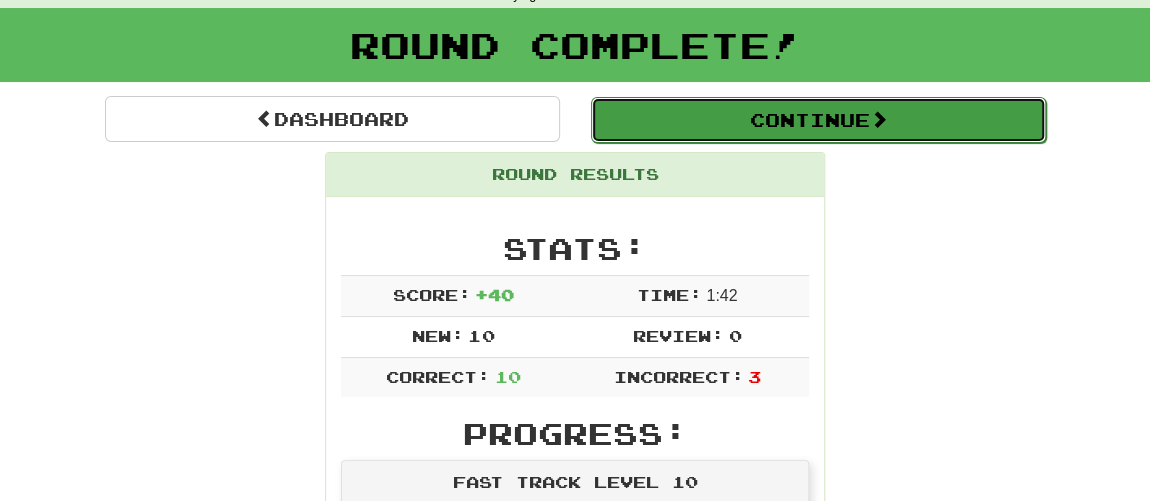 click on "Continue" at bounding box center (818, 120) 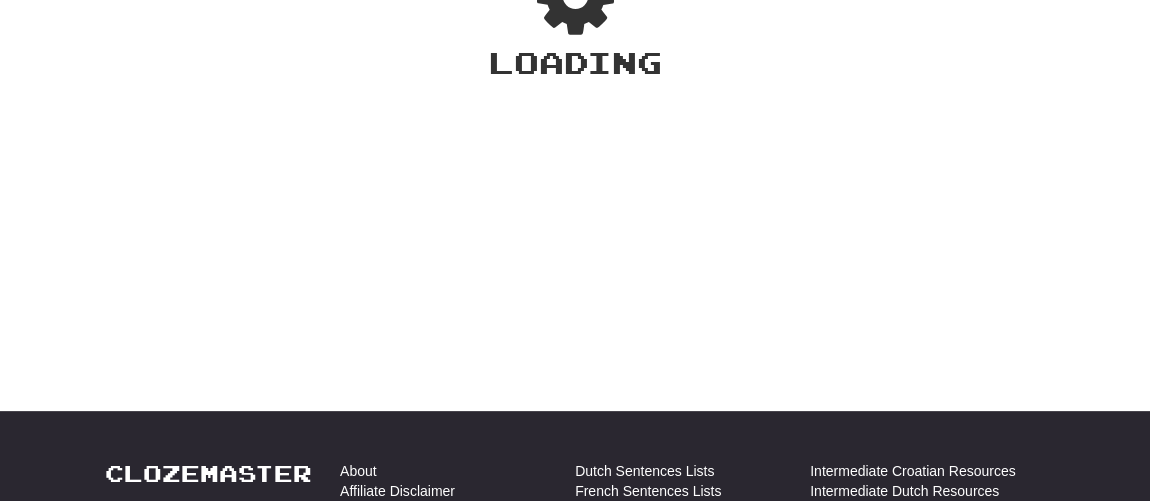 scroll, scrollTop: 100, scrollLeft: 0, axis: vertical 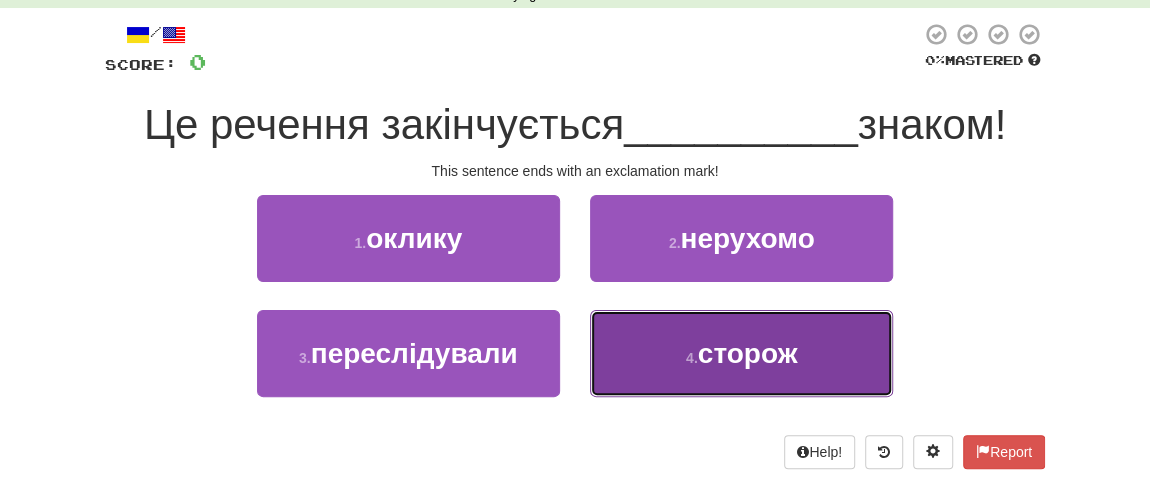 click on "4 .  сторож" at bounding box center (741, 353) 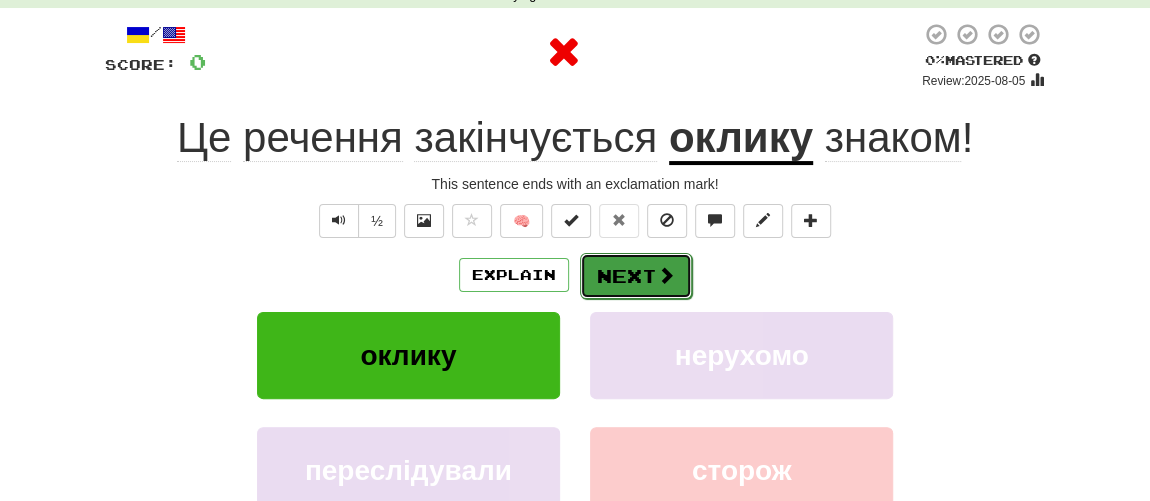click on "Next" at bounding box center (636, 276) 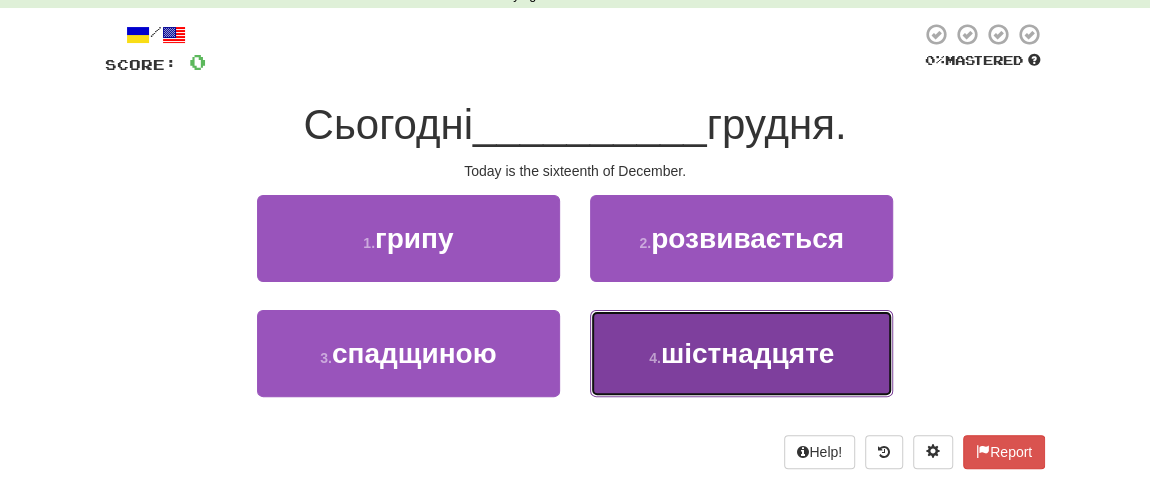 click on "шістнадцяте" at bounding box center (748, 353) 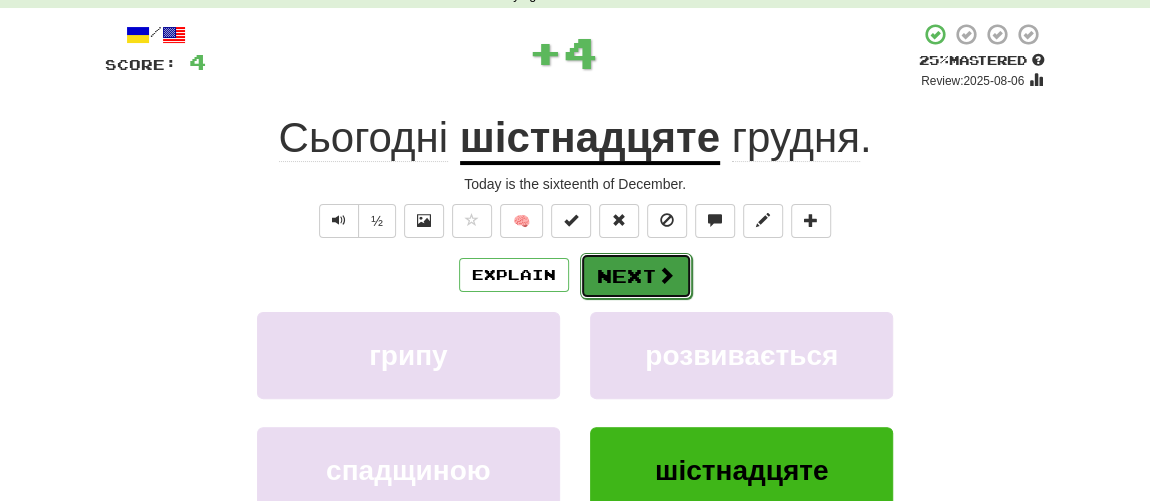 click on "Next" at bounding box center (636, 276) 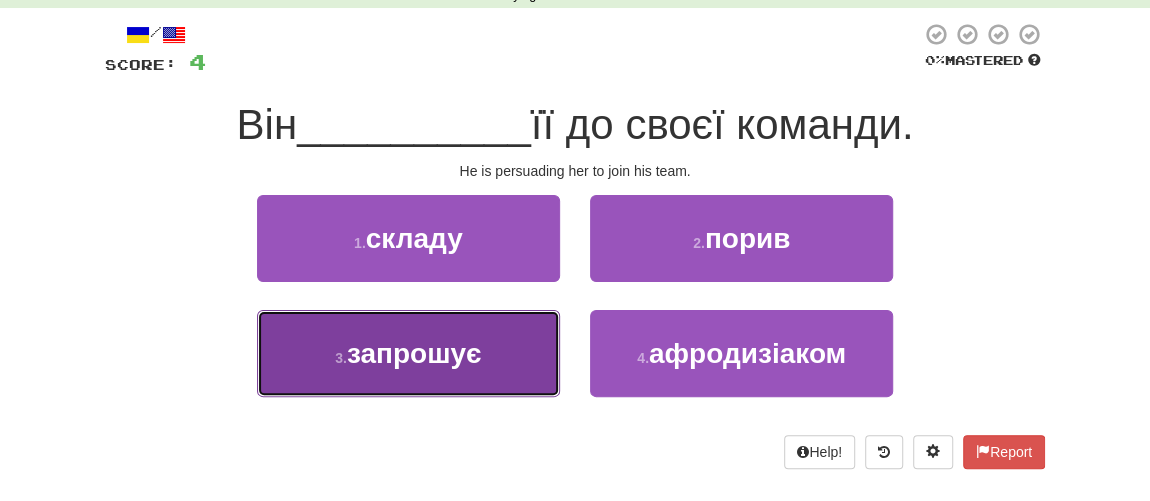 click on "запрошує" at bounding box center (414, 353) 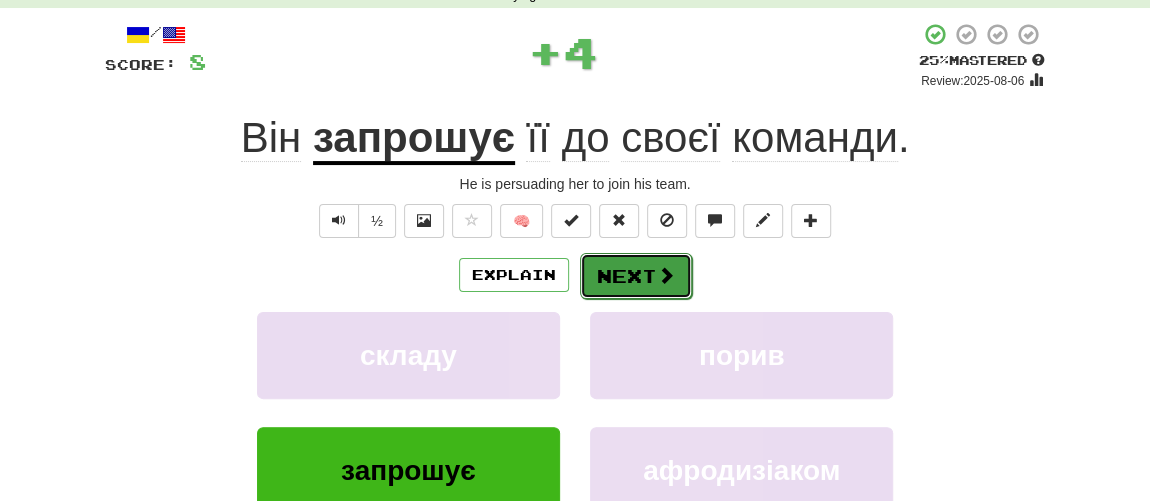 click on "Next" at bounding box center (636, 276) 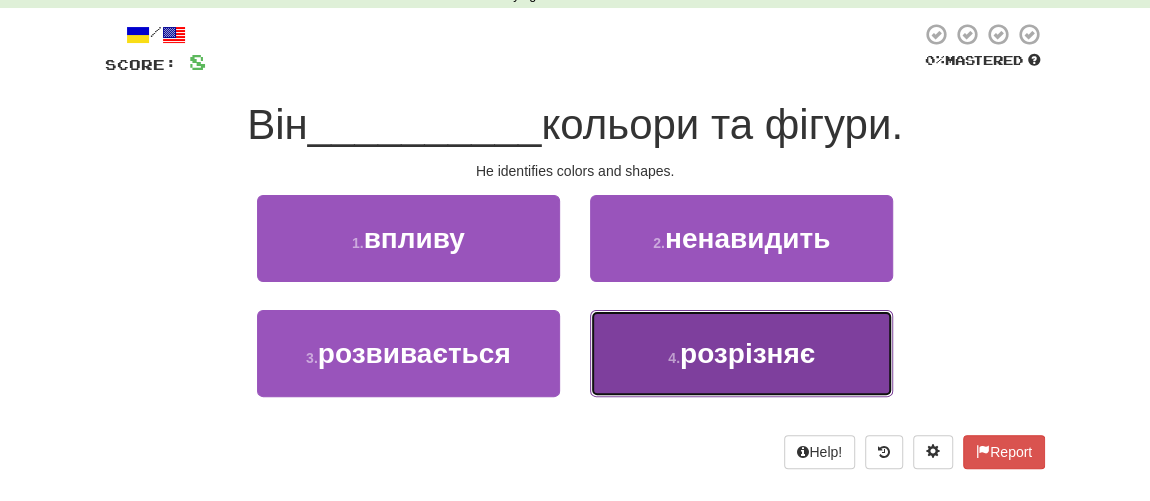 click on "4 .  розрізняє" at bounding box center [741, 353] 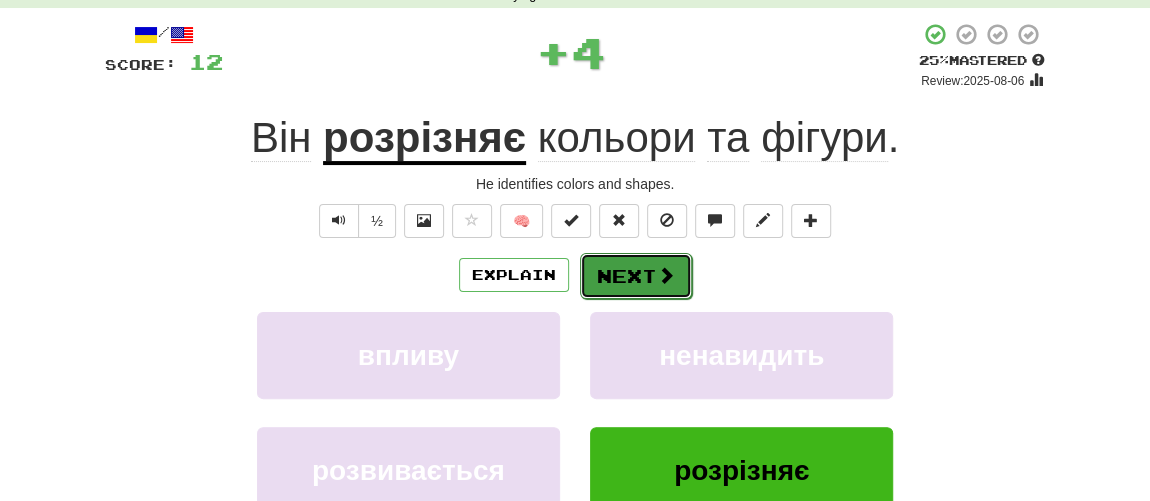 click on "Next" at bounding box center (636, 276) 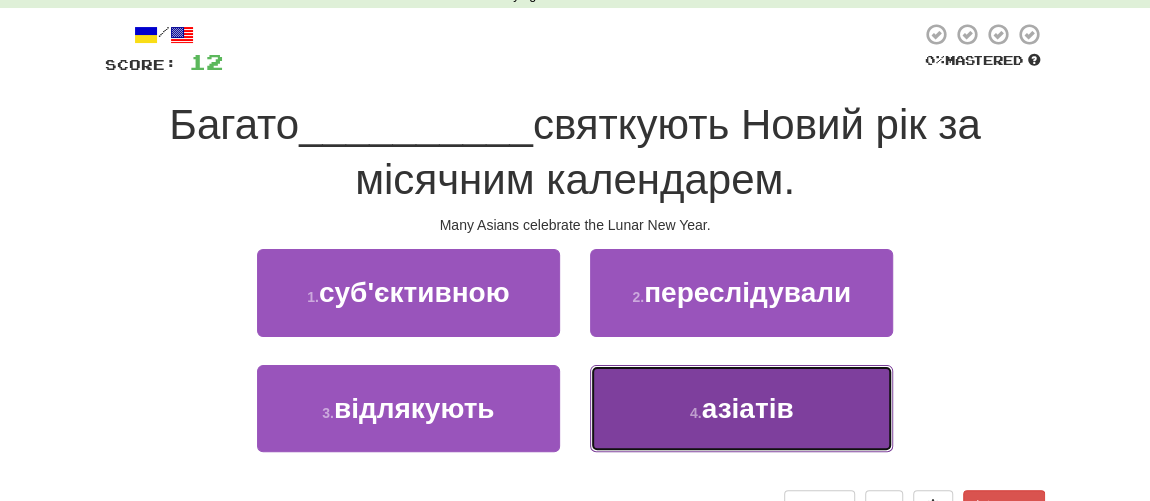 click on "4 .  азіатів" at bounding box center (741, 408) 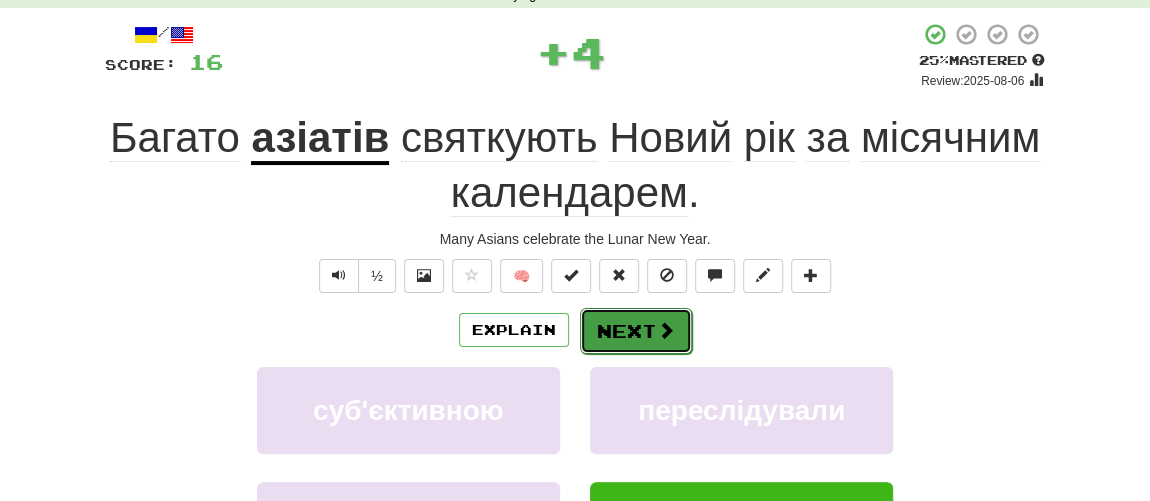click on "Next" at bounding box center (636, 331) 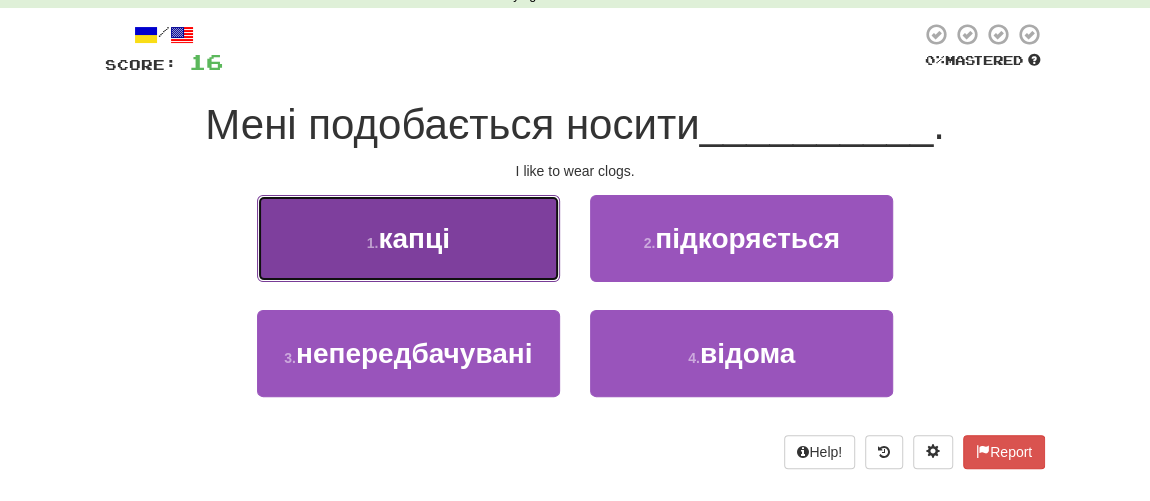 click on "капці" at bounding box center [414, 238] 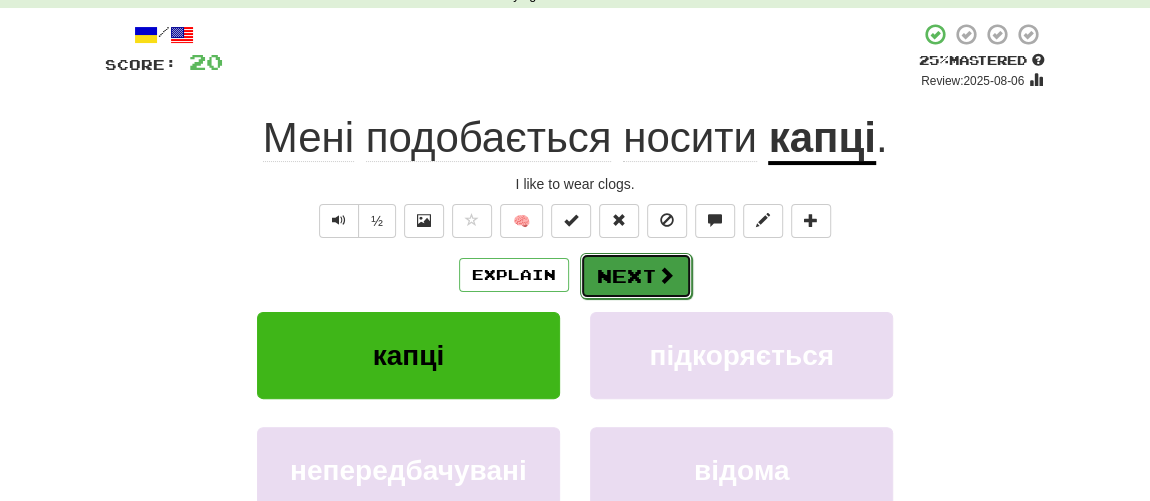 click on "Next" at bounding box center (636, 276) 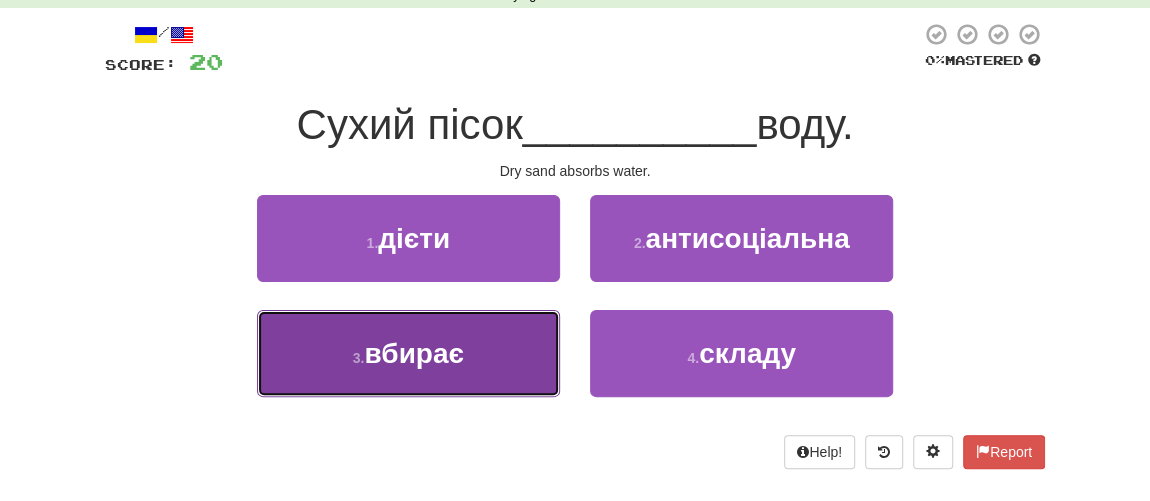 click on "вбирає" at bounding box center (414, 353) 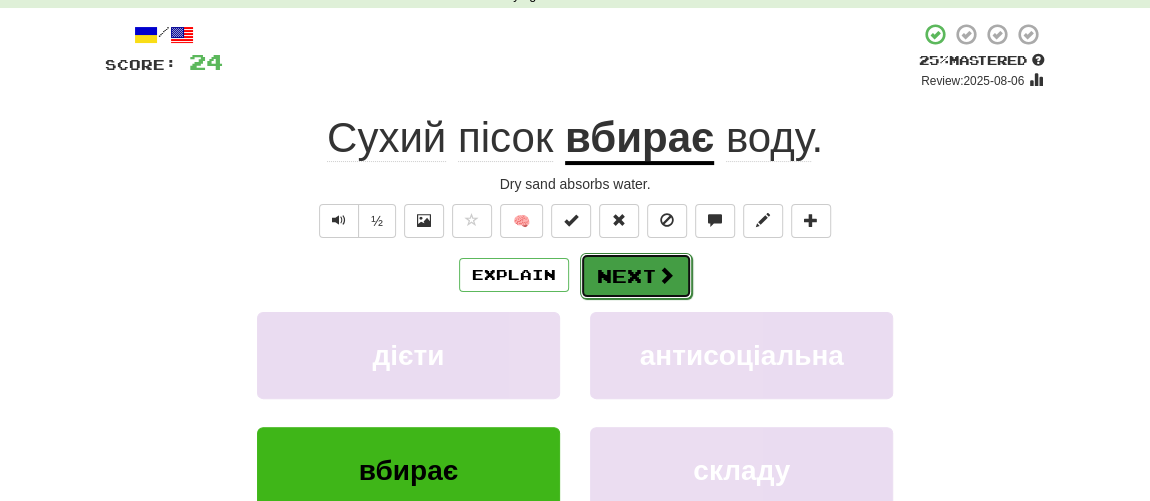 click on "Next" at bounding box center (636, 276) 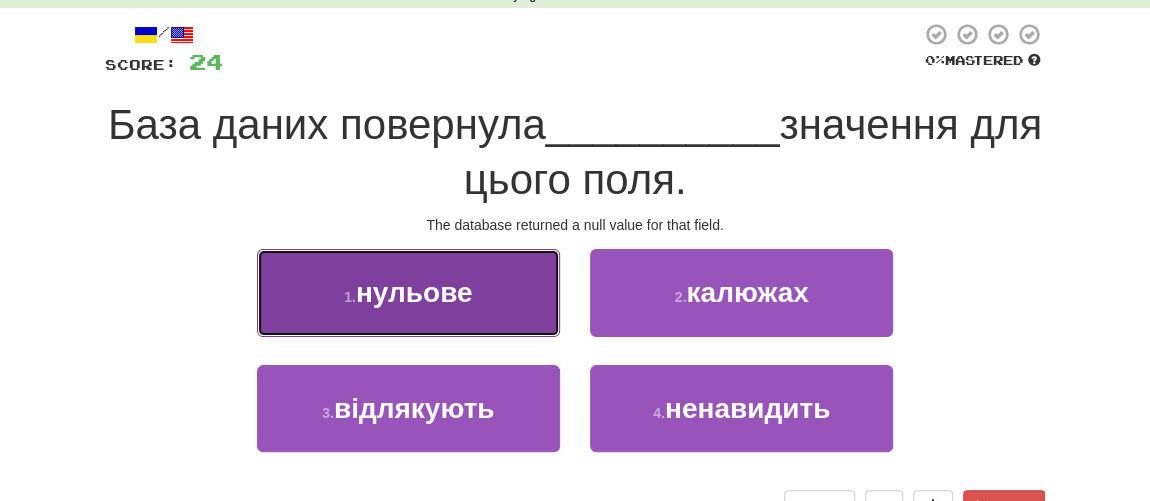 click on "нульове" at bounding box center (414, 292) 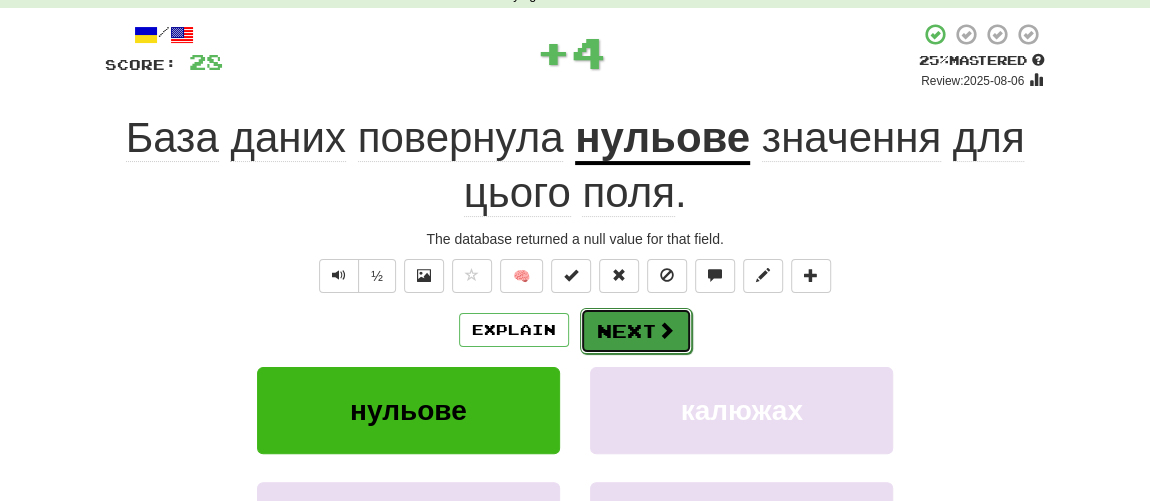 click on "Next" at bounding box center [636, 331] 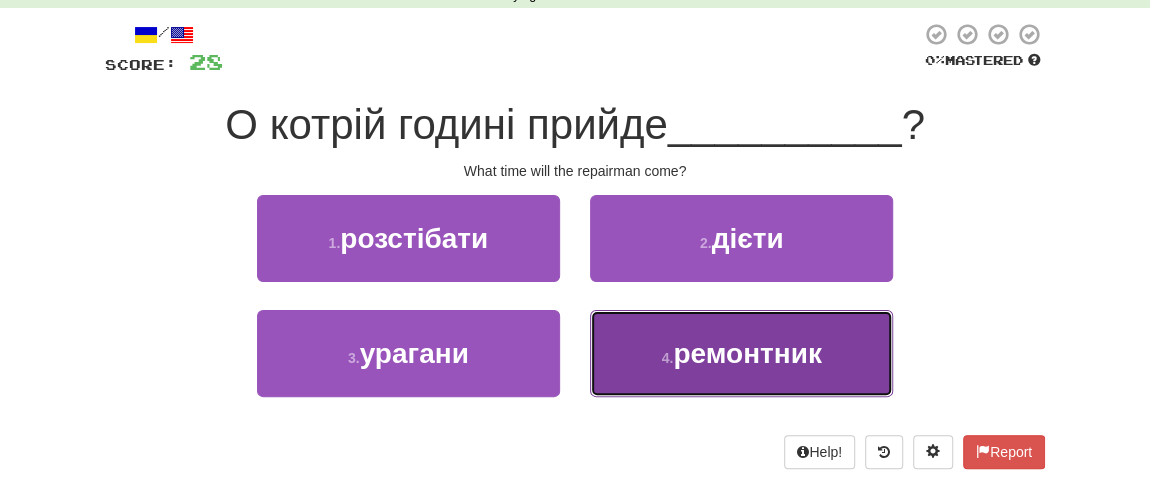 click on "4 .  ремонтник" at bounding box center [741, 353] 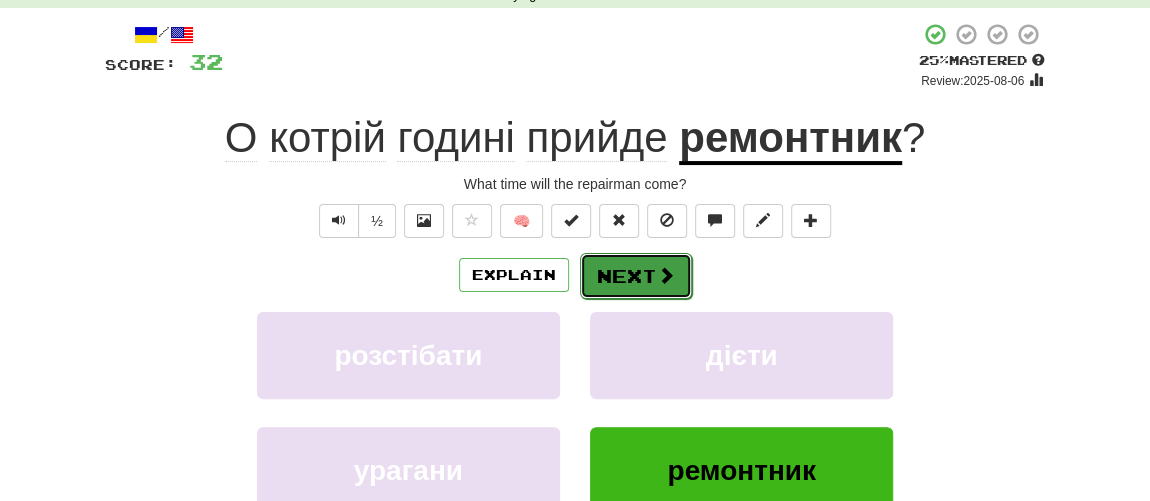 click on "Next" at bounding box center (636, 276) 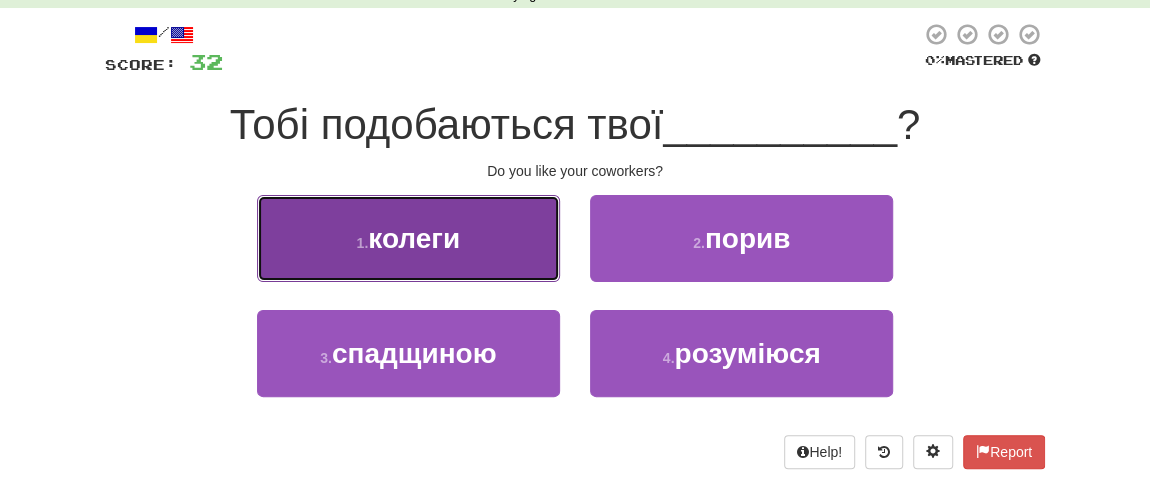 click on "колеги" at bounding box center (414, 238) 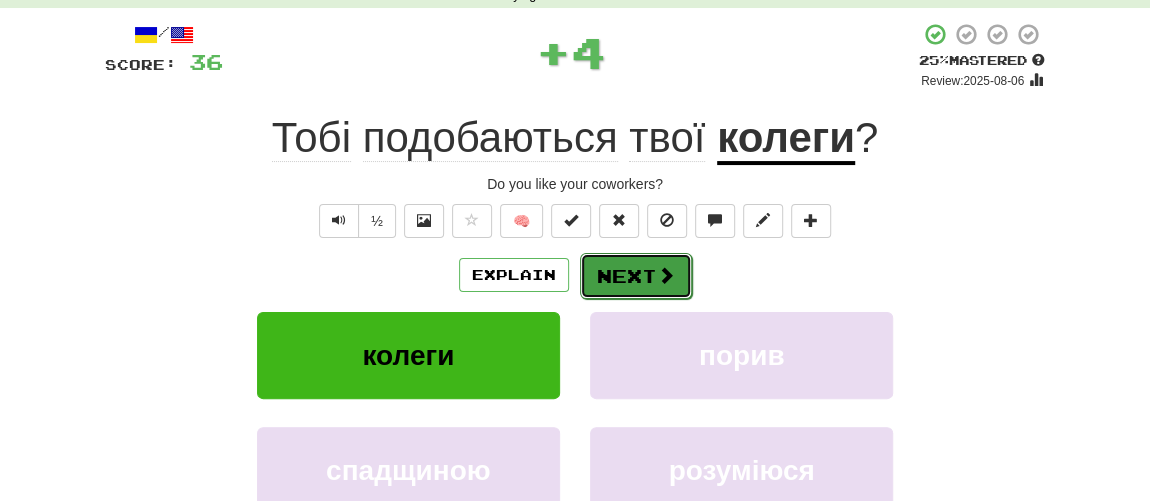 click at bounding box center (666, 275) 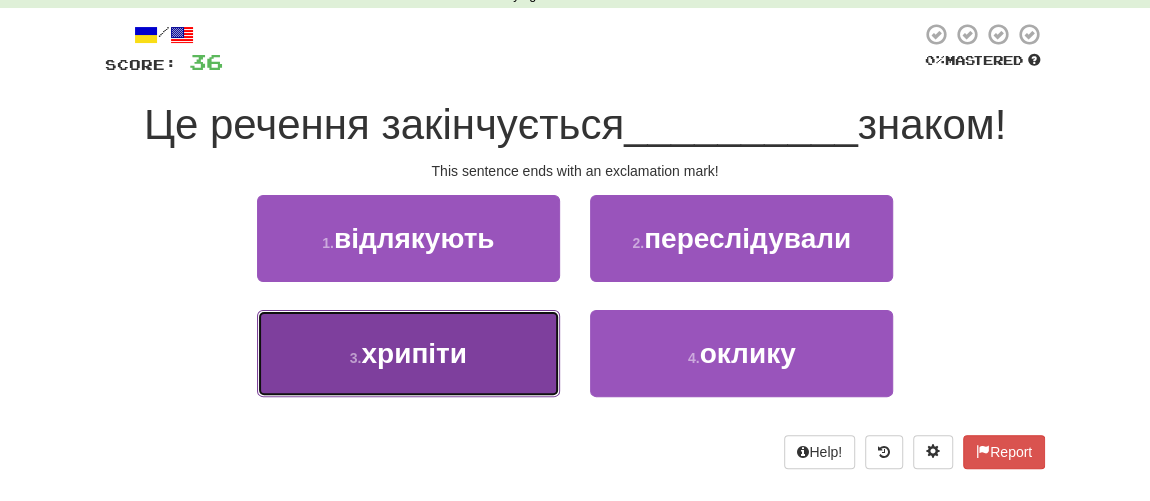 click on "хрипіти" at bounding box center (414, 353) 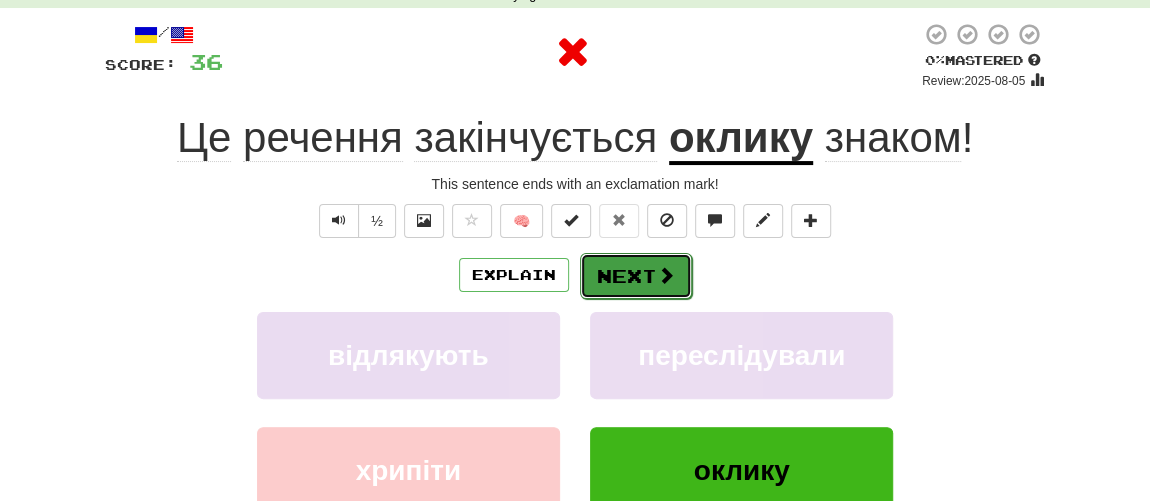 click on "Next" at bounding box center [636, 276] 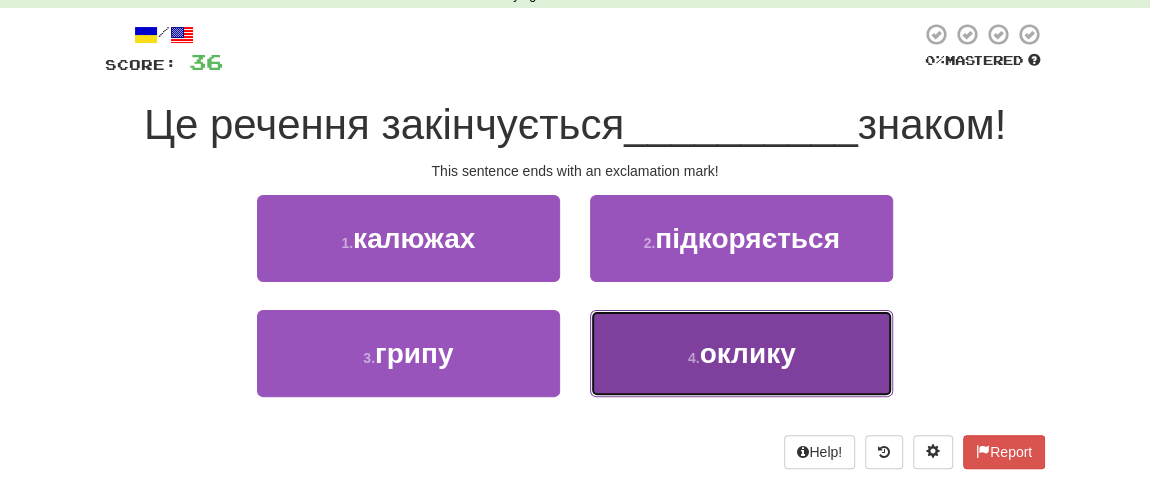 click on "4 ." at bounding box center [694, 358] 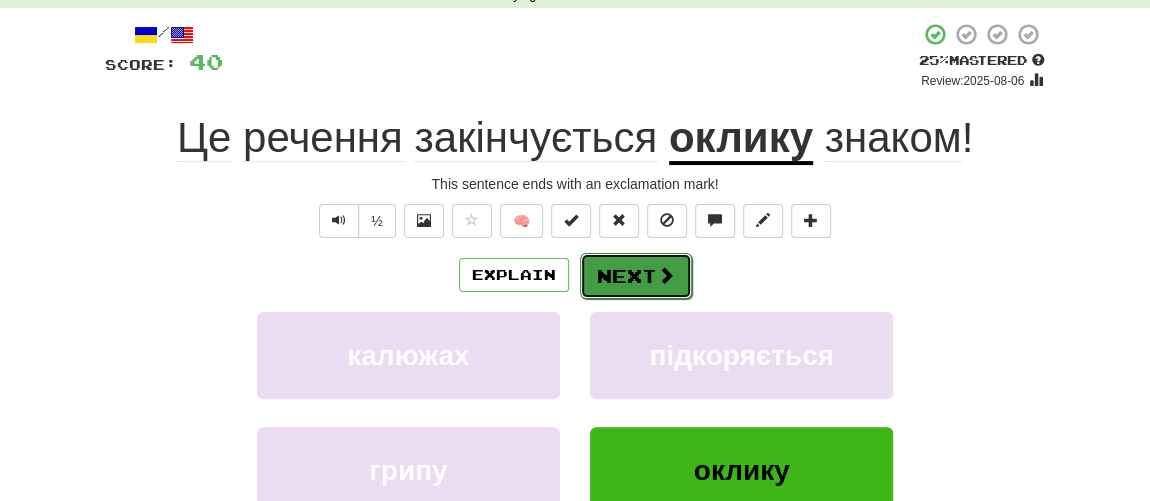click on "Next" at bounding box center (636, 276) 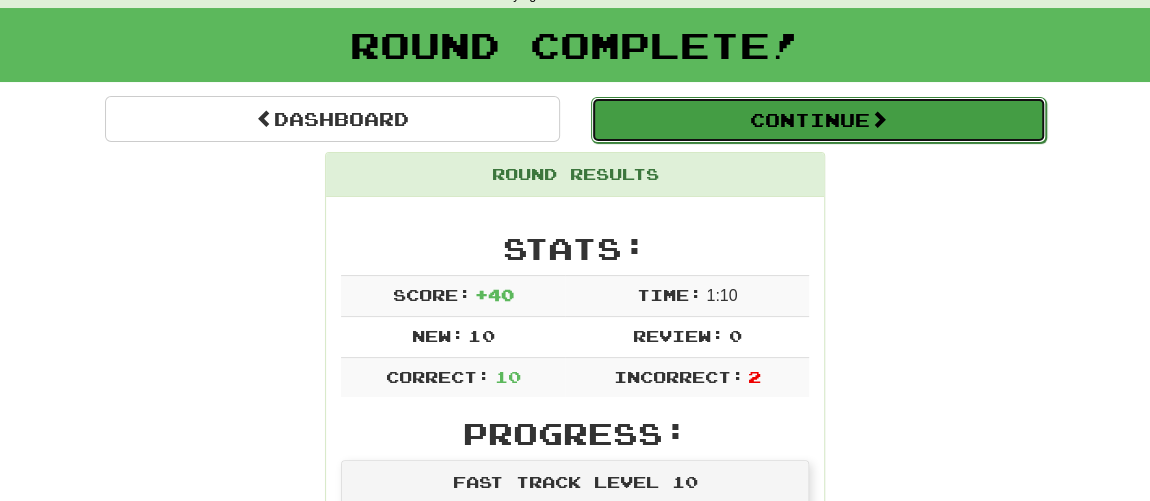 click on "Continue" at bounding box center [818, 120] 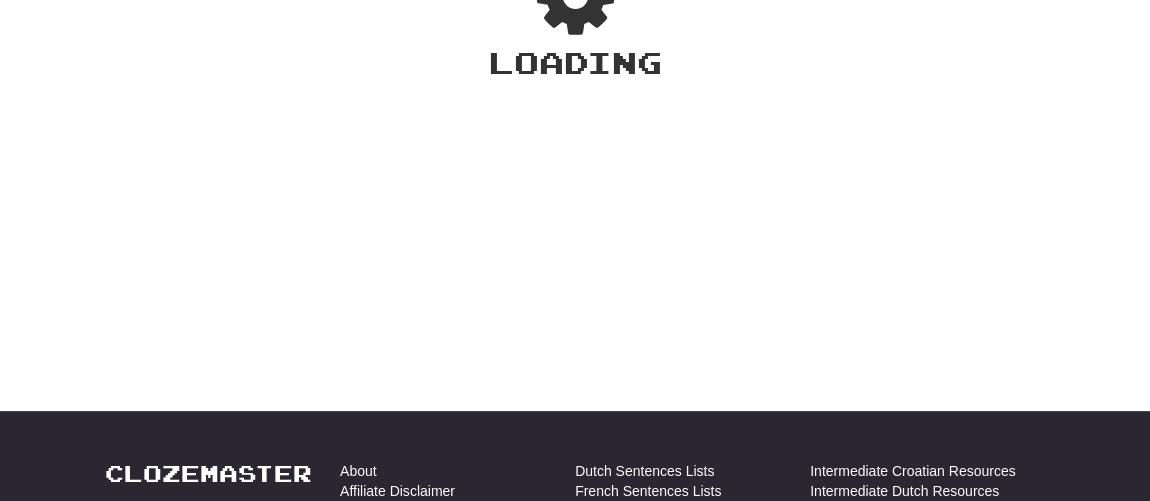 scroll, scrollTop: 100, scrollLeft: 0, axis: vertical 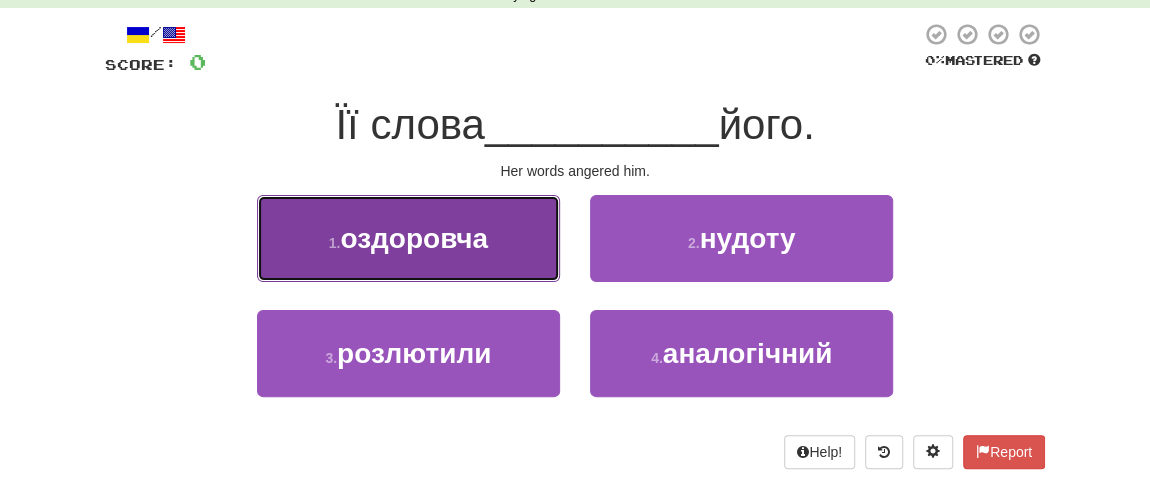 click on "оздоровча" at bounding box center [414, 238] 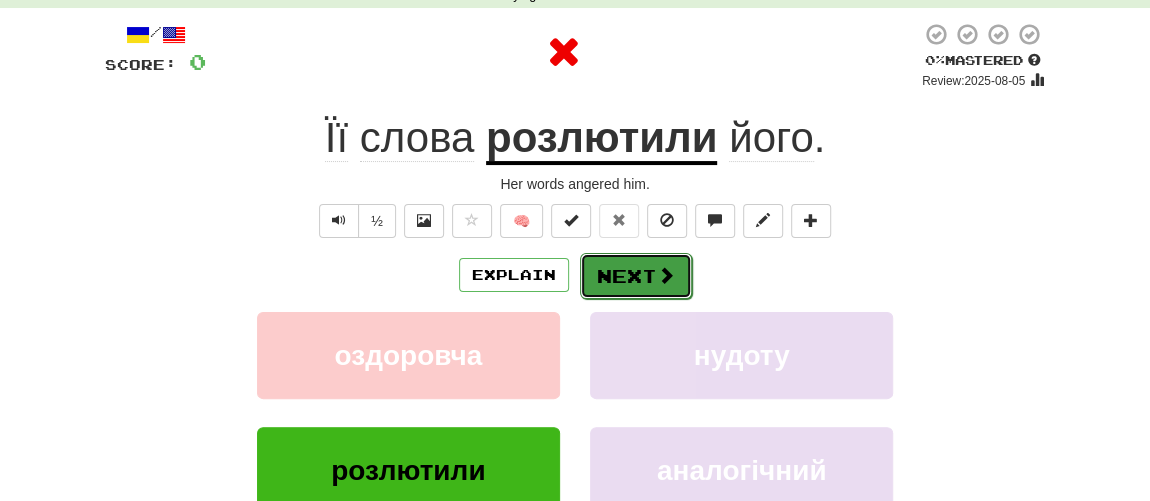 click on "Next" at bounding box center [636, 276] 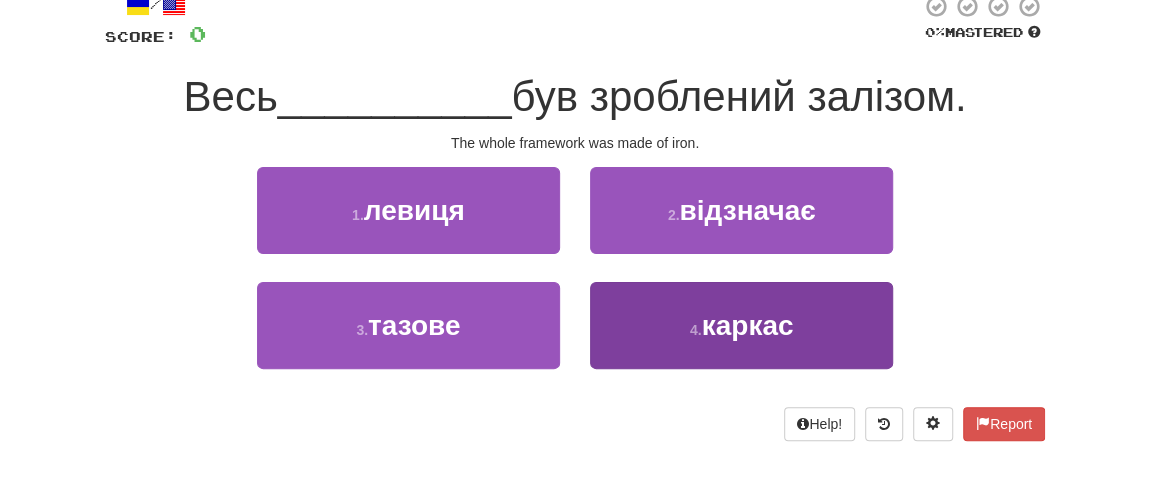 scroll, scrollTop: 100, scrollLeft: 0, axis: vertical 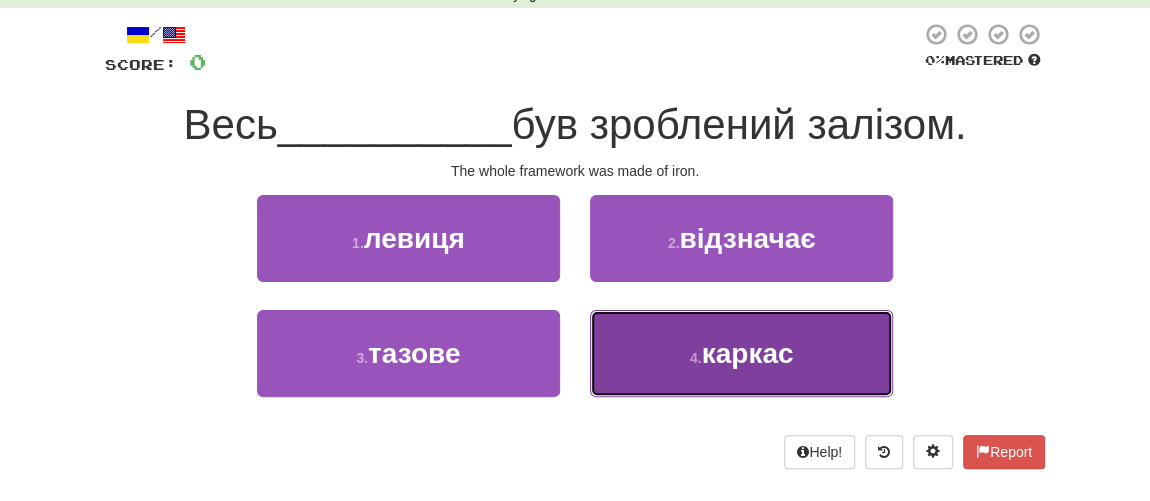 click on "4 .  каркас" at bounding box center (741, 353) 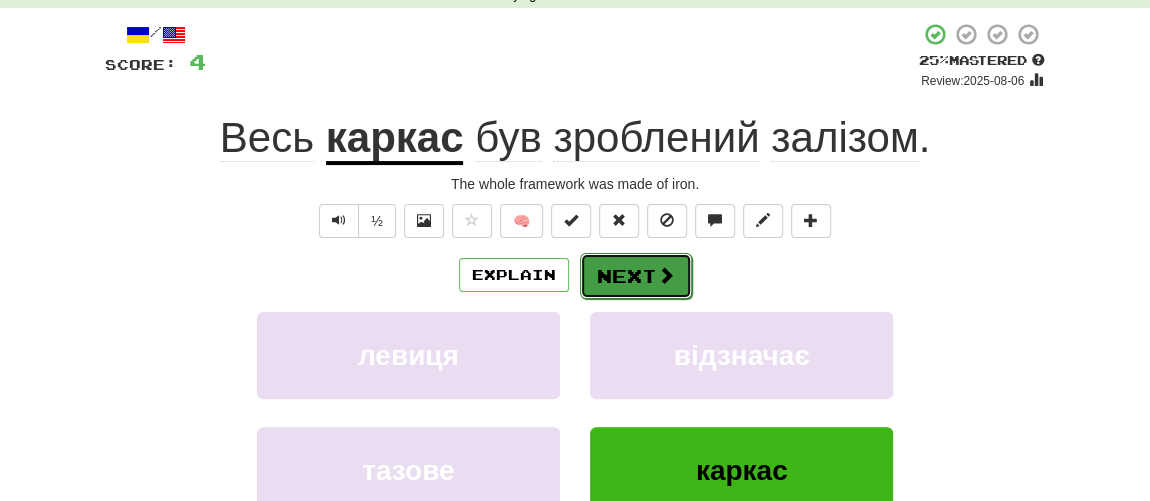 click on "Next" at bounding box center (636, 276) 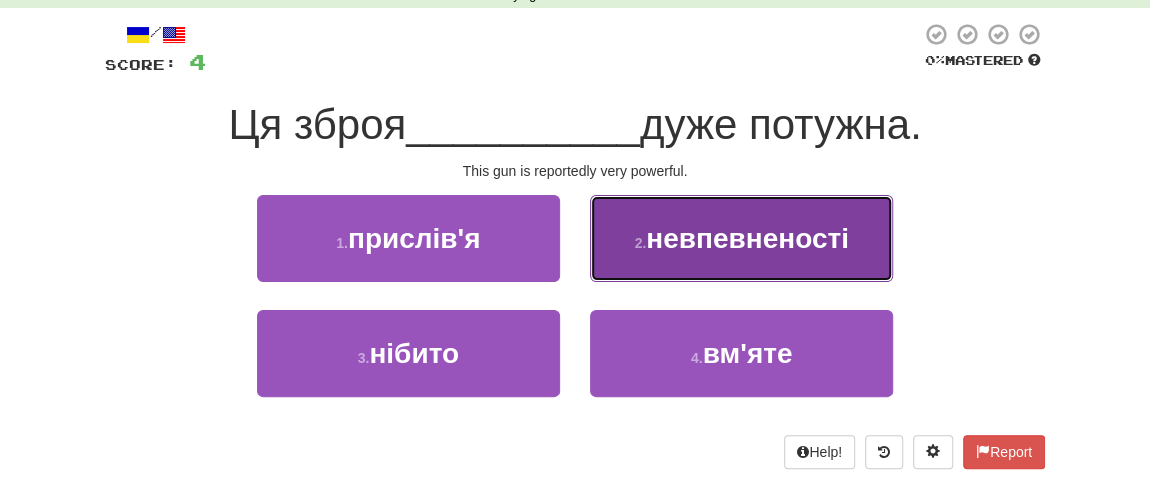 click on "2 .  невпевненості" at bounding box center [741, 238] 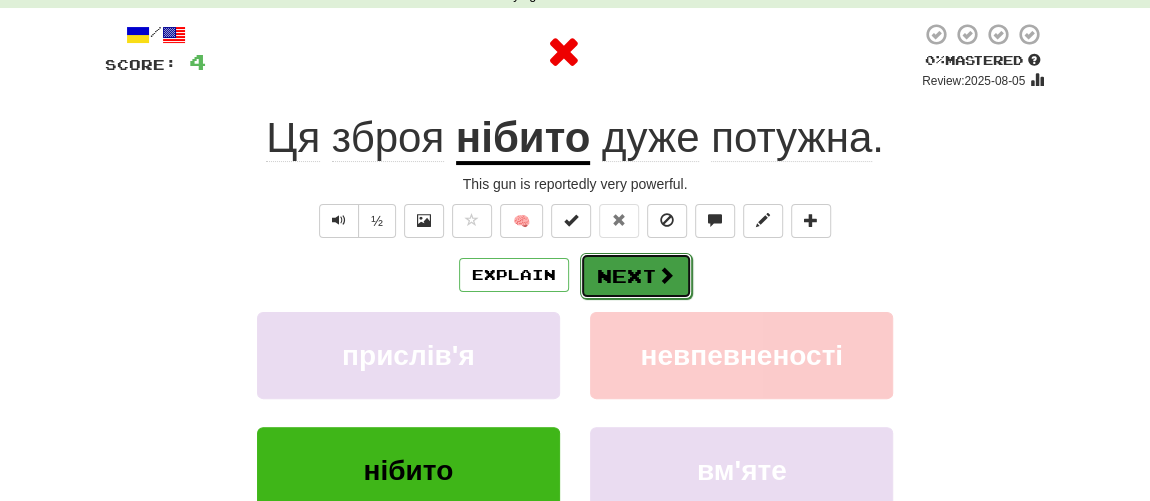 click on "Next" at bounding box center (636, 276) 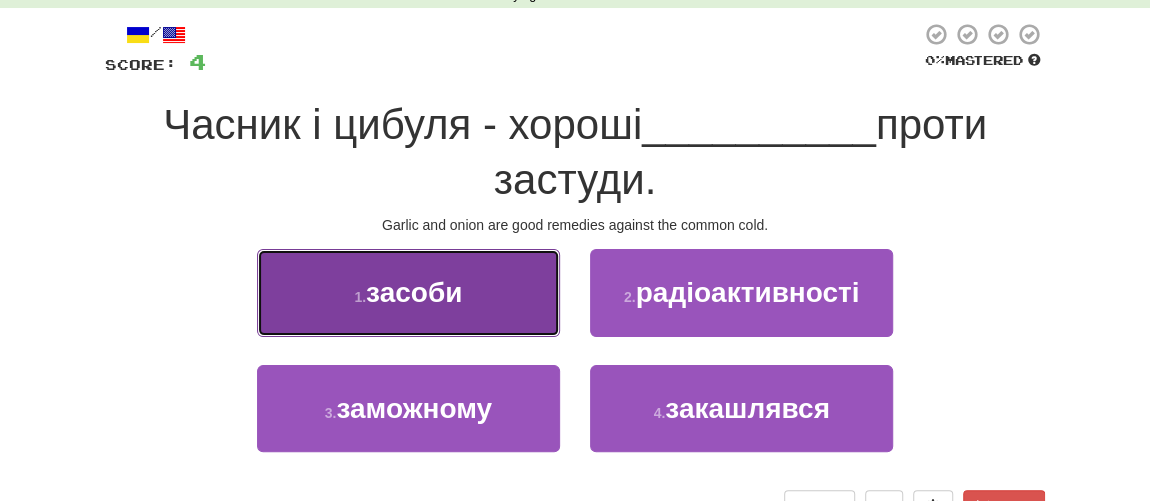 click on "1 .  засоби" at bounding box center [408, 292] 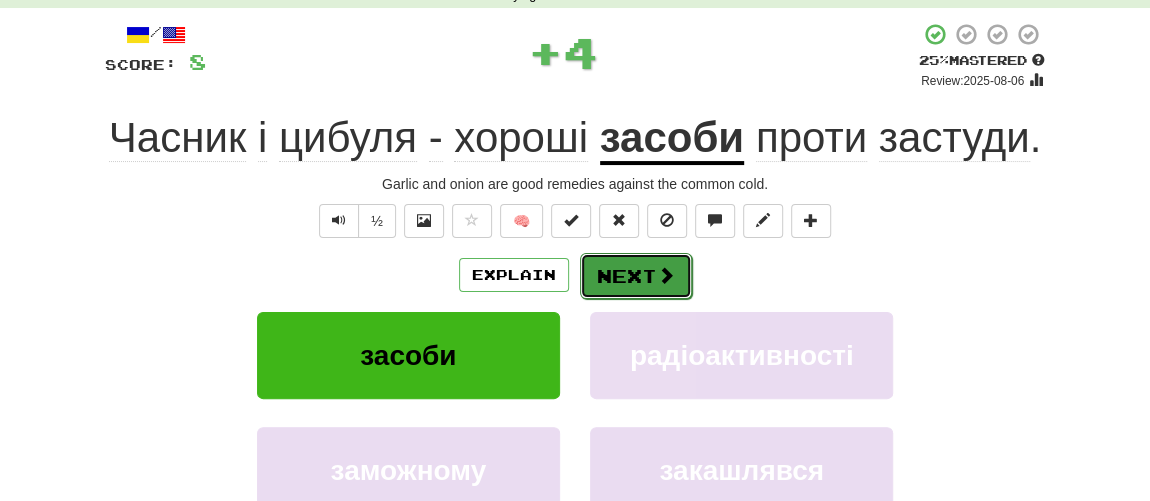 click on "Next" at bounding box center (636, 276) 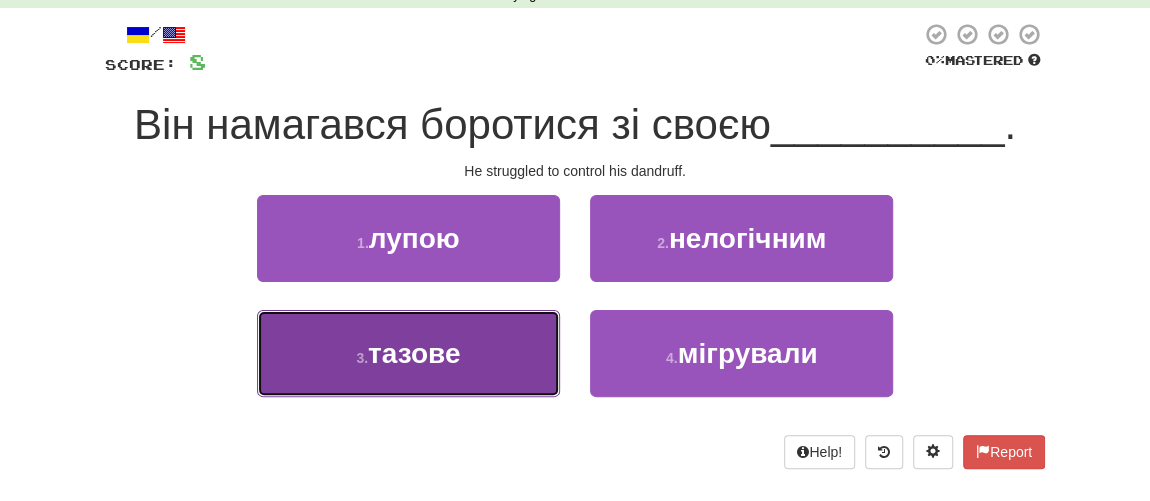 click on "тазове" at bounding box center [414, 353] 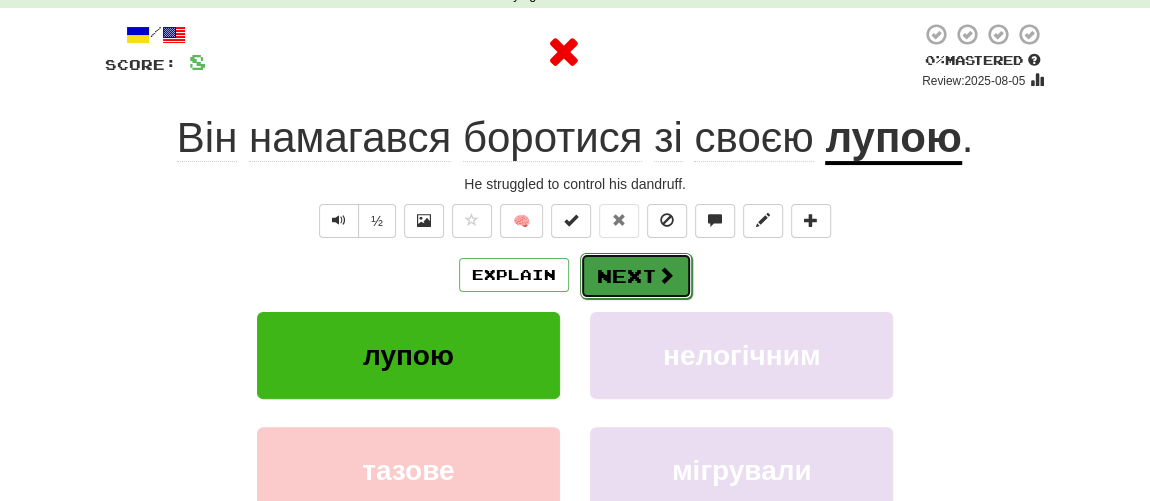 click on "Next" at bounding box center (636, 276) 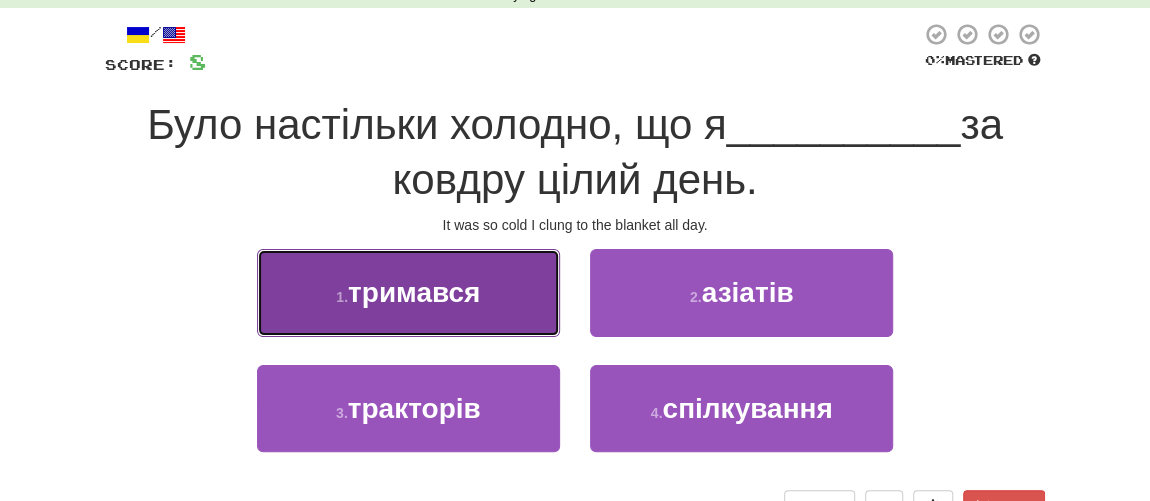 click on "тримався" at bounding box center (414, 292) 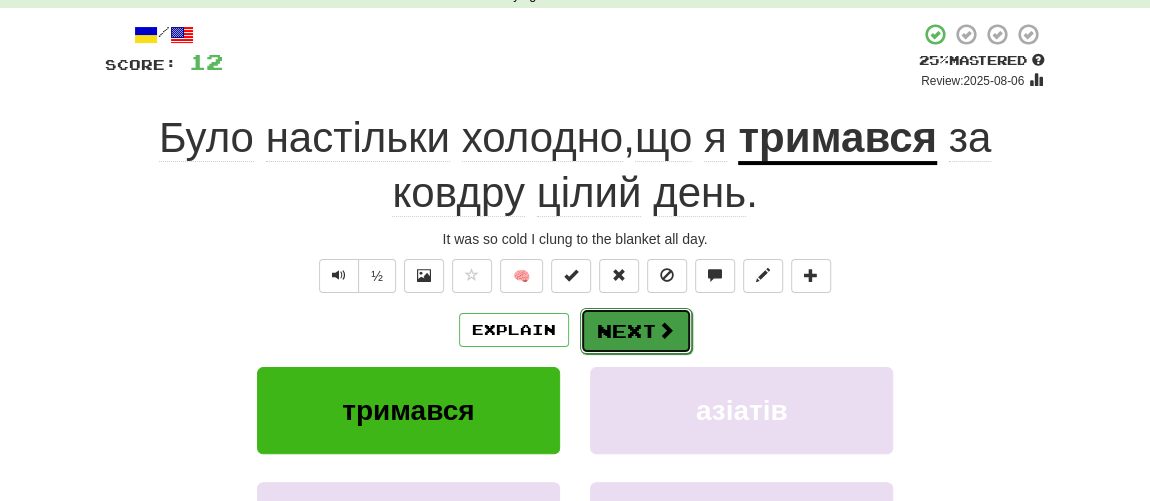click on "Next" at bounding box center (636, 331) 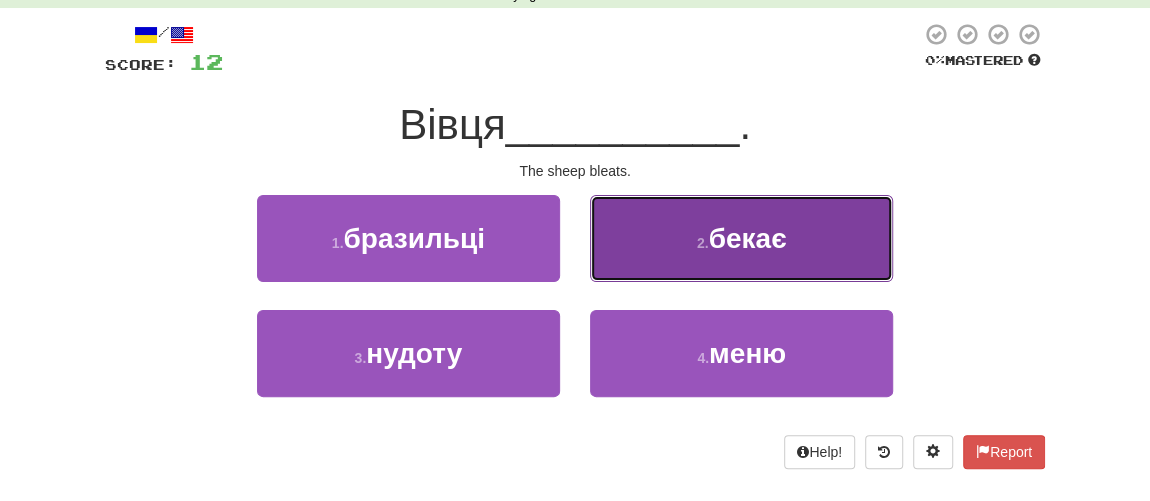 click on "2 .  бекає" at bounding box center [741, 238] 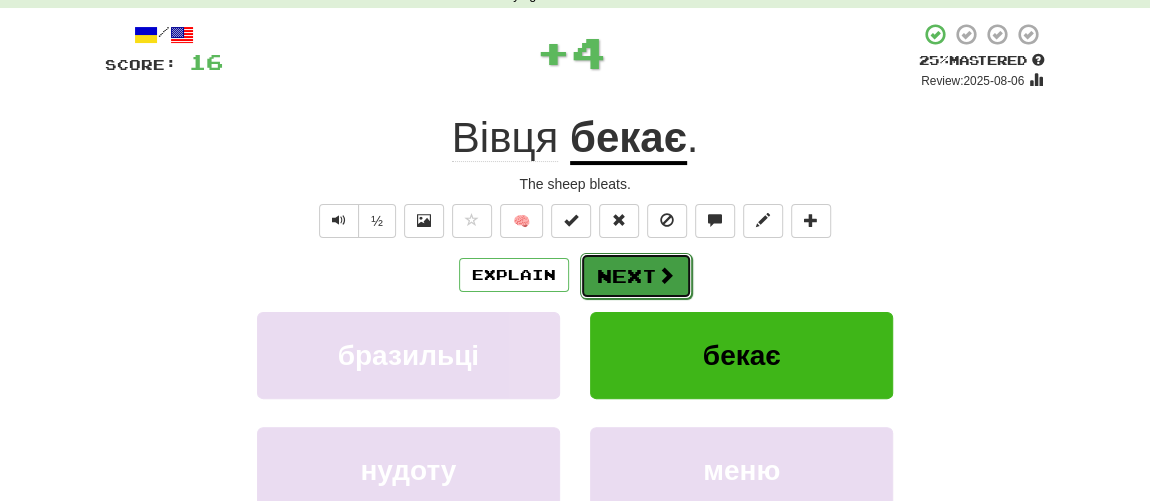 click on "Next" at bounding box center [636, 276] 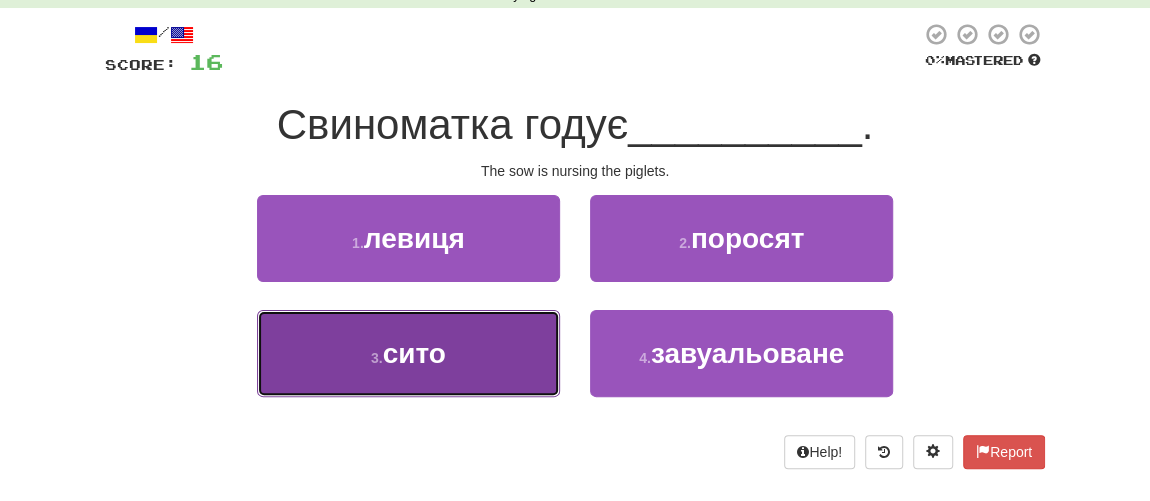 click on "сито" at bounding box center [414, 353] 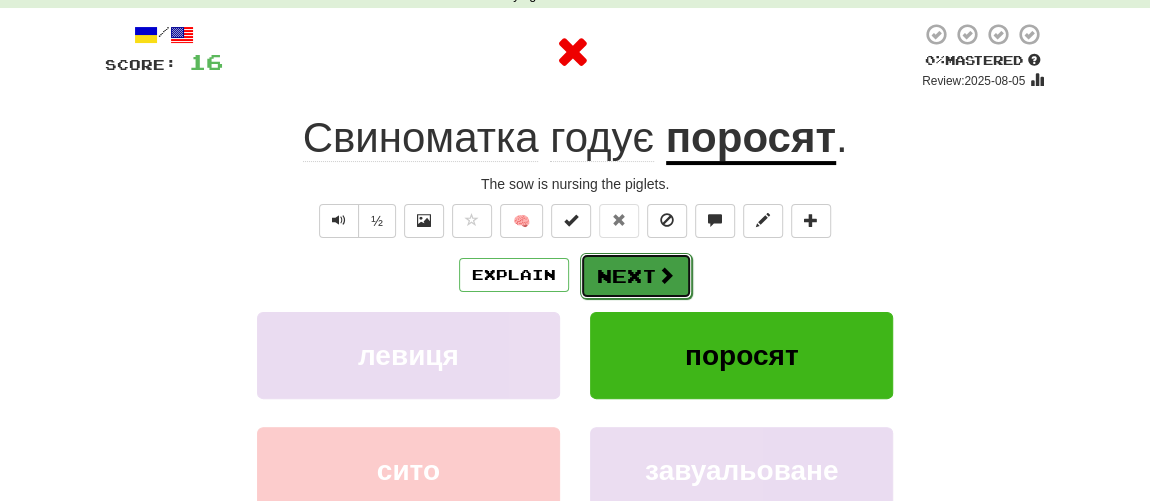 click on "Next" at bounding box center (636, 276) 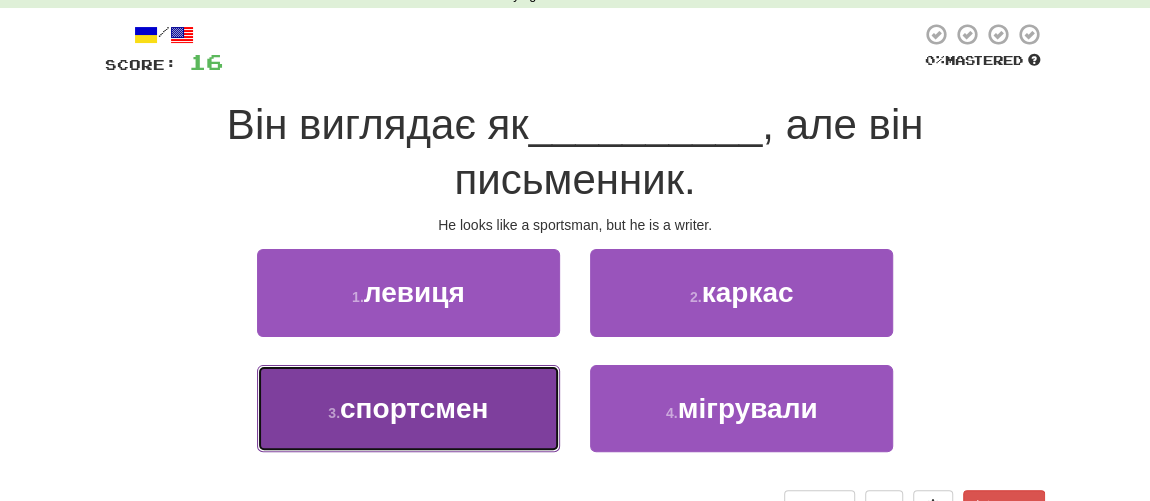 click on "3 .  спортсмен" at bounding box center [408, 408] 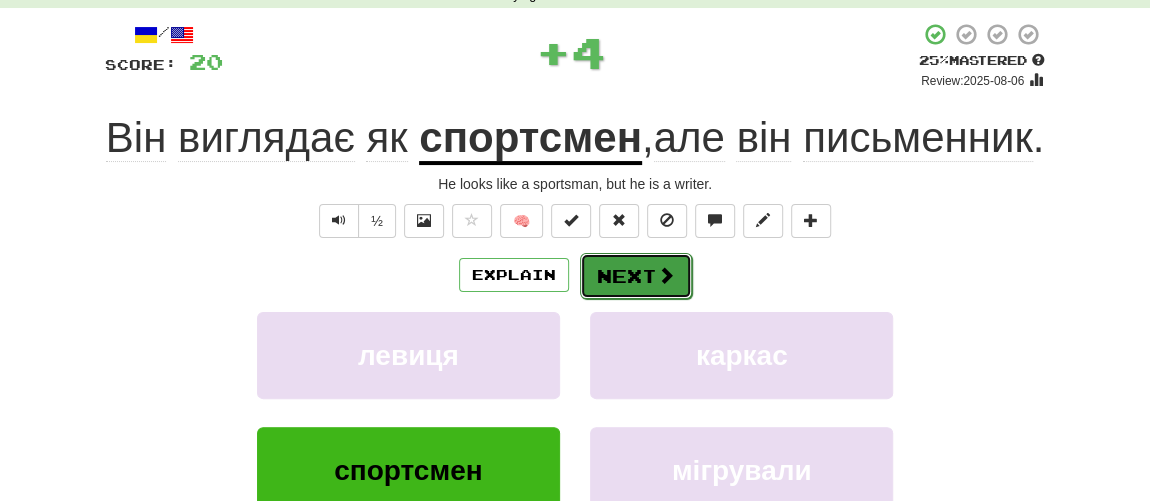 click on "Next" at bounding box center (636, 276) 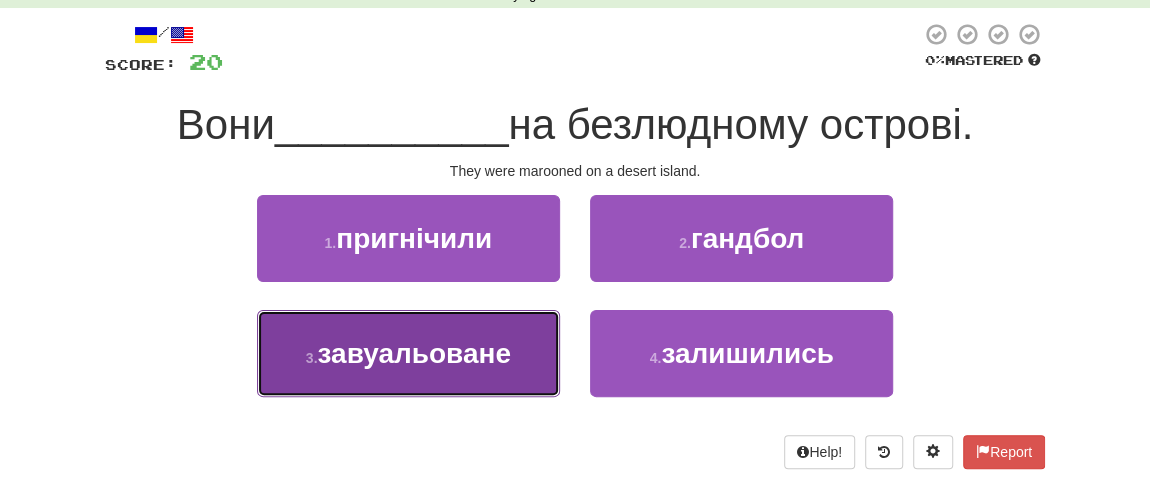 click on "завуальоване" at bounding box center (413, 353) 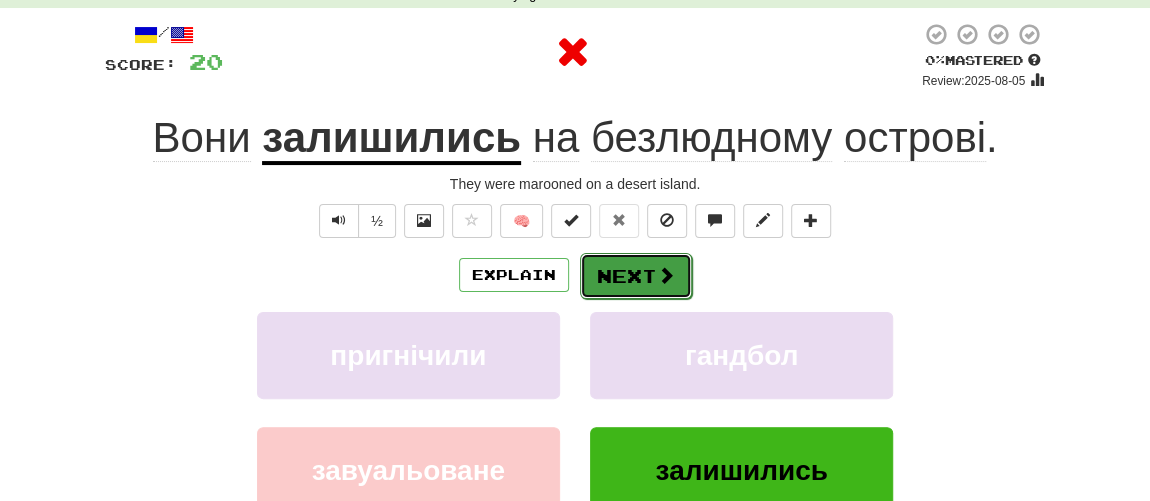 click at bounding box center (666, 275) 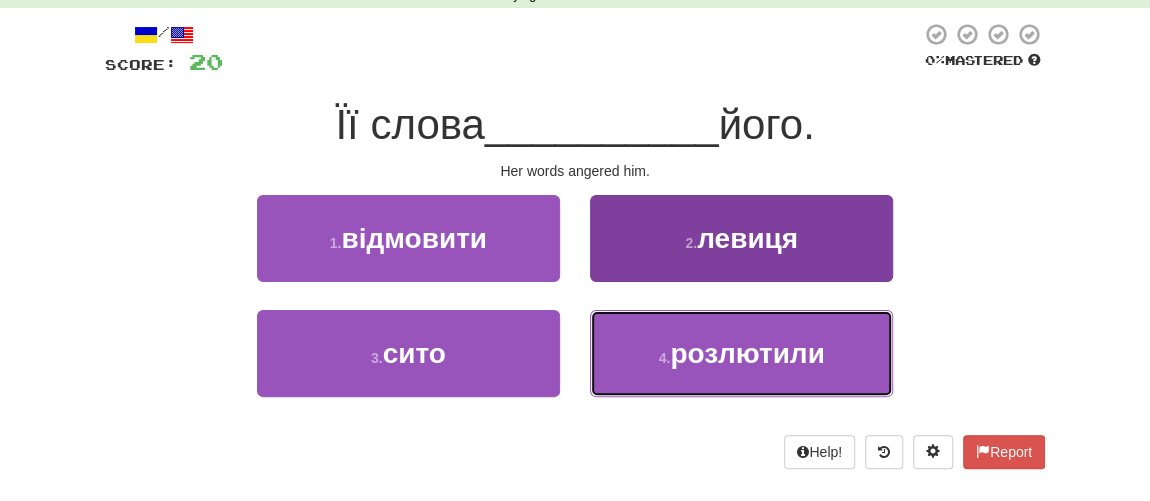 click on "розлютили" at bounding box center (747, 353) 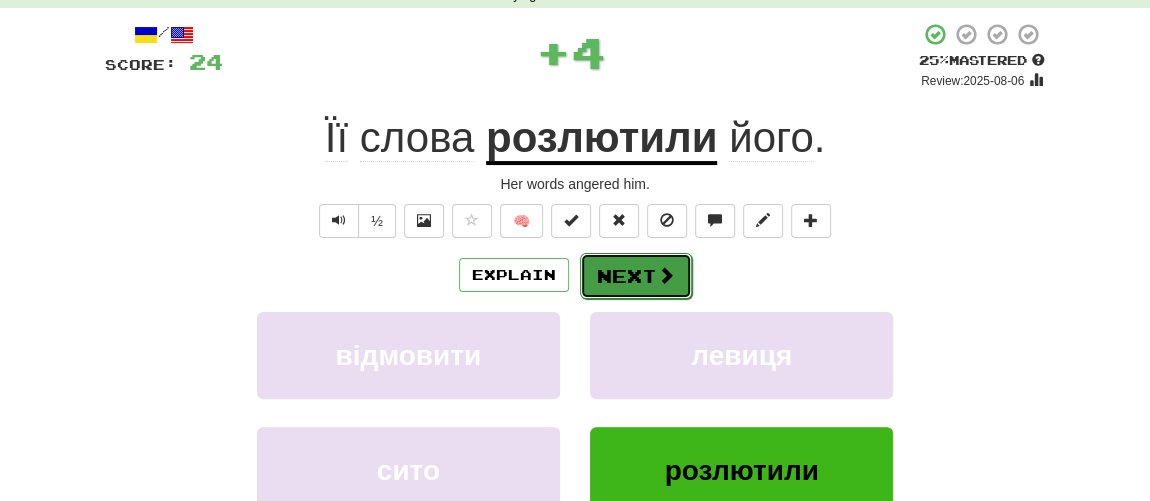 click on "Next" at bounding box center [636, 276] 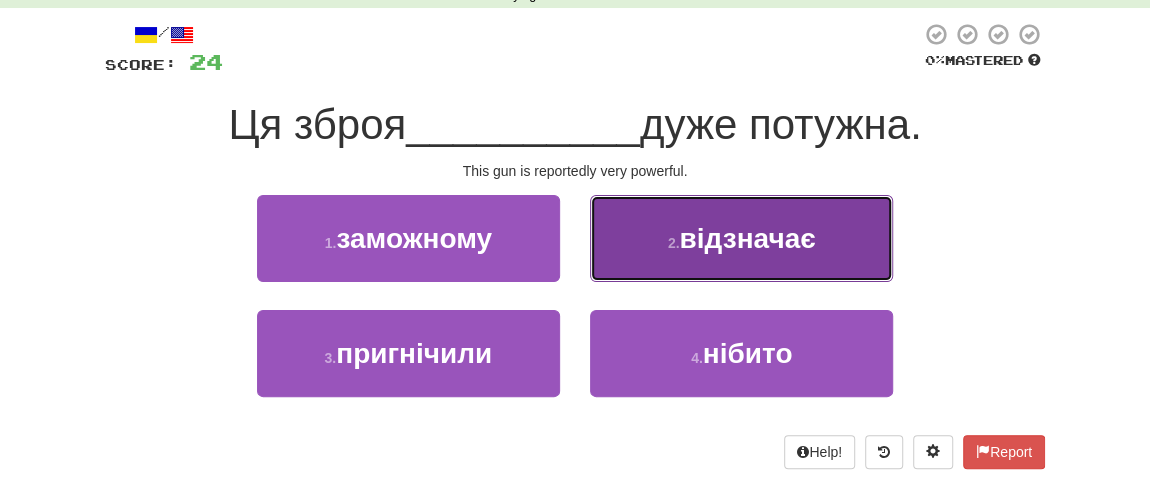 click on "2 .  відзначає" at bounding box center (741, 238) 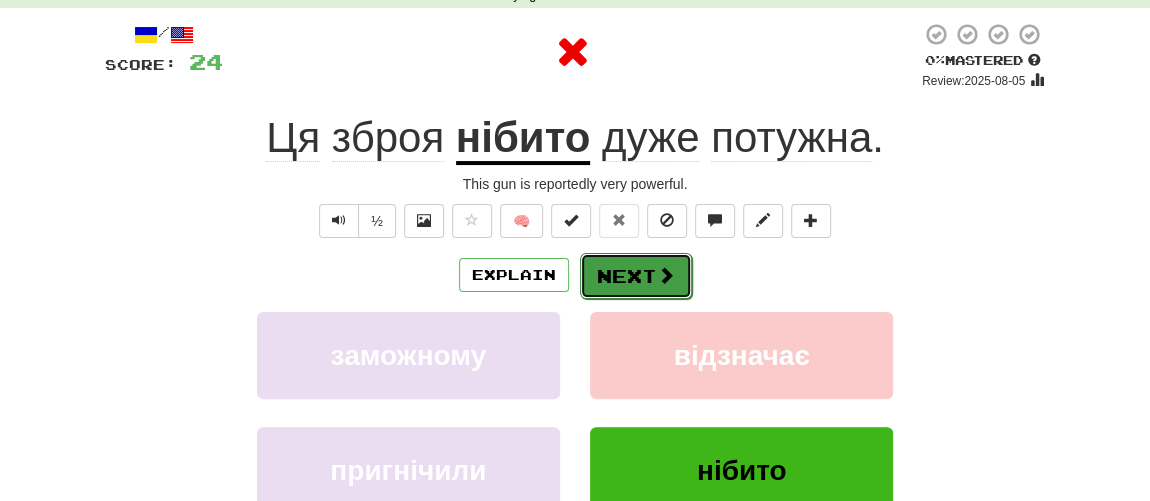 click on "Next" at bounding box center (636, 276) 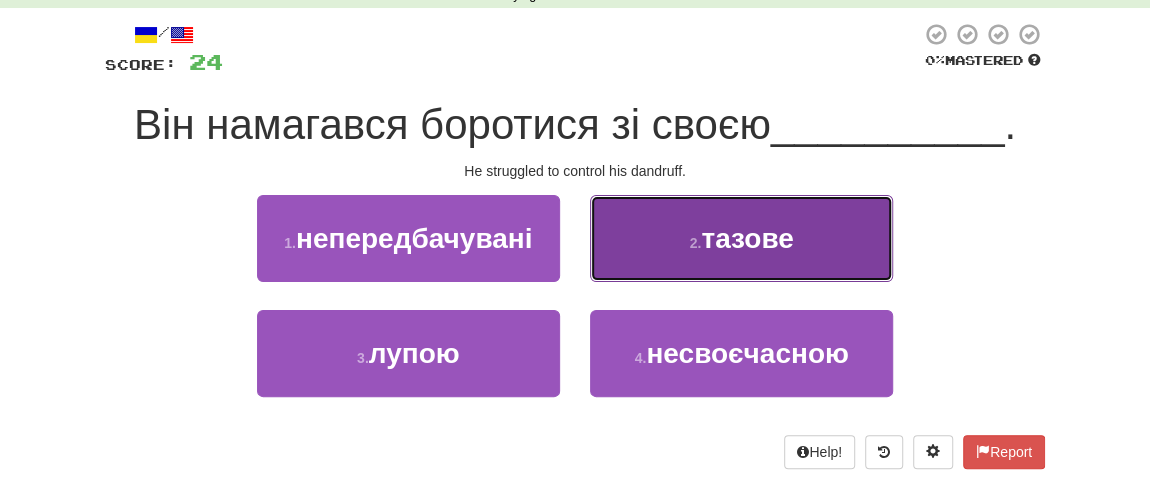 click on "2 ." at bounding box center [696, 243] 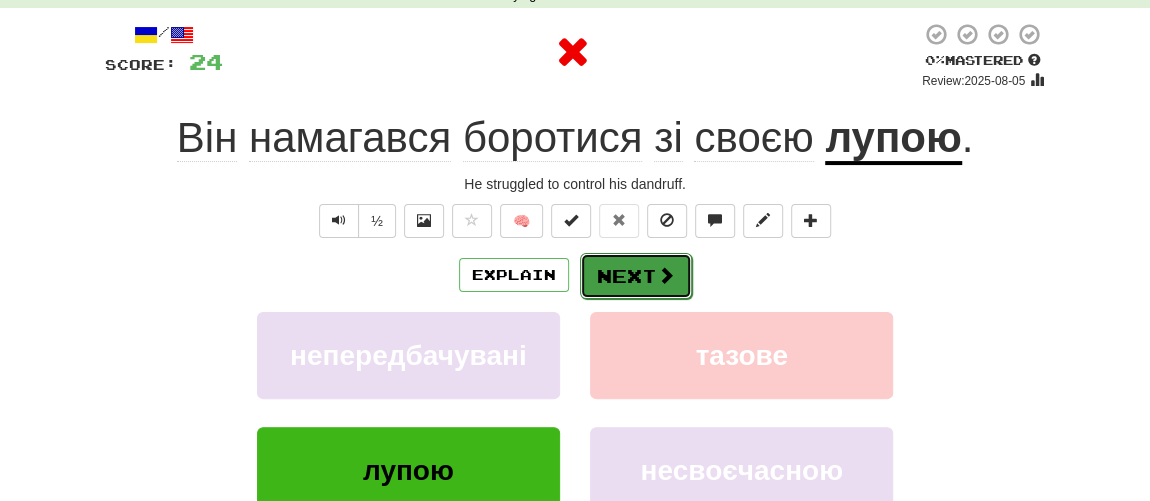 click on "Next" at bounding box center [636, 276] 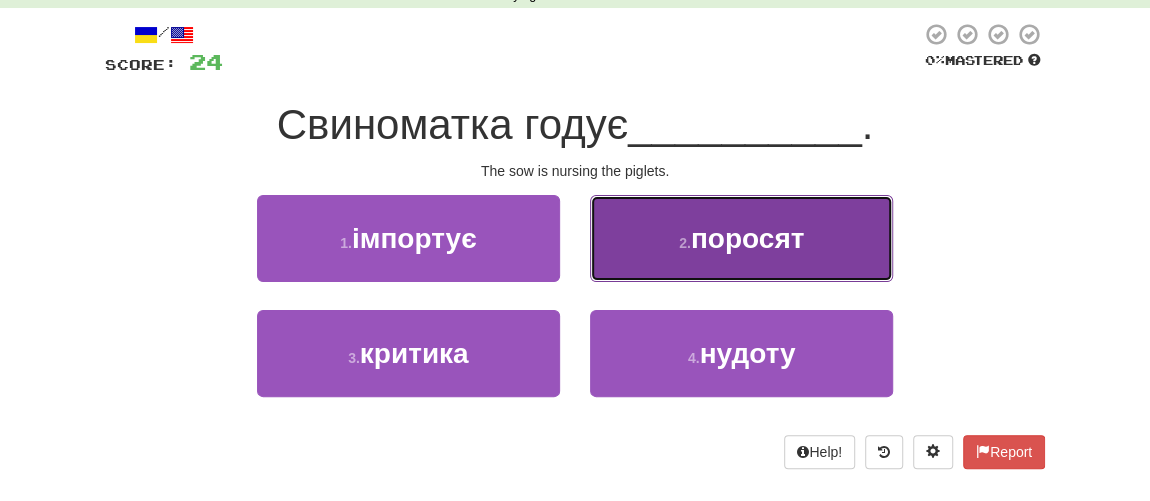 click on "2 .  поросят" at bounding box center (741, 238) 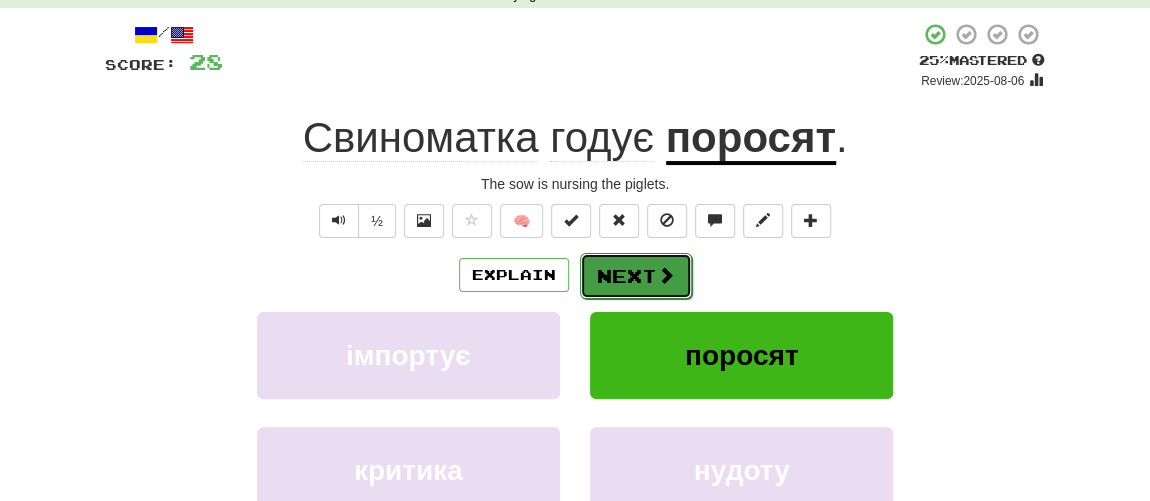click on "Next" at bounding box center [636, 276] 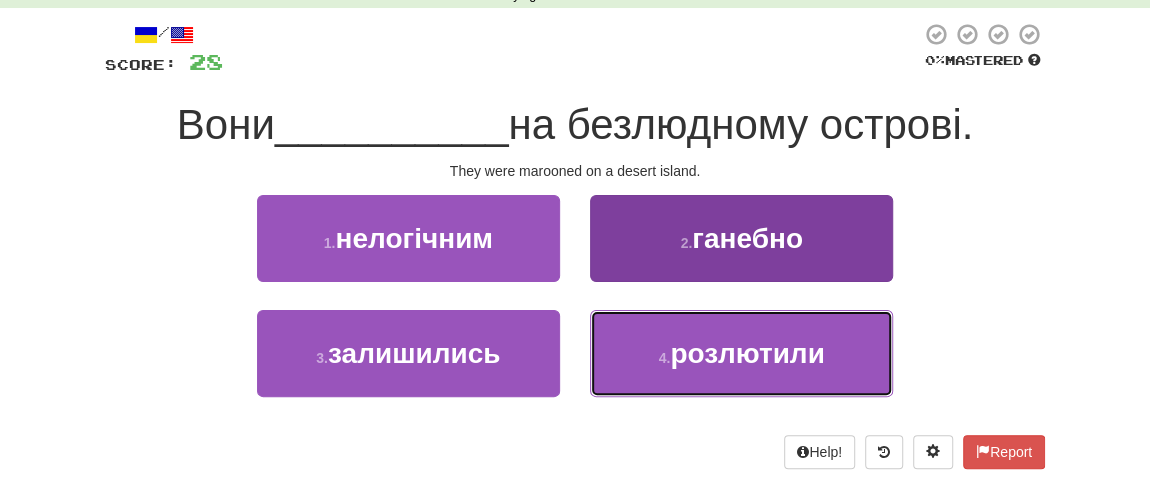 click on "розлютили" at bounding box center (747, 353) 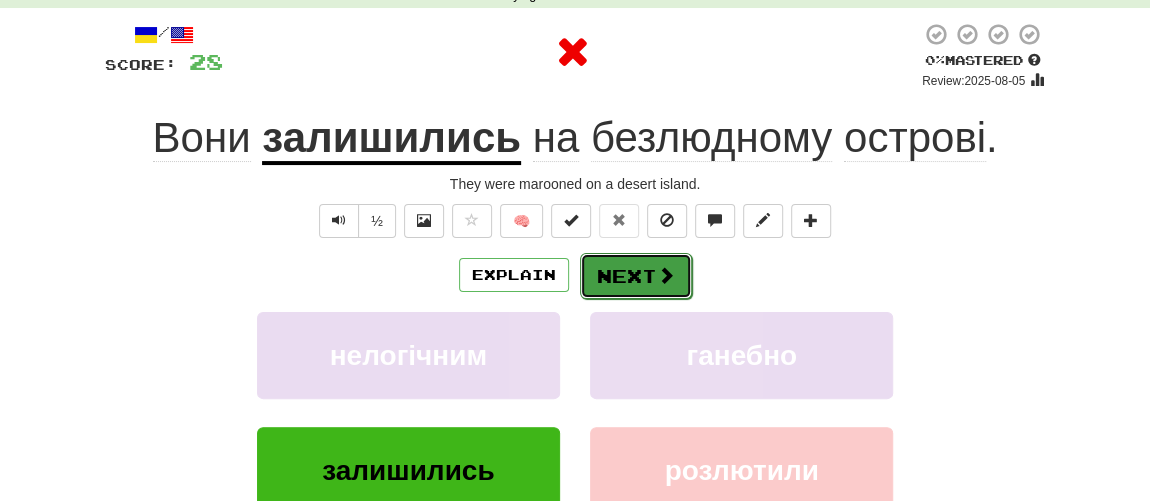 click on "Next" at bounding box center [636, 276] 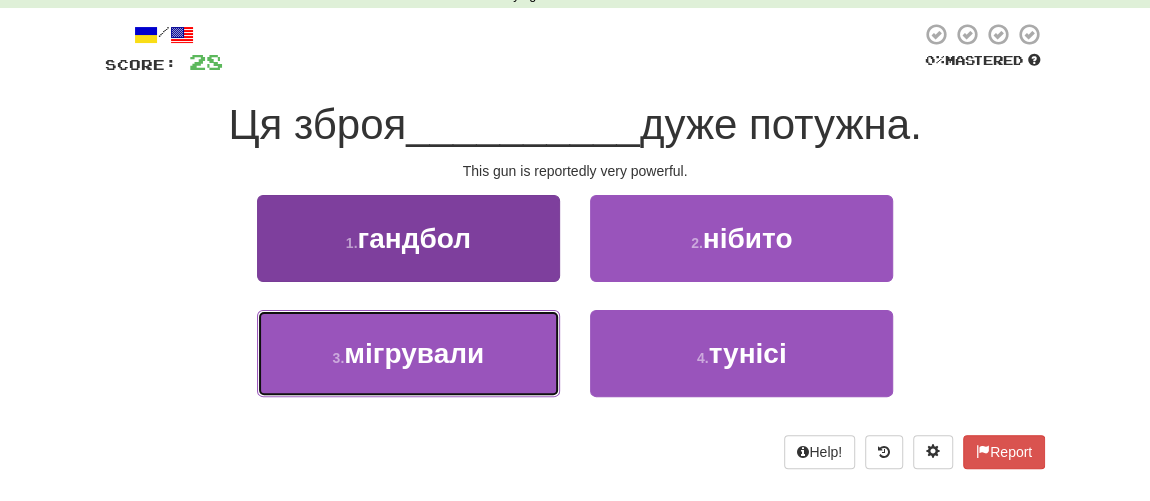 click on "мігрували" at bounding box center [414, 353] 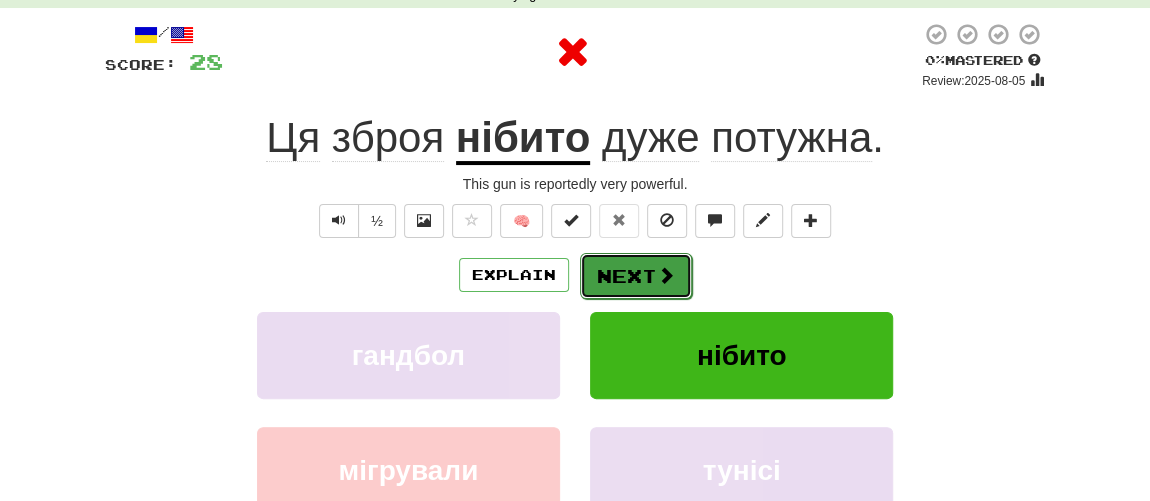 click on "Next" at bounding box center [636, 276] 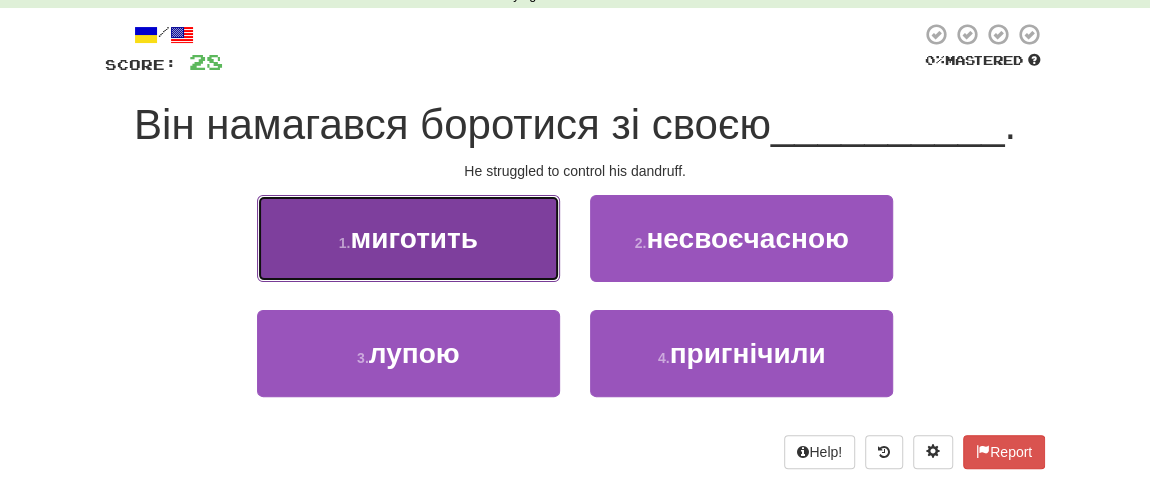 click on "миготить" at bounding box center (413, 238) 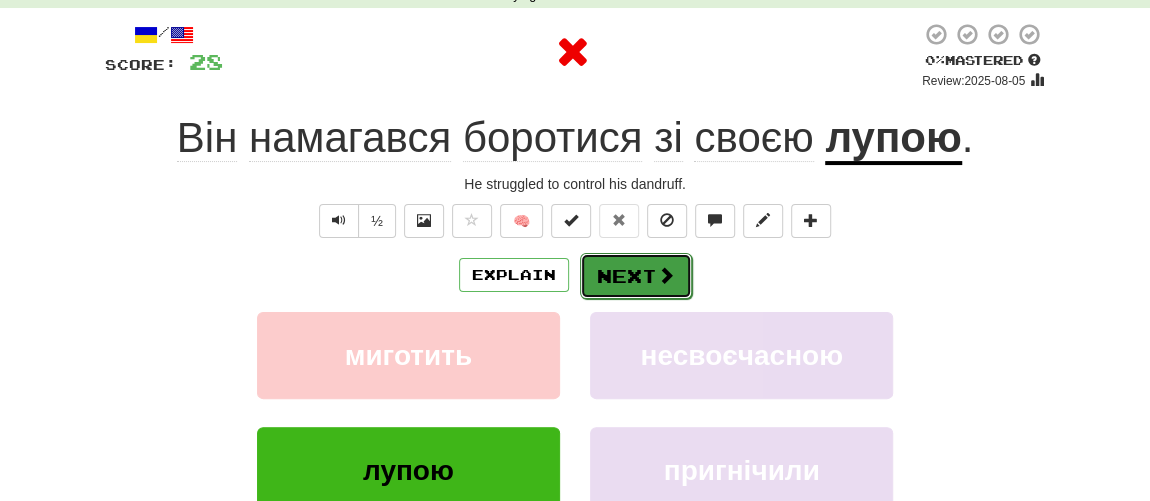 click on "Next" at bounding box center (636, 276) 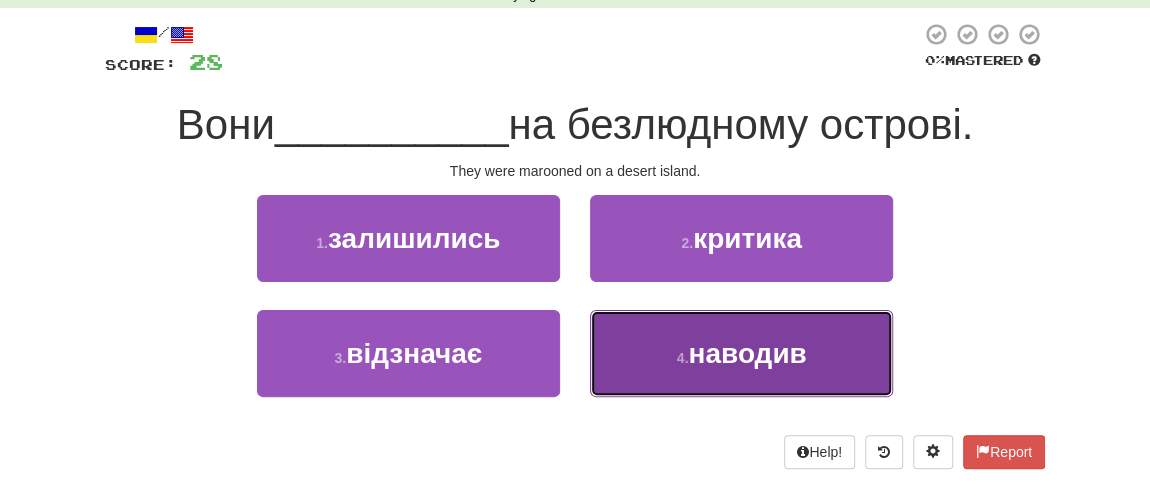click on "наводив" at bounding box center (747, 353) 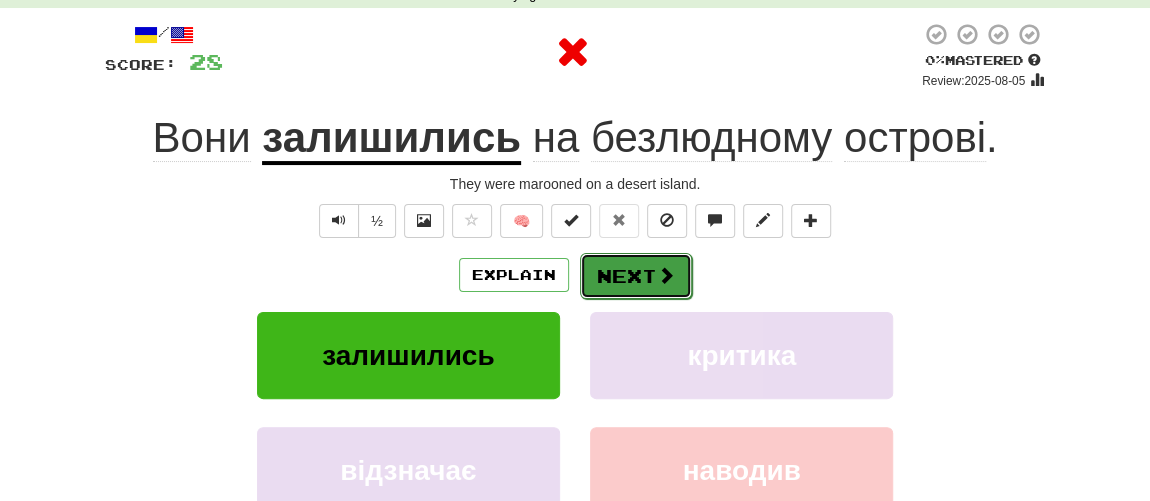 click on "Next" at bounding box center [636, 276] 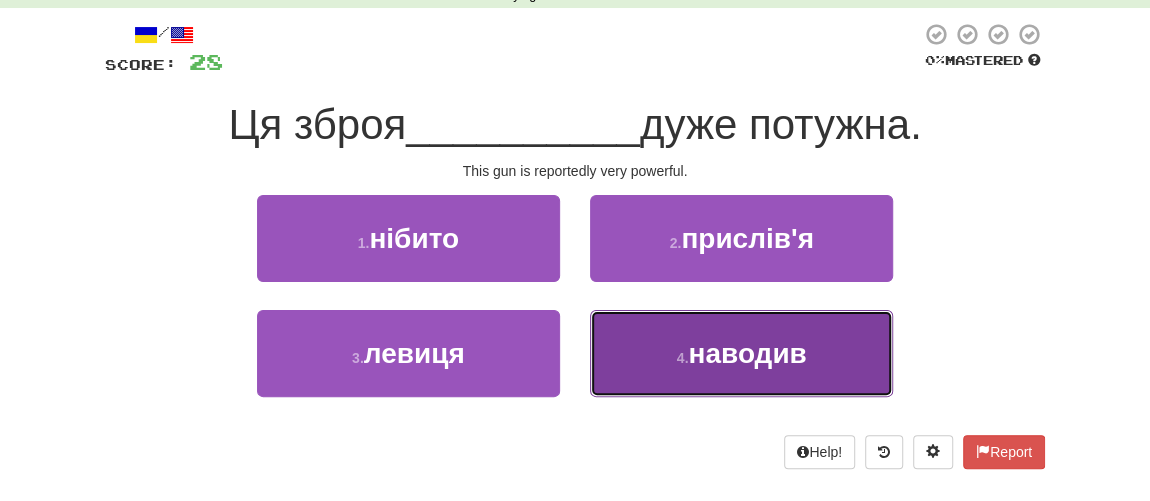click on "наводив" at bounding box center (747, 353) 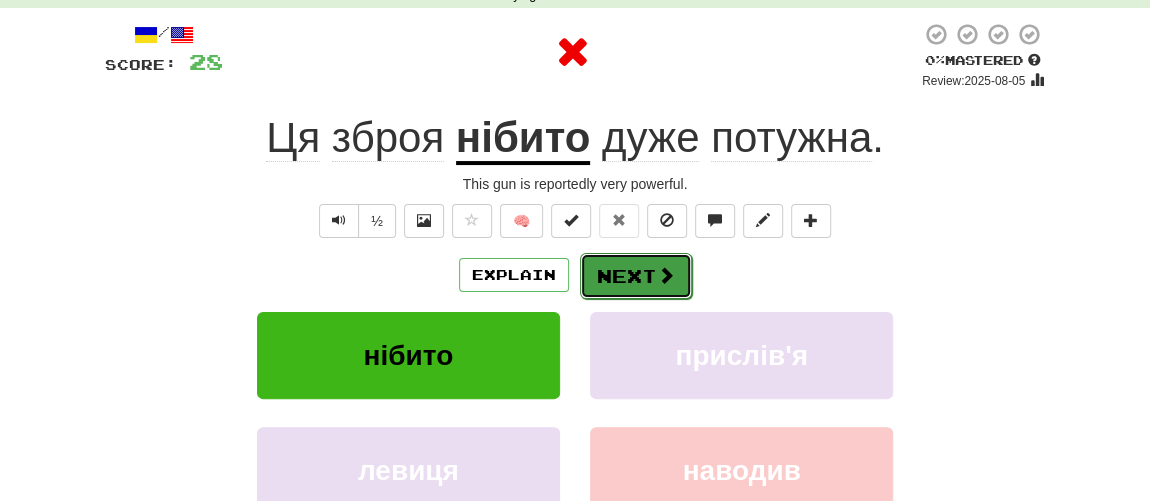 click on "Next" at bounding box center [636, 276] 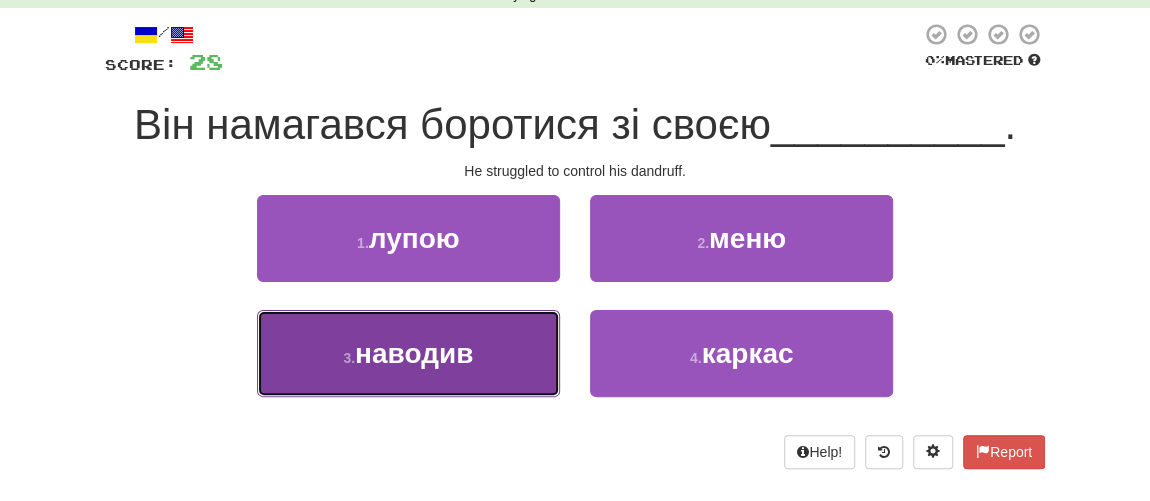 click on "наводив" at bounding box center (414, 353) 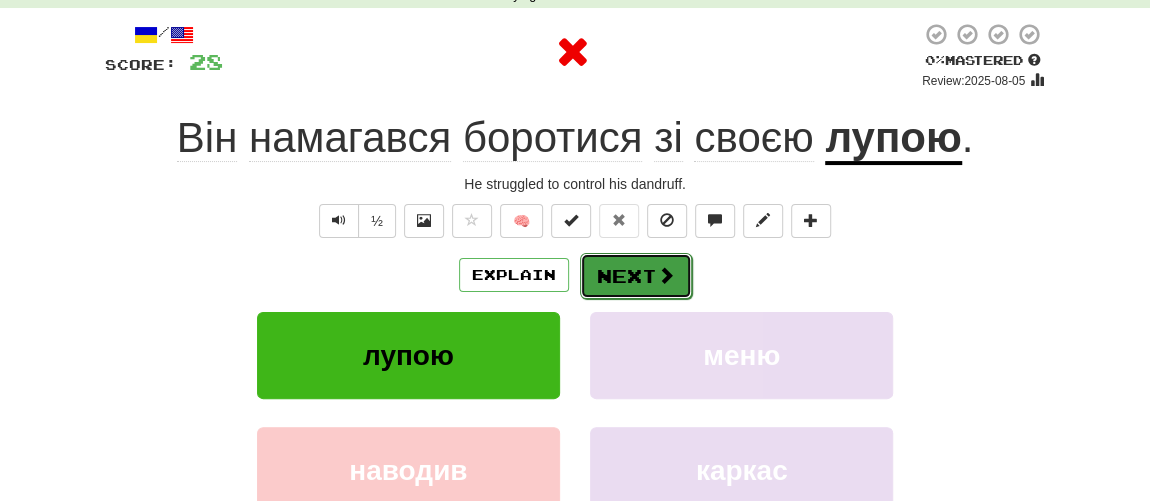click on "Next" at bounding box center (636, 276) 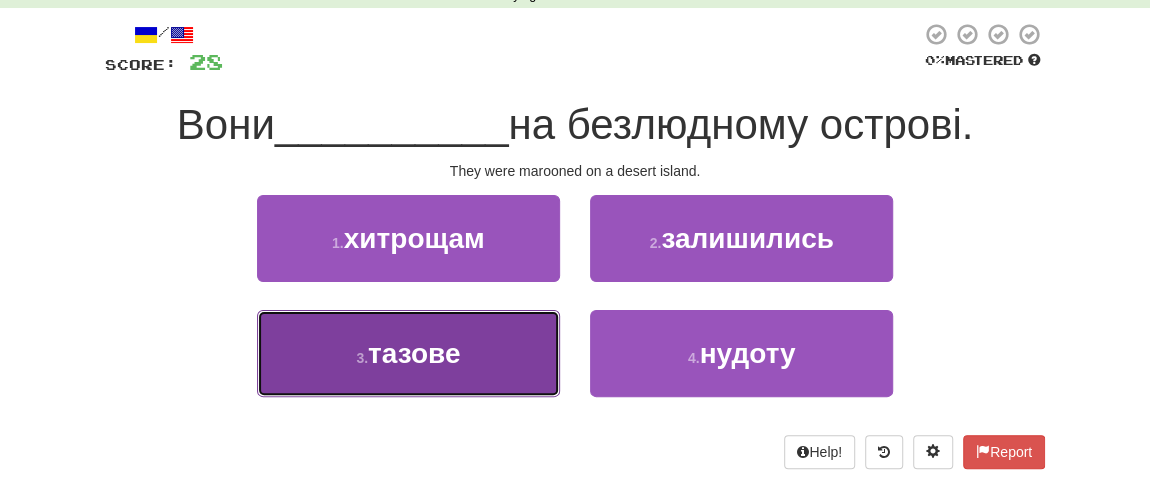 click on "тазове" at bounding box center (414, 353) 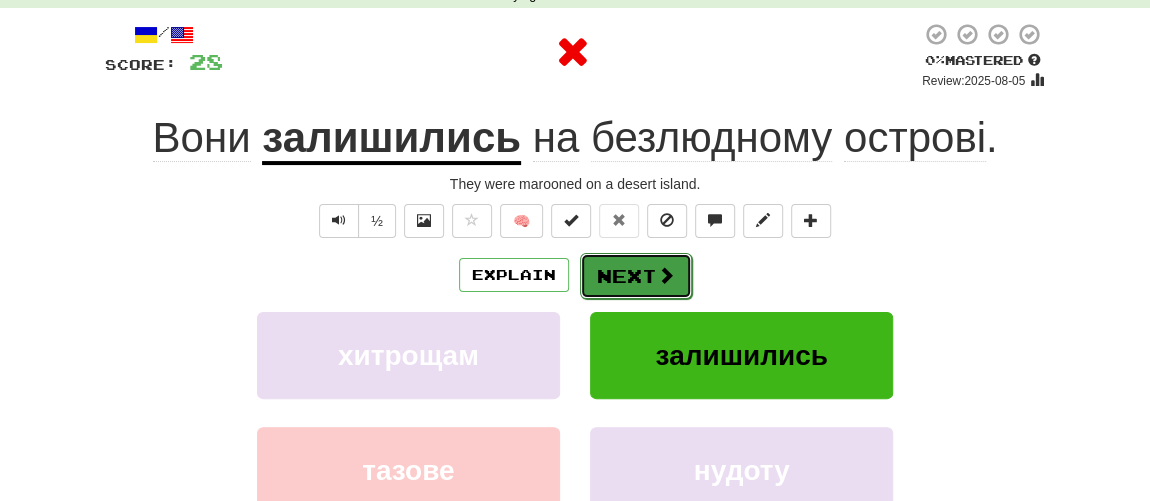 click on "Next" at bounding box center (636, 276) 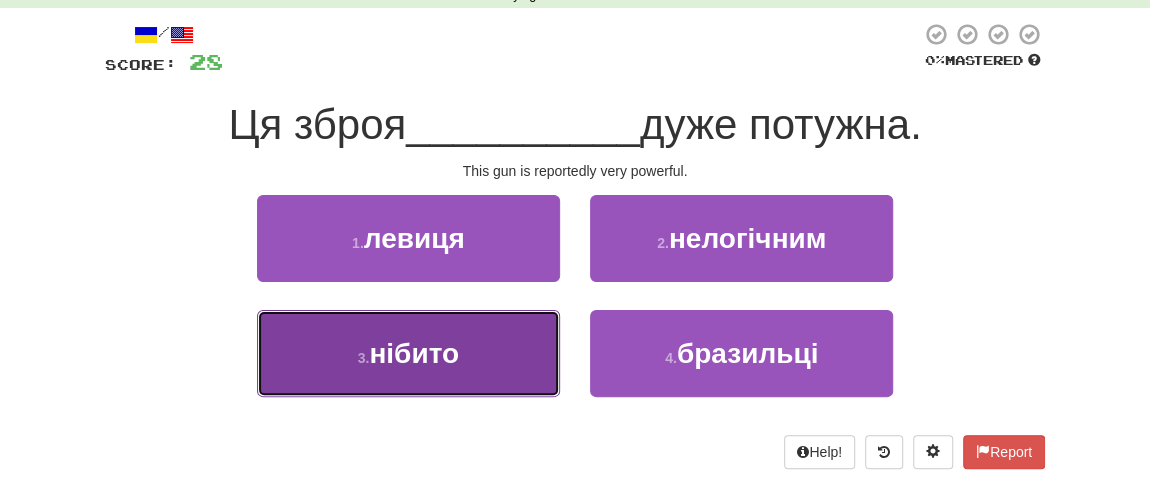 click on "нібито" at bounding box center (414, 353) 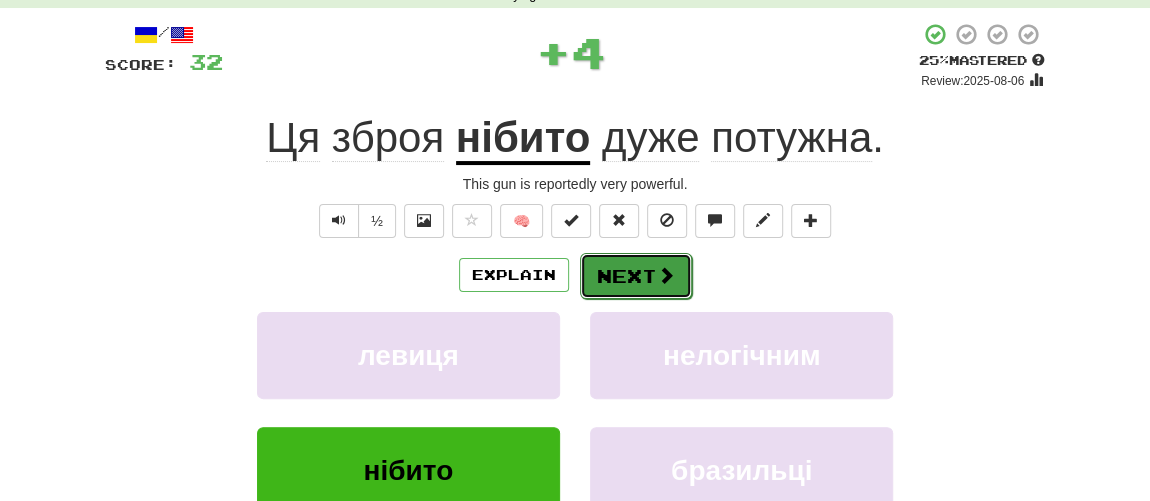 click on "Next" at bounding box center [636, 276] 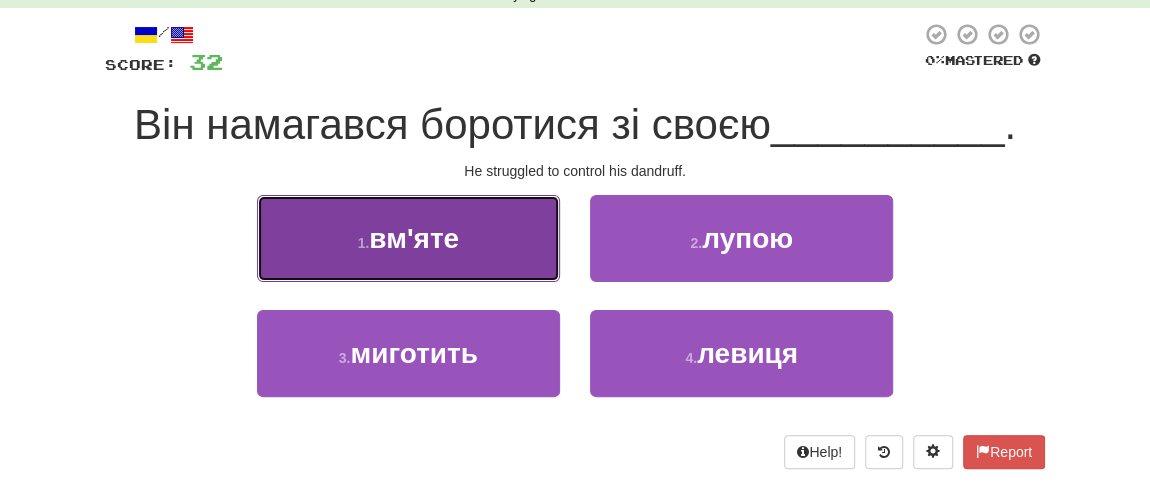 click on "вм'яте" at bounding box center (414, 238) 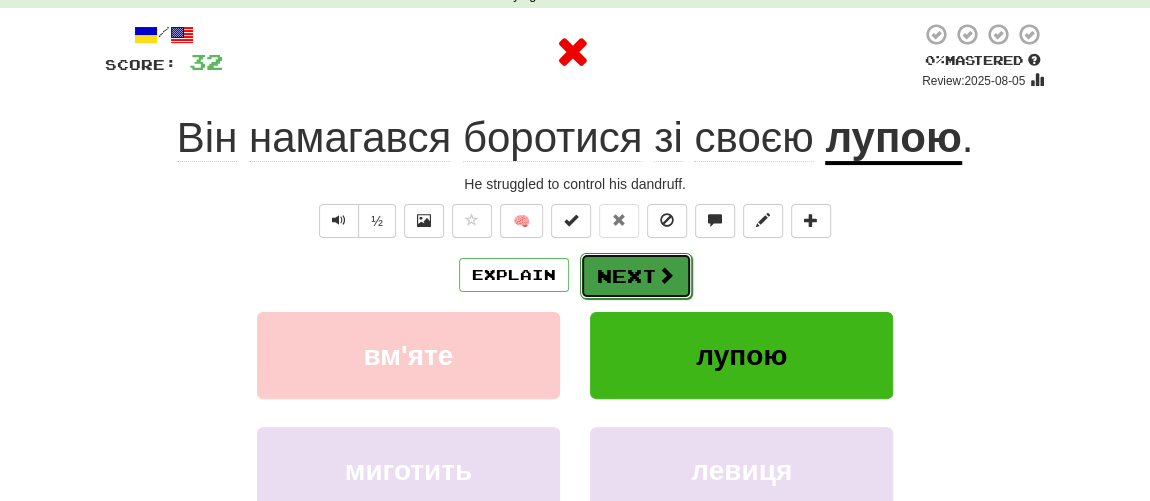click on "Next" at bounding box center (636, 276) 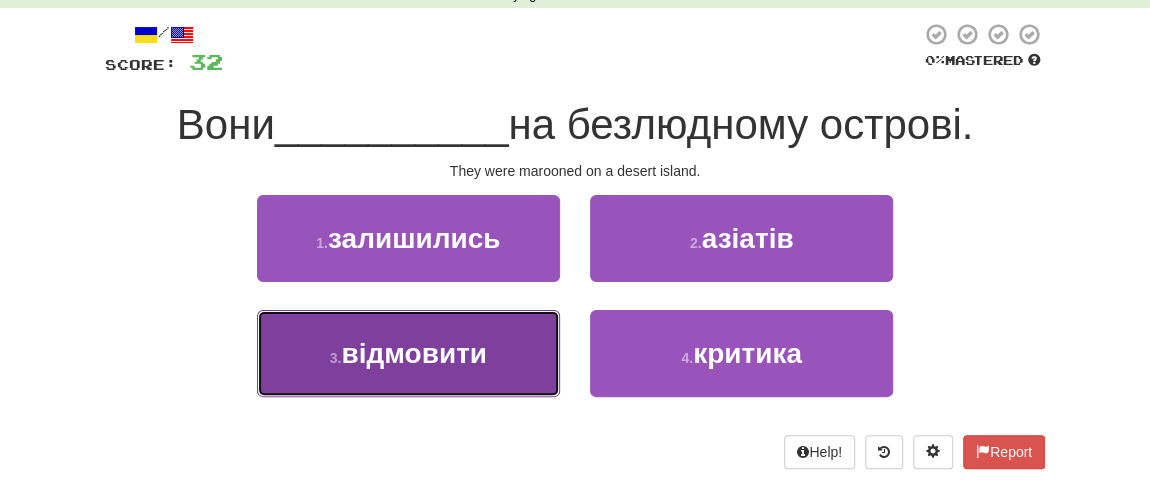 click on "відмовити" at bounding box center [414, 353] 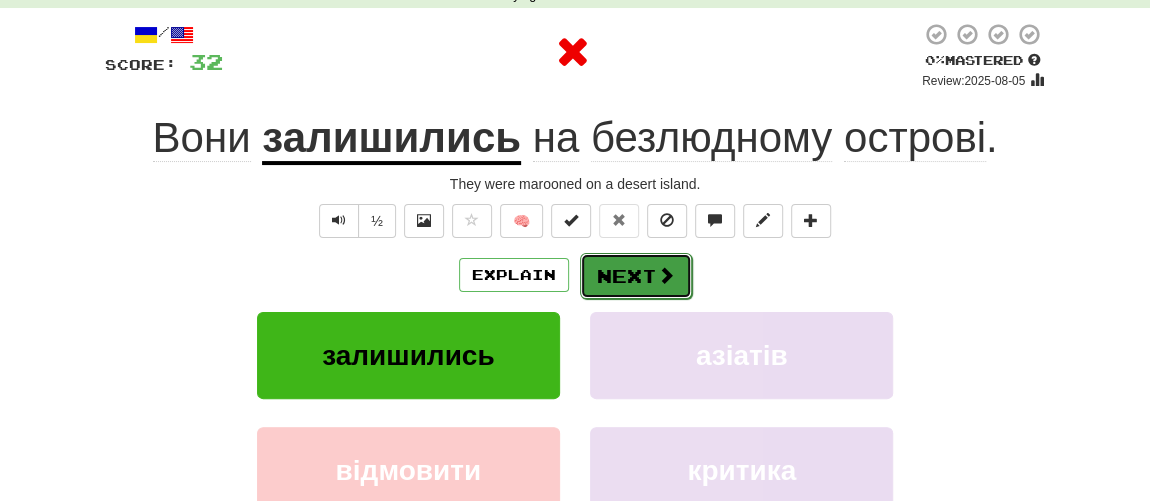 click on "Next" at bounding box center (636, 276) 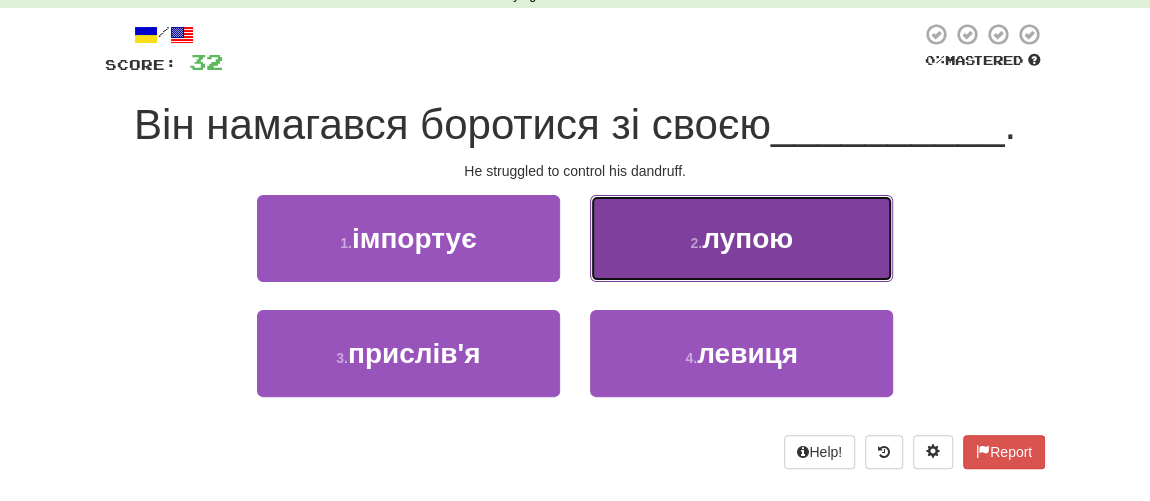 click on "лупою" at bounding box center [747, 238] 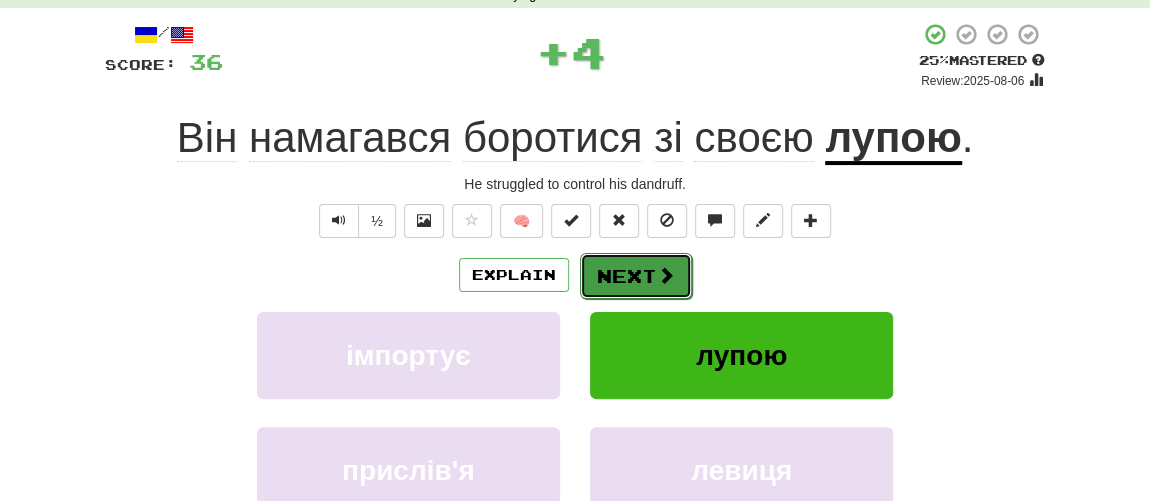click on "Next" at bounding box center [636, 276] 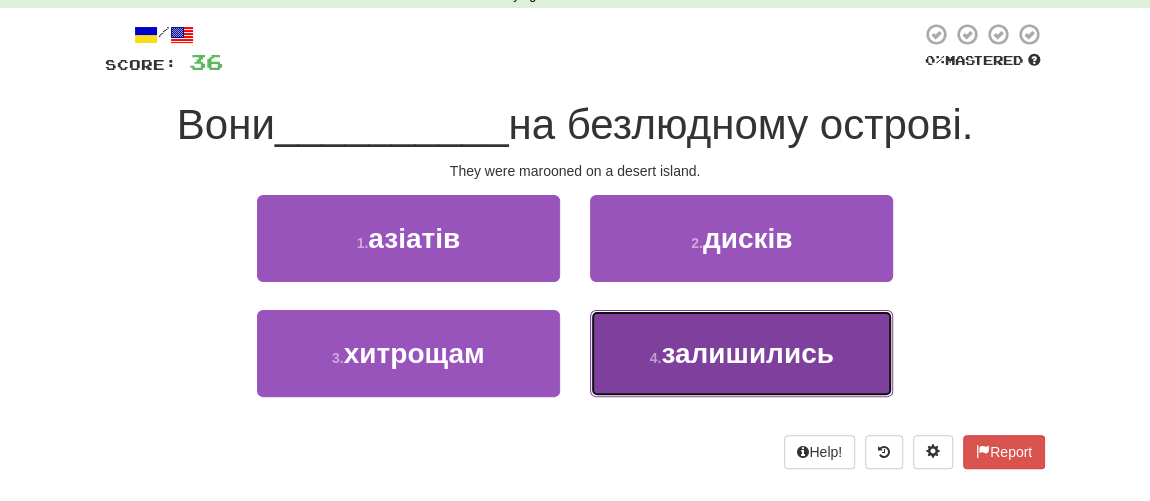 click on "залишились" at bounding box center [747, 353] 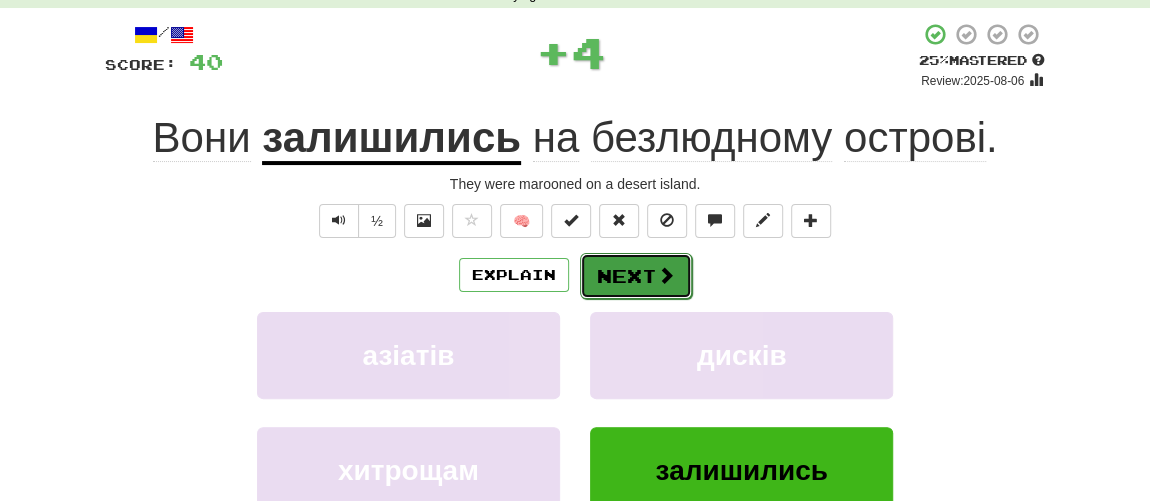 click on "Next" at bounding box center (636, 276) 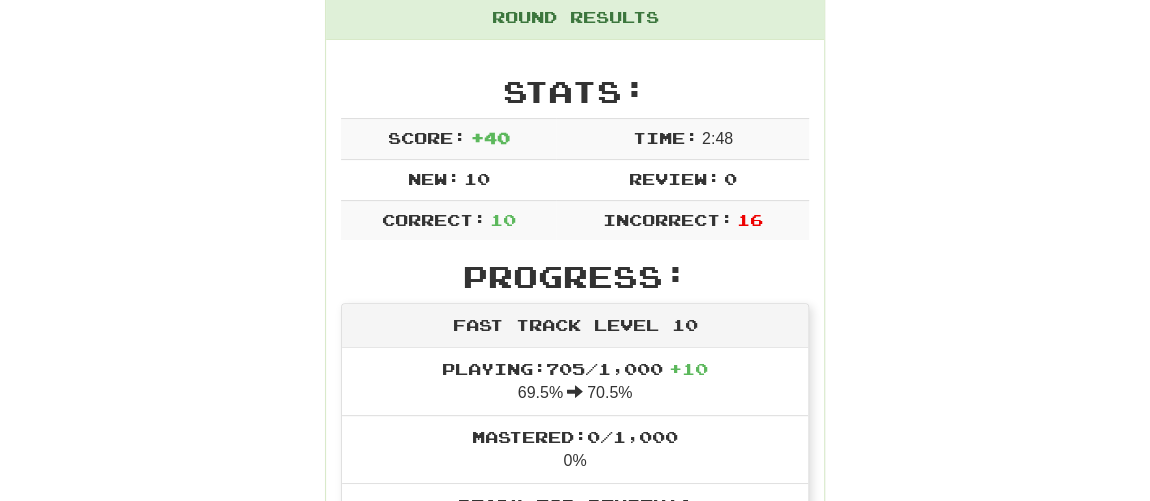 scroll, scrollTop: 9, scrollLeft: 0, axis: vertical 